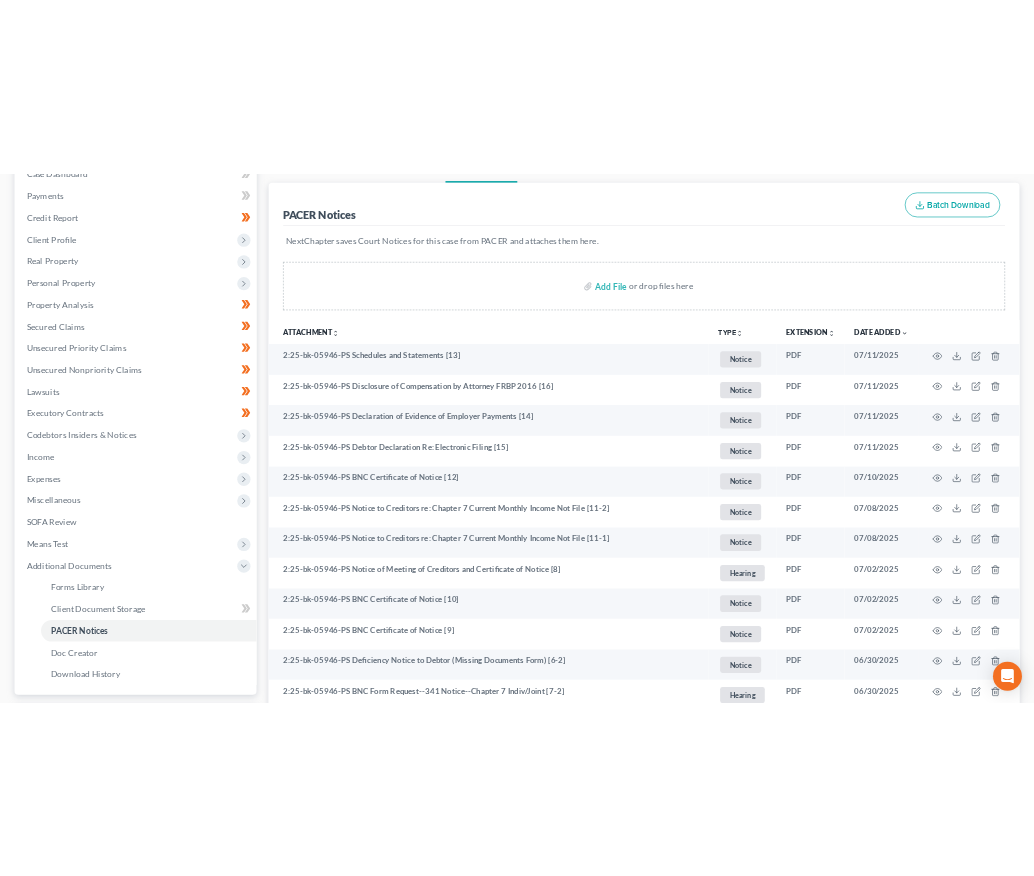 scroll, scrollTop: 0, scrollLeft: 0, axis: both 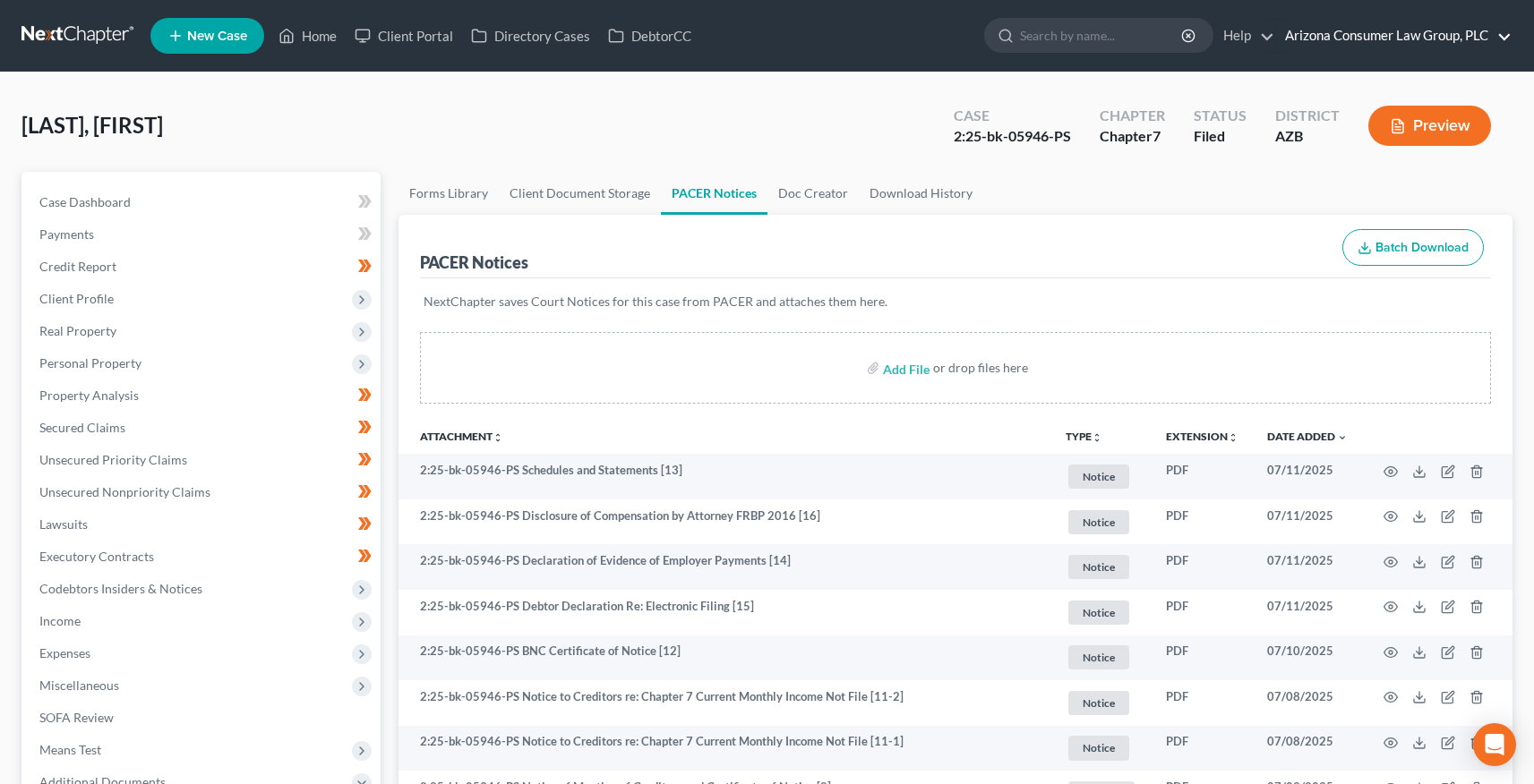click on "Arizona Consumer Law Group, PLC" at bounding box center (1393, 36) 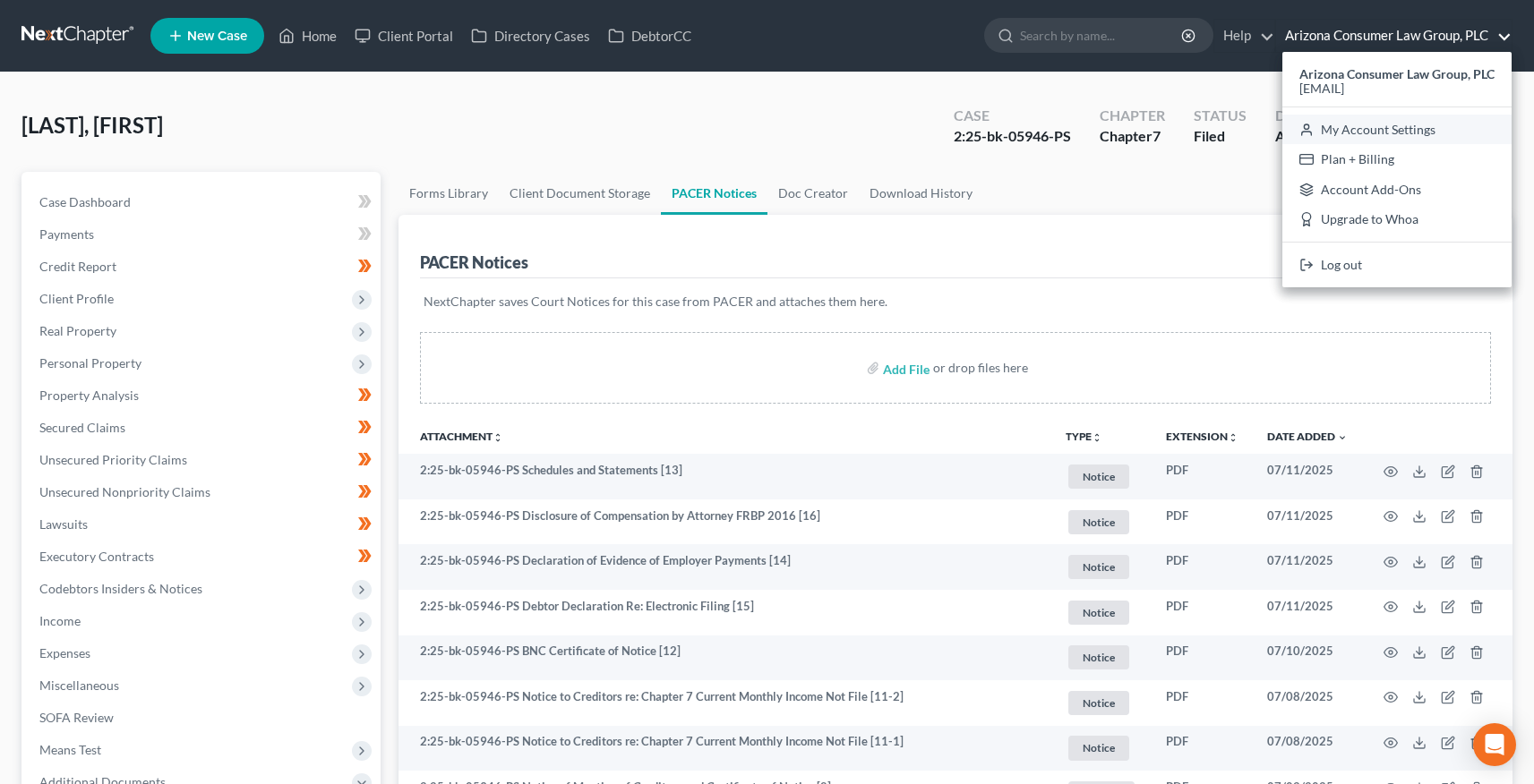 click on "My Account Settings" at bounding box center (1397, 130) 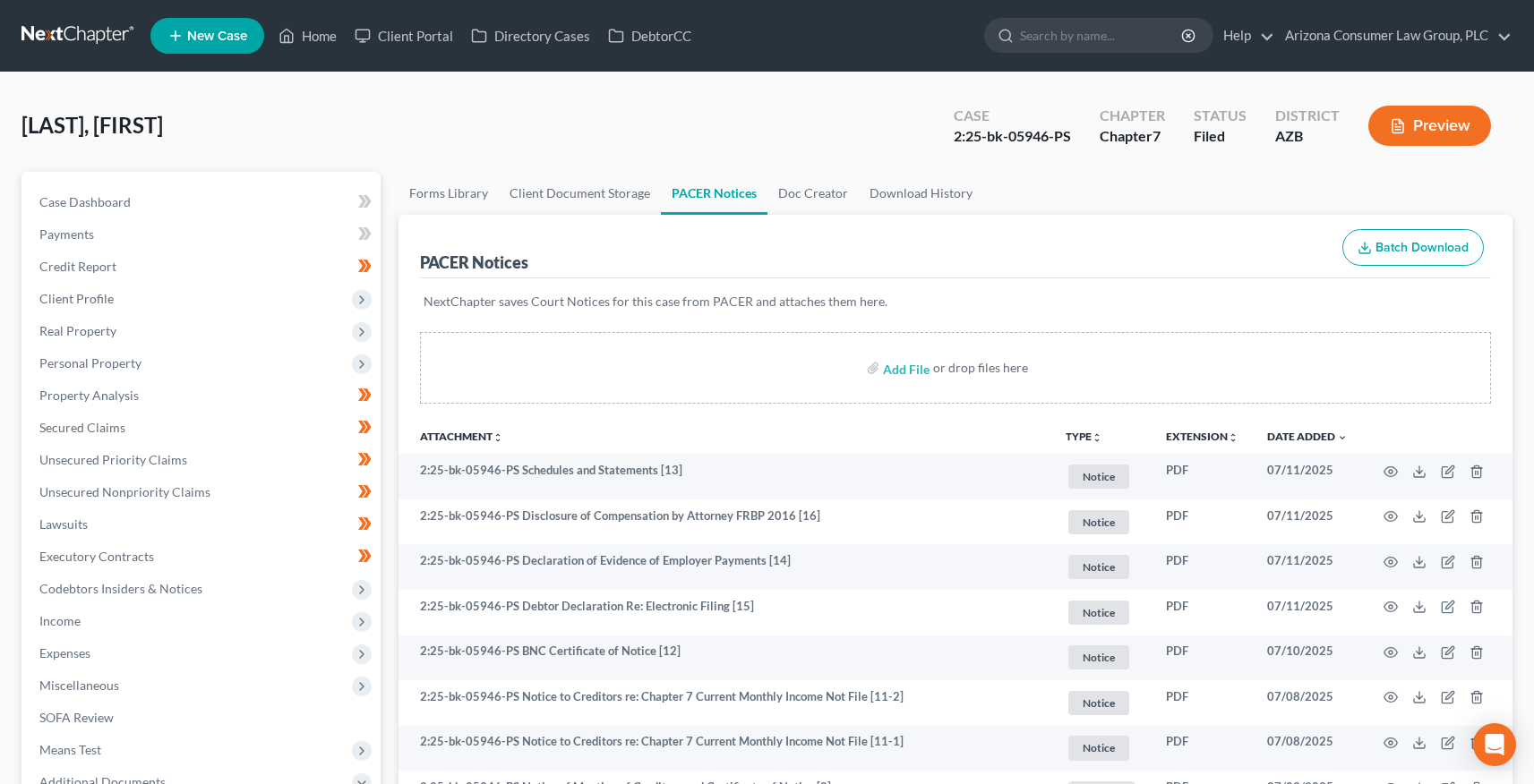 select on "22" 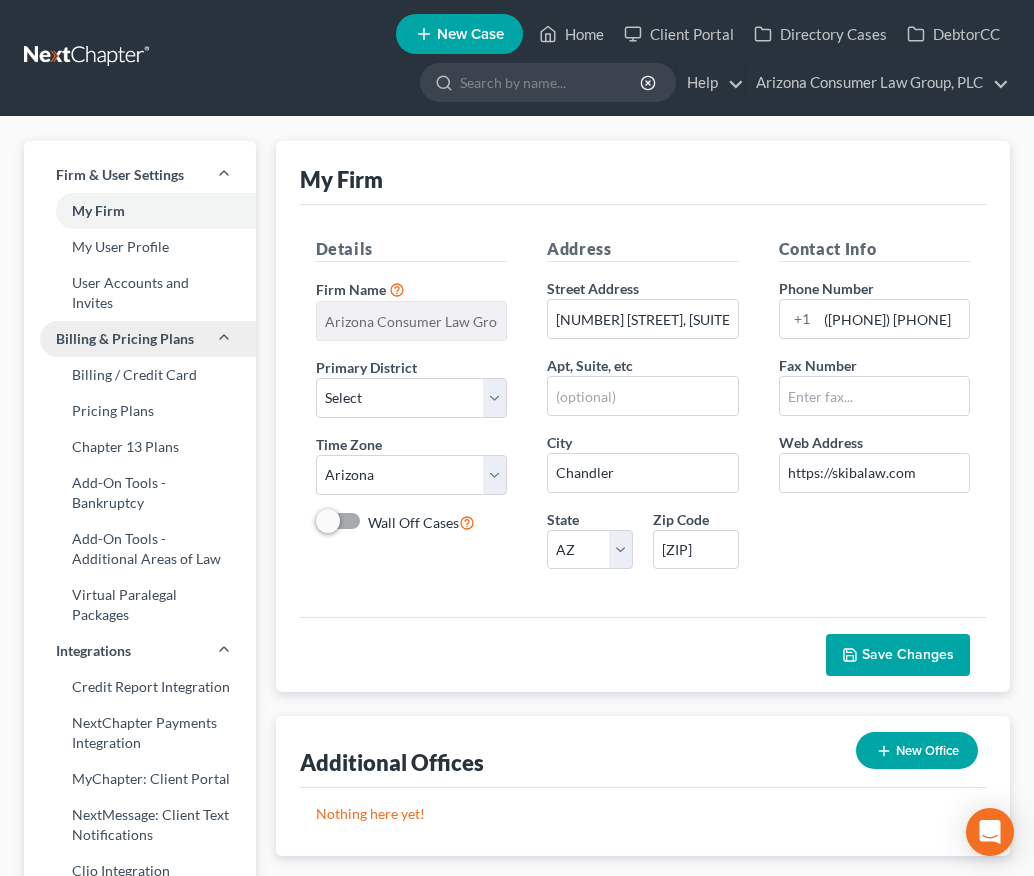 scroll, scrollTop: 0, scrollLeft: 0, axis: both 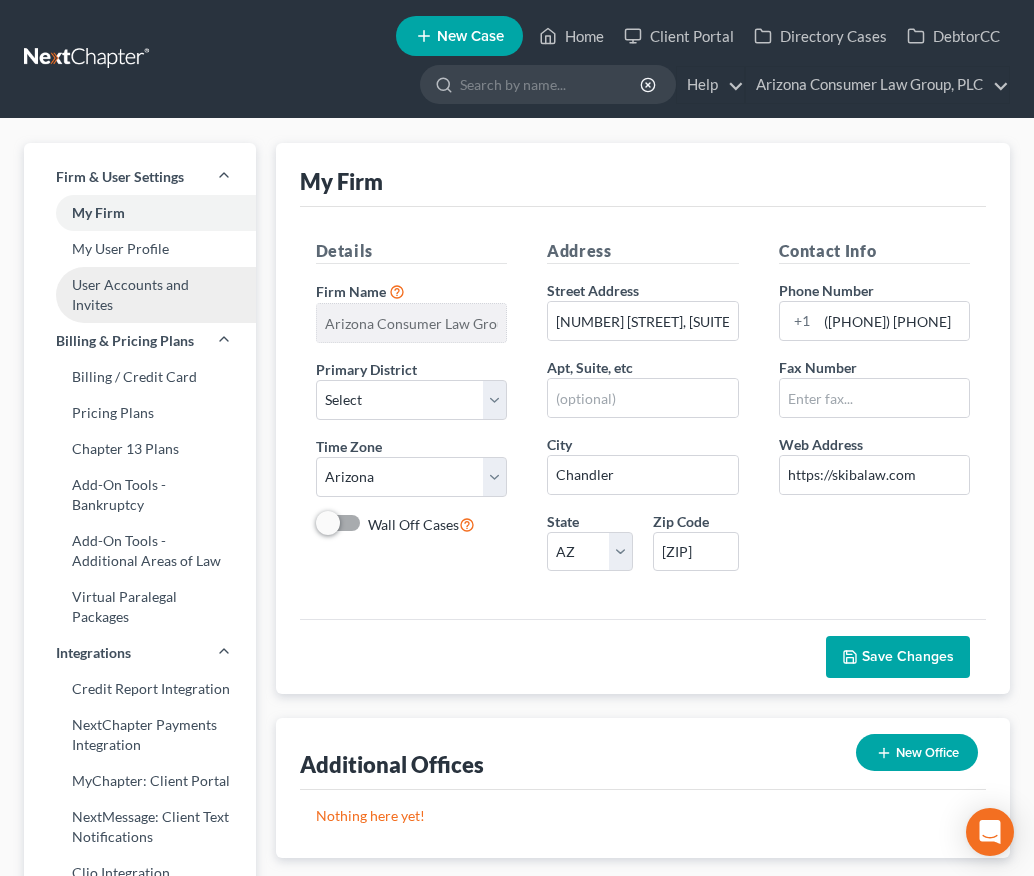 click on "User Accounts and Invites" at bounding box center [140, 295] 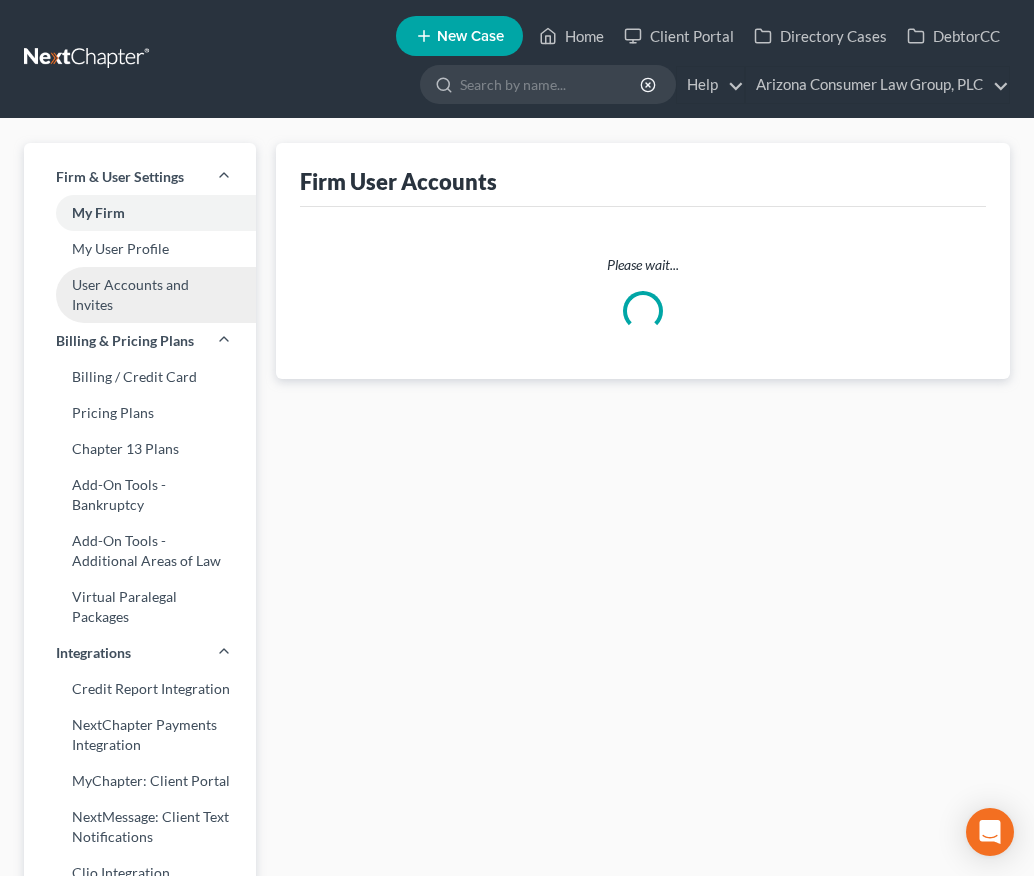 select on "0" 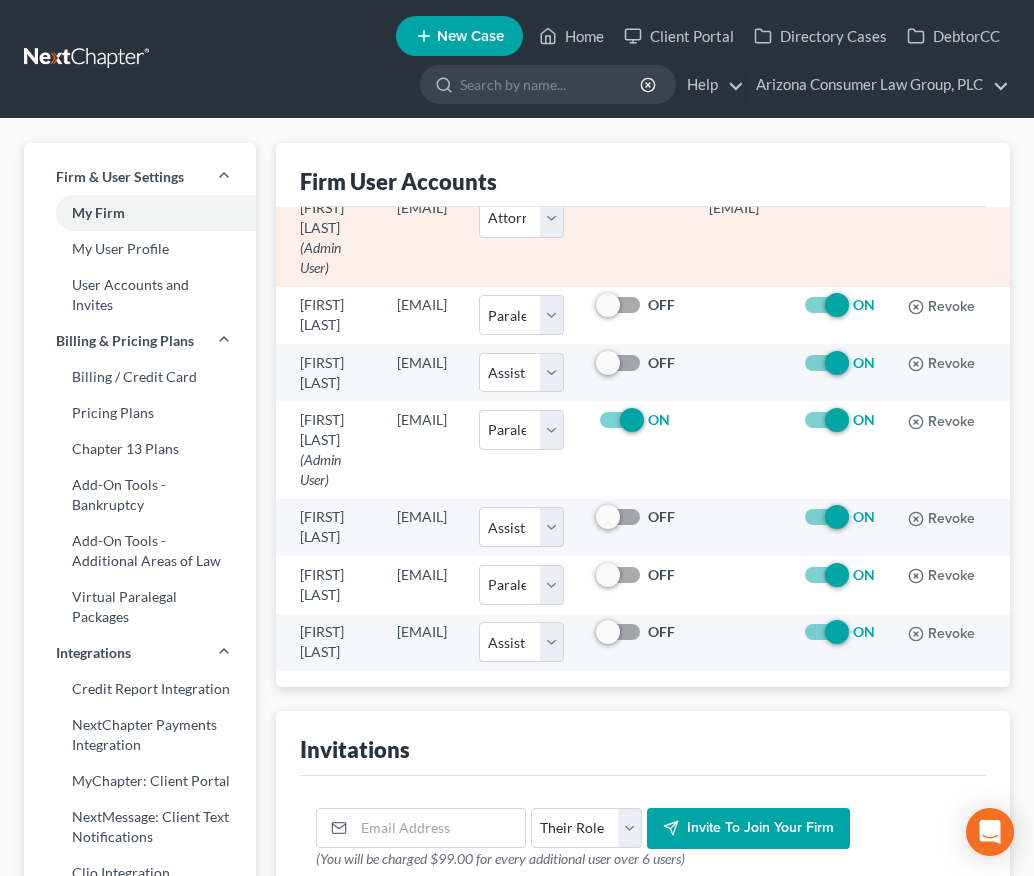 scroll, scrollTop: 95, scrollLeft: 0, axis: vertical 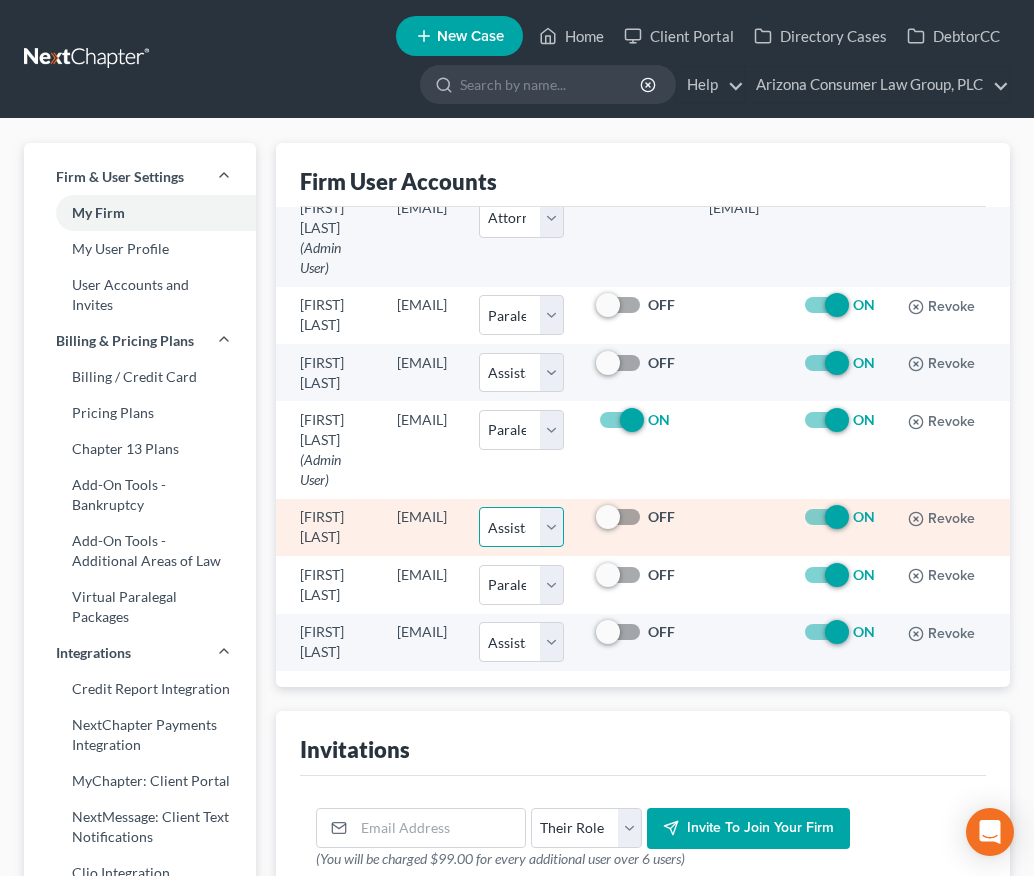 click on "Select Attorney Paralegal Assistant" at bounding box center (521, 527) 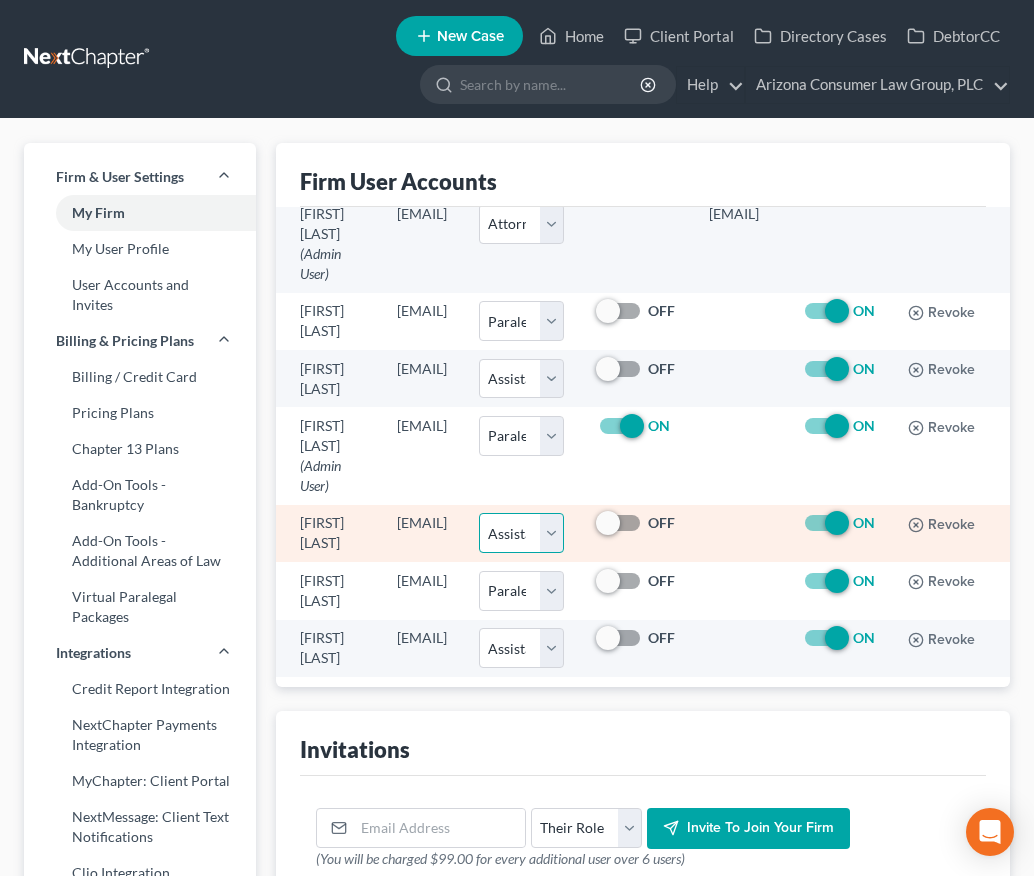 scroll, scrollTop: 95, scrollLeft: 0, axis: vertical 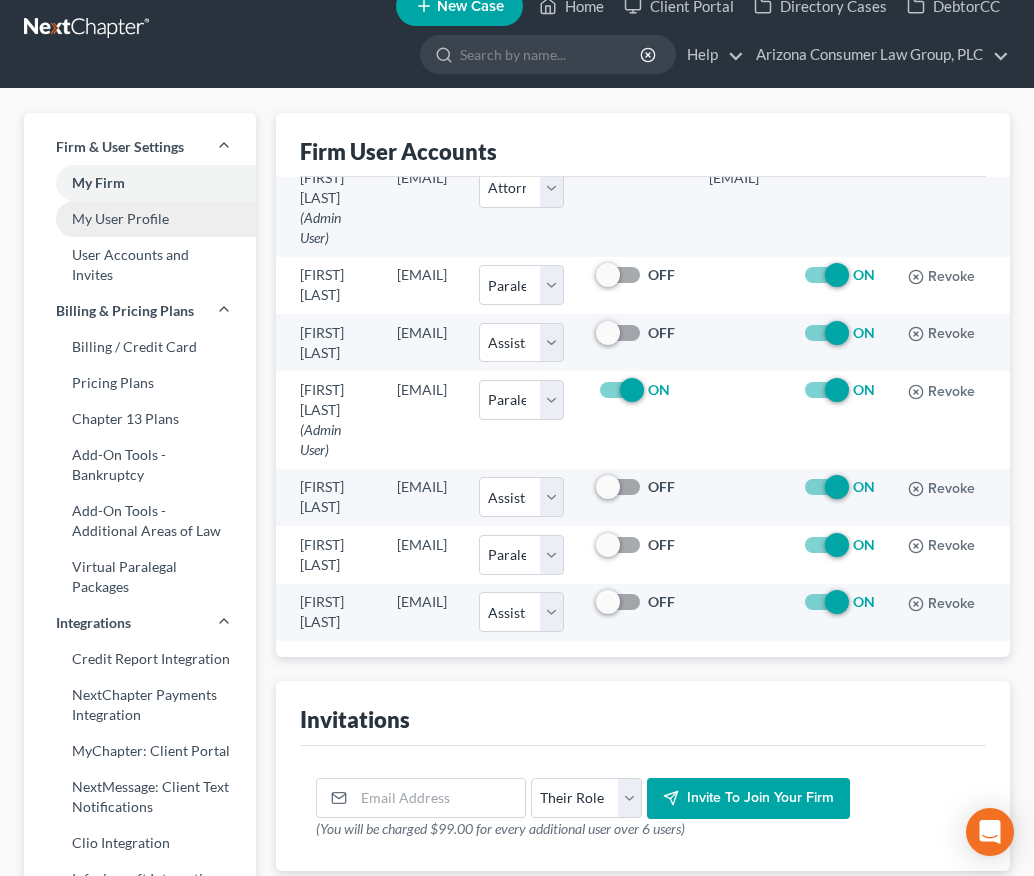 click on "My User Profile" at bounding box center (140, 219) 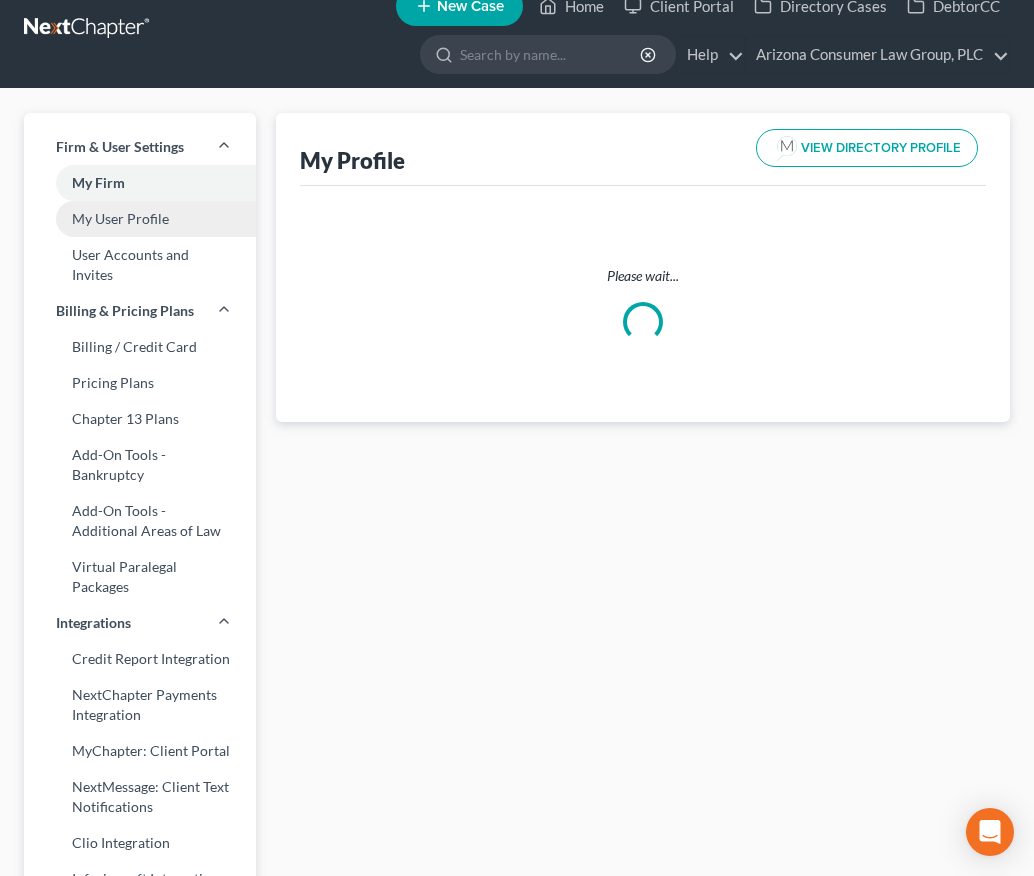 scroll, scrollTop: 0, scrollLeft: 0, axis: both 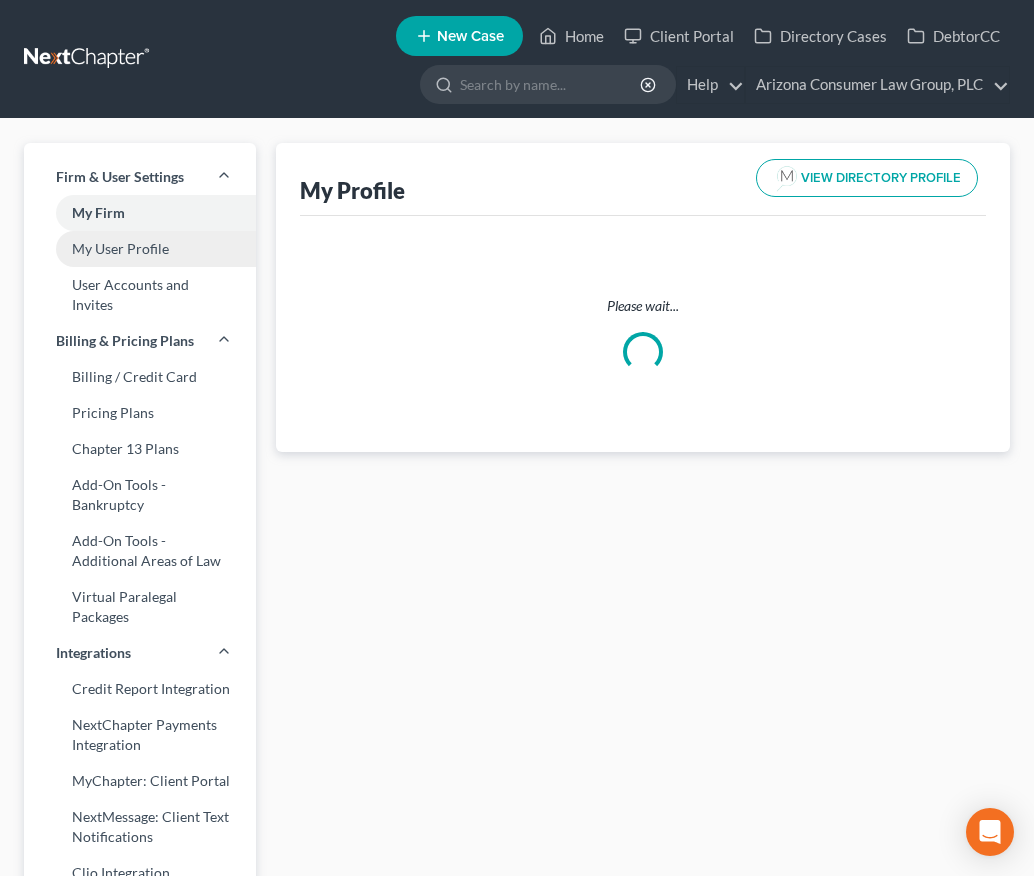 select on "3" 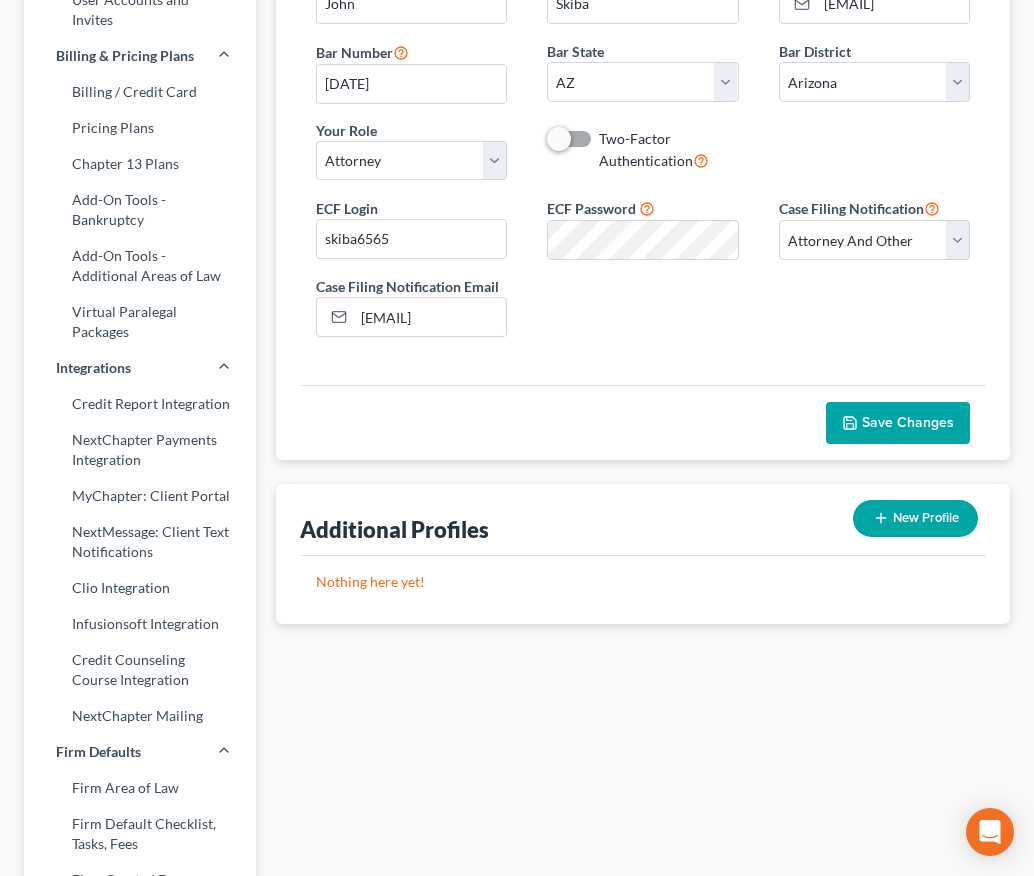 scroll, scrollTop: 283, scrollLeft: 0, axis: vertical 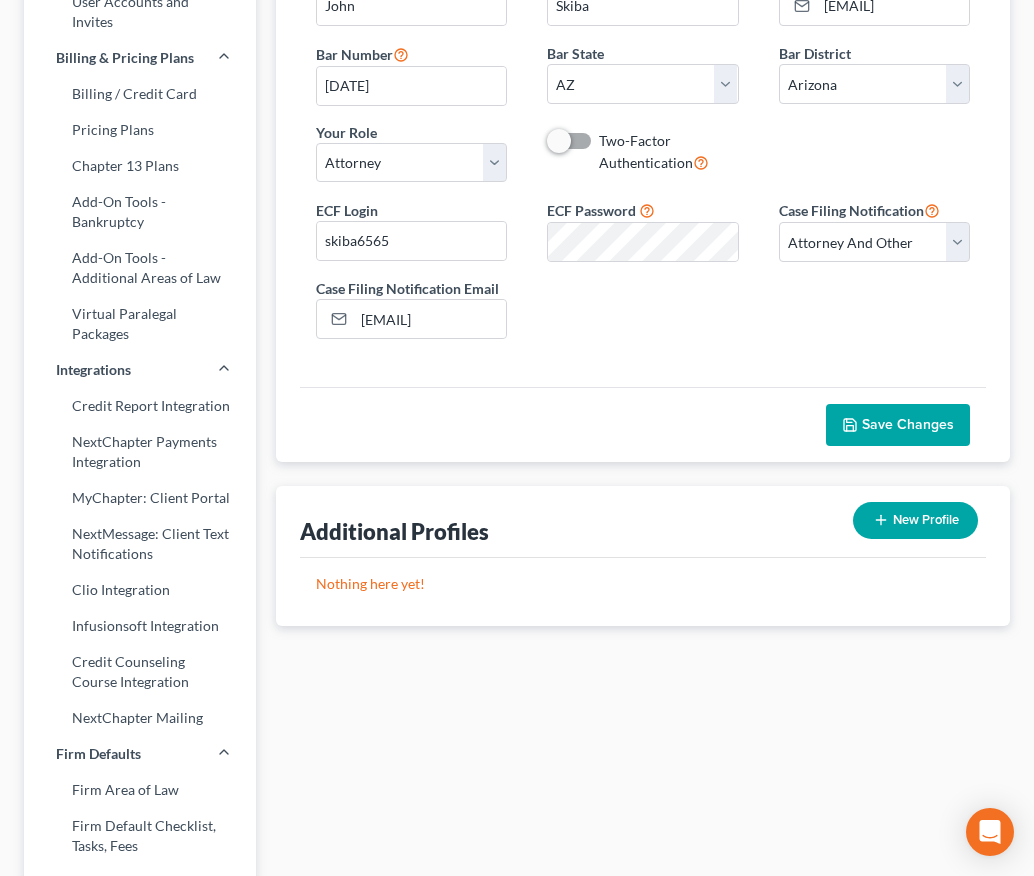 click on "New Profile" at bounding box center (915, 520) 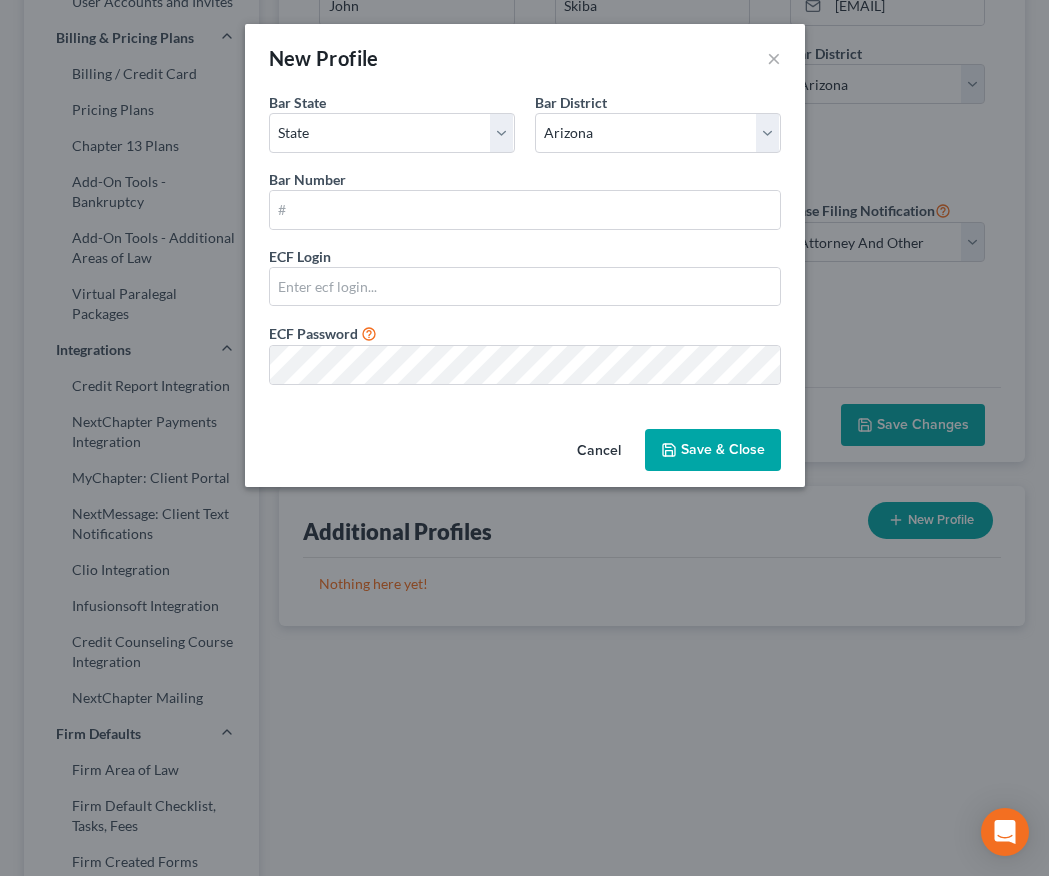 click on "Cancel" at bounding box center (599, 451) 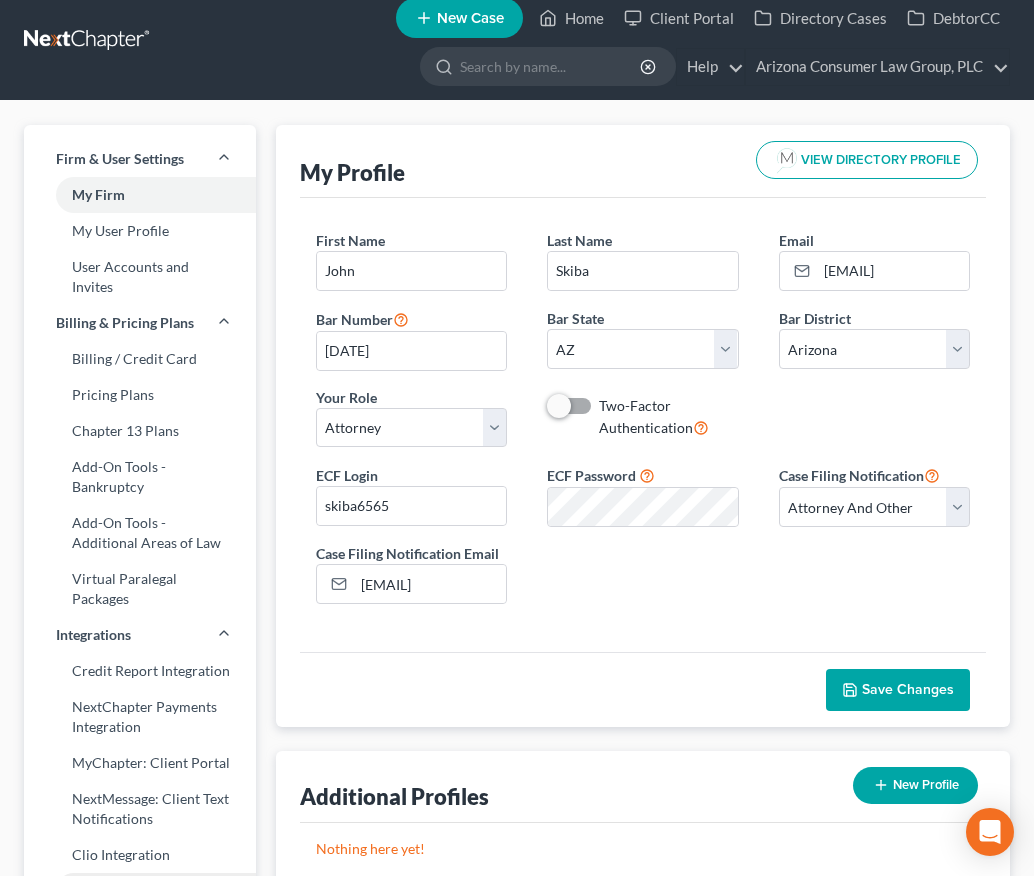 scroll, scrollTop: 0, scrollLeft: 0, axis: both 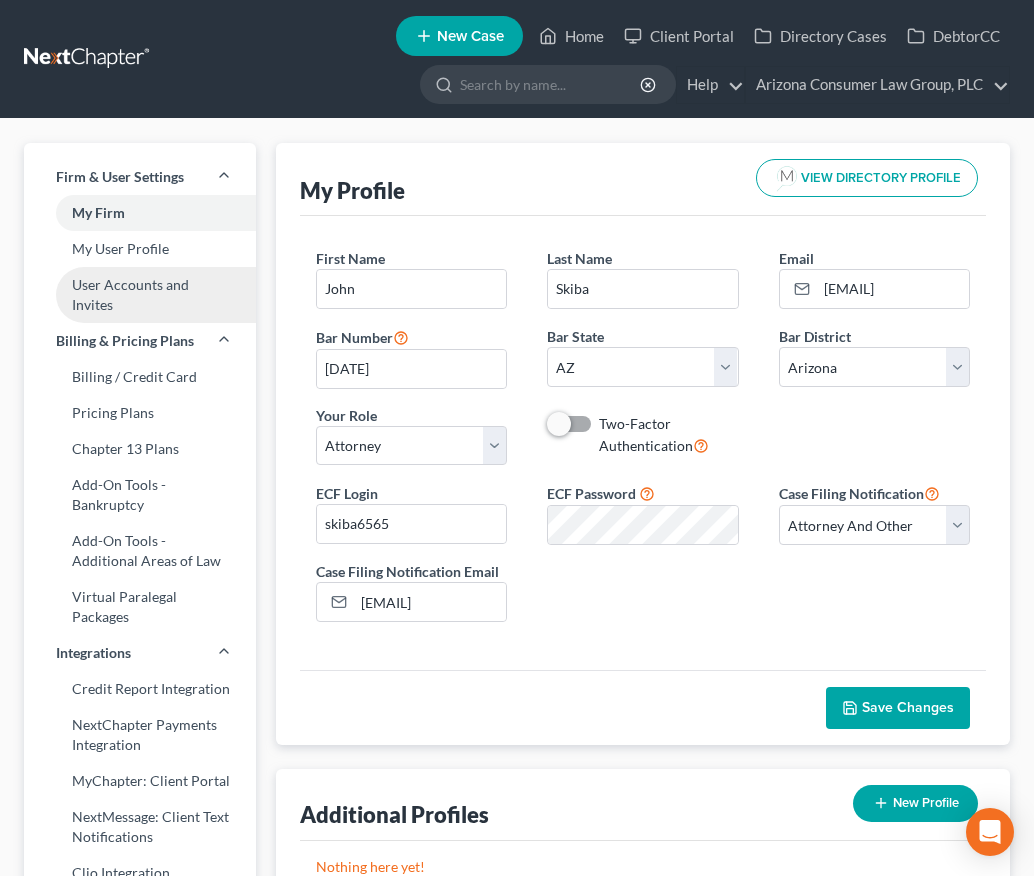 click on "User Accounts and Invites" at bounding box center [140, 295] 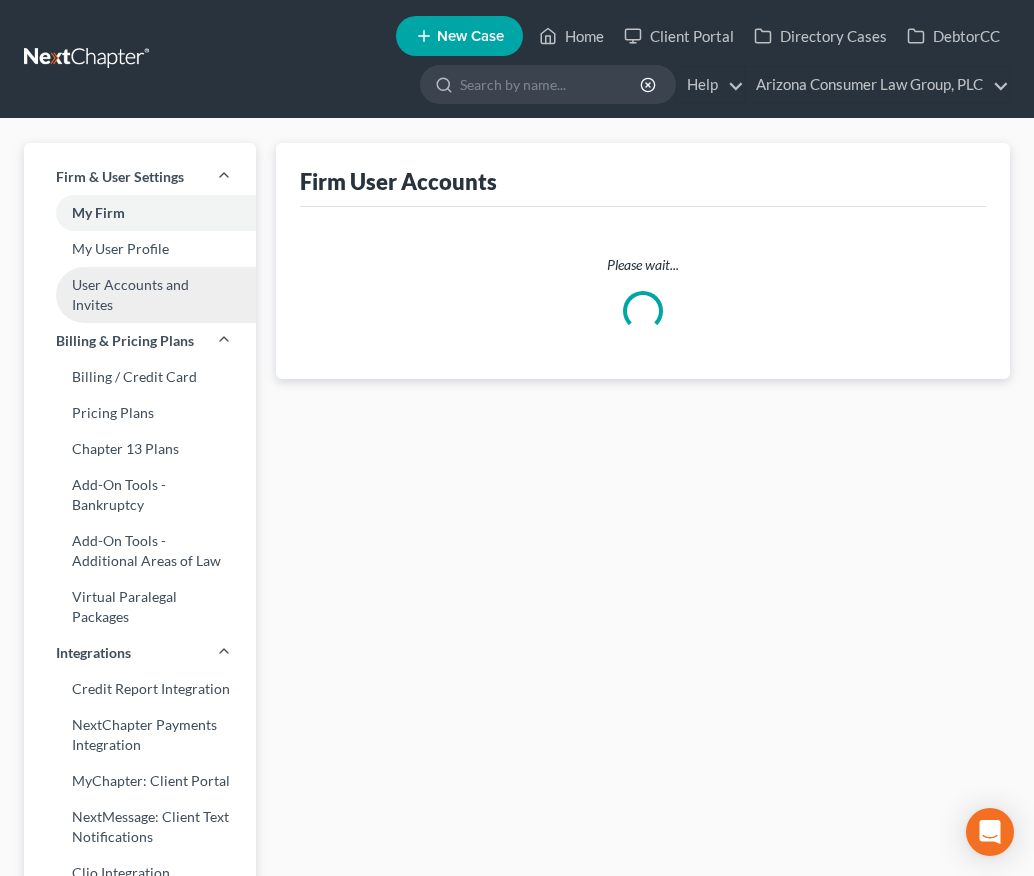 select on "0" 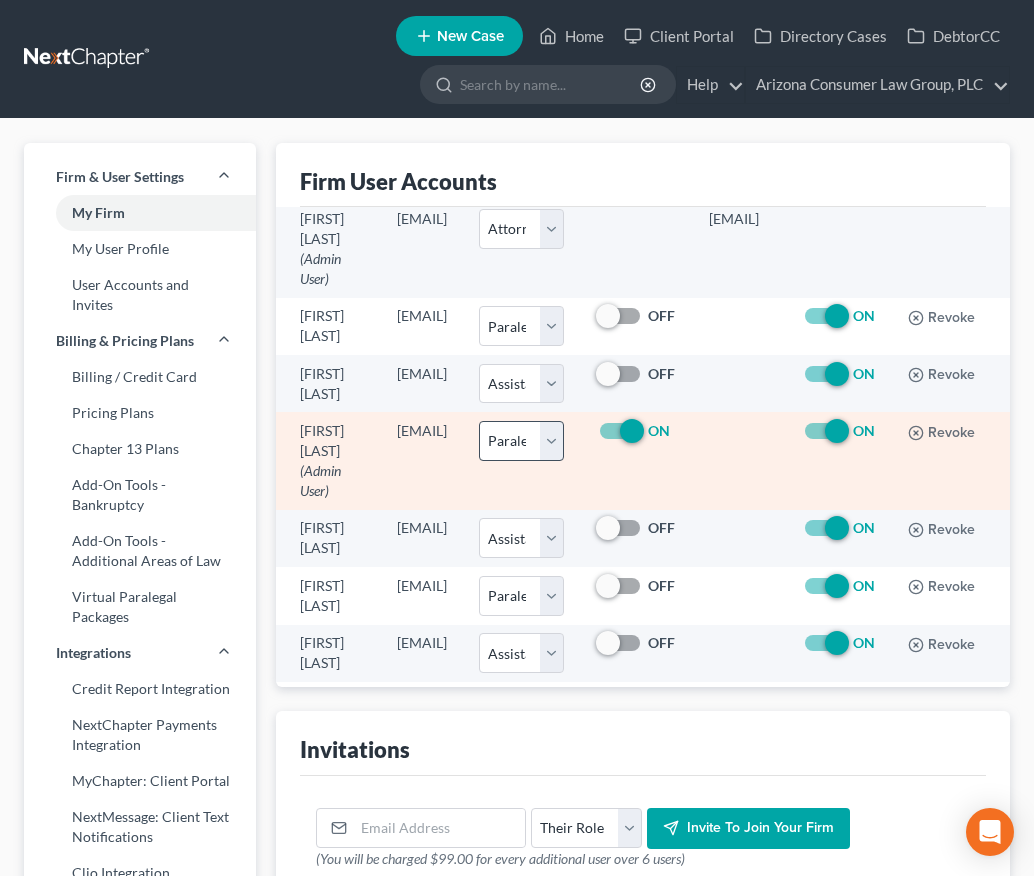 scroll, scrollTop: 95, scrollLeft: 0, axis: vertical 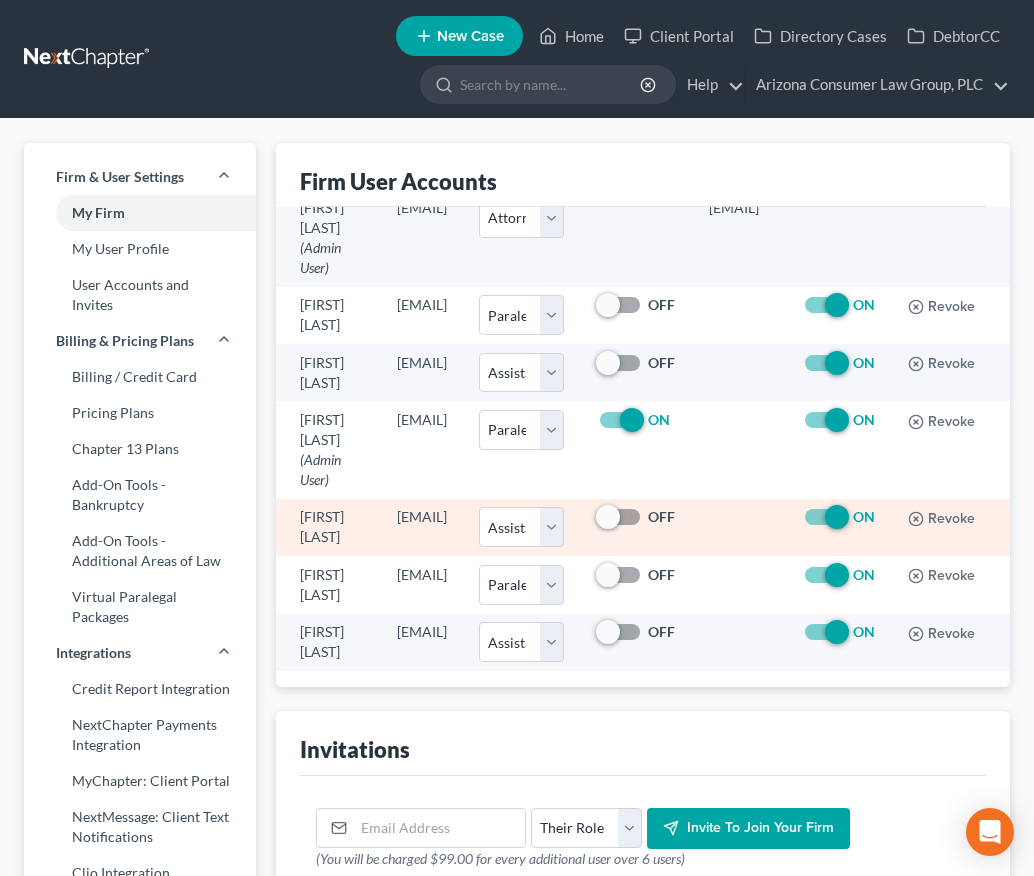 click at bounding box center [620, 517] 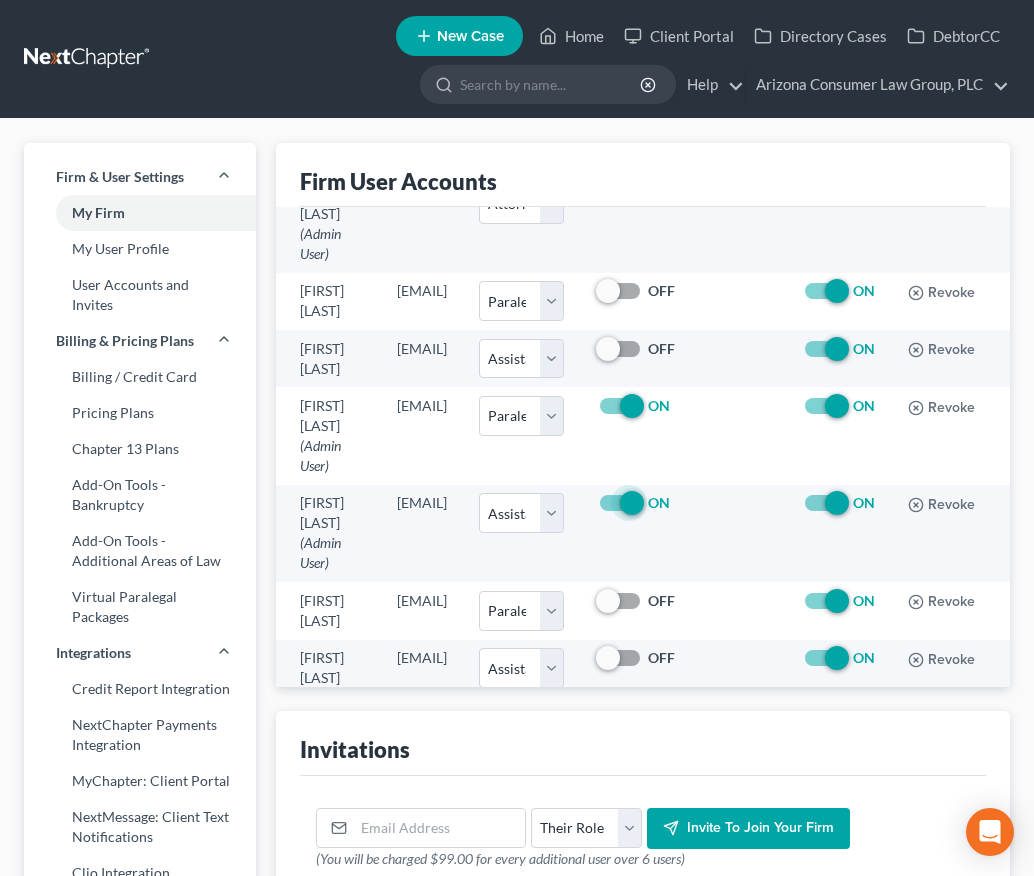 click at bounding box center [88, 59] 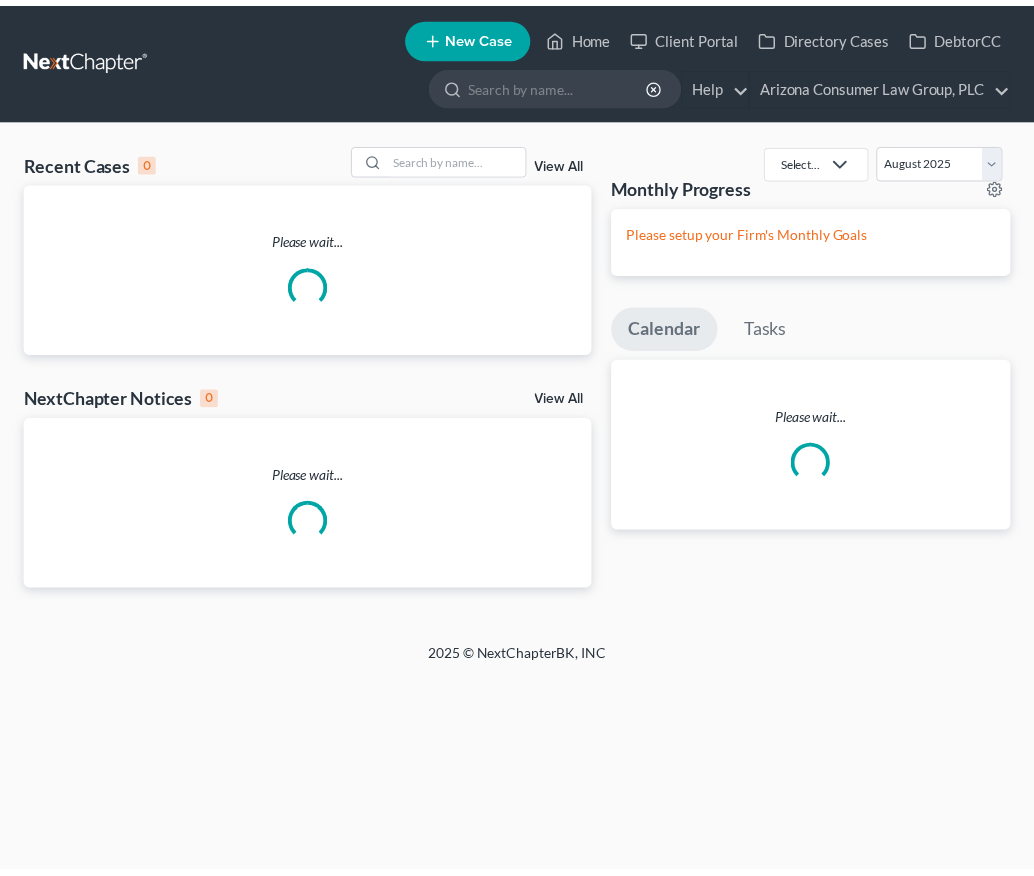 scroll, scrollTop: 0, scrollLeft: 0, axis: both 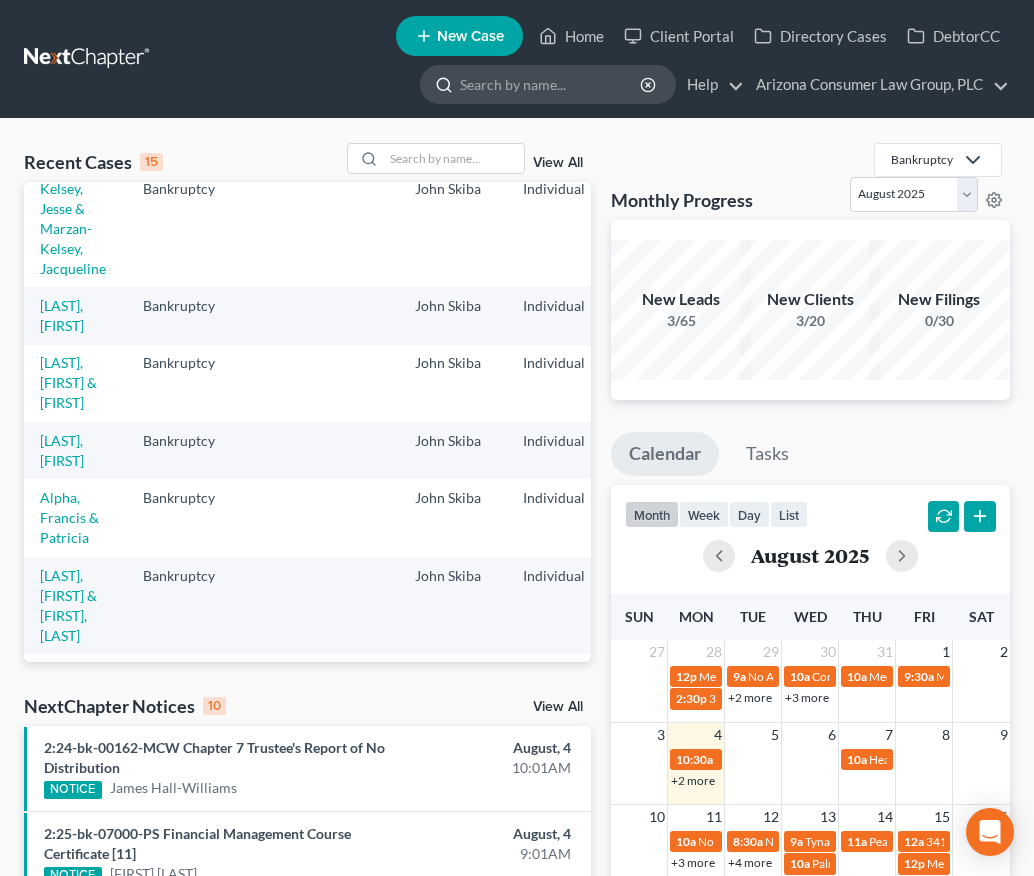 click at bounding box center [551, 84] 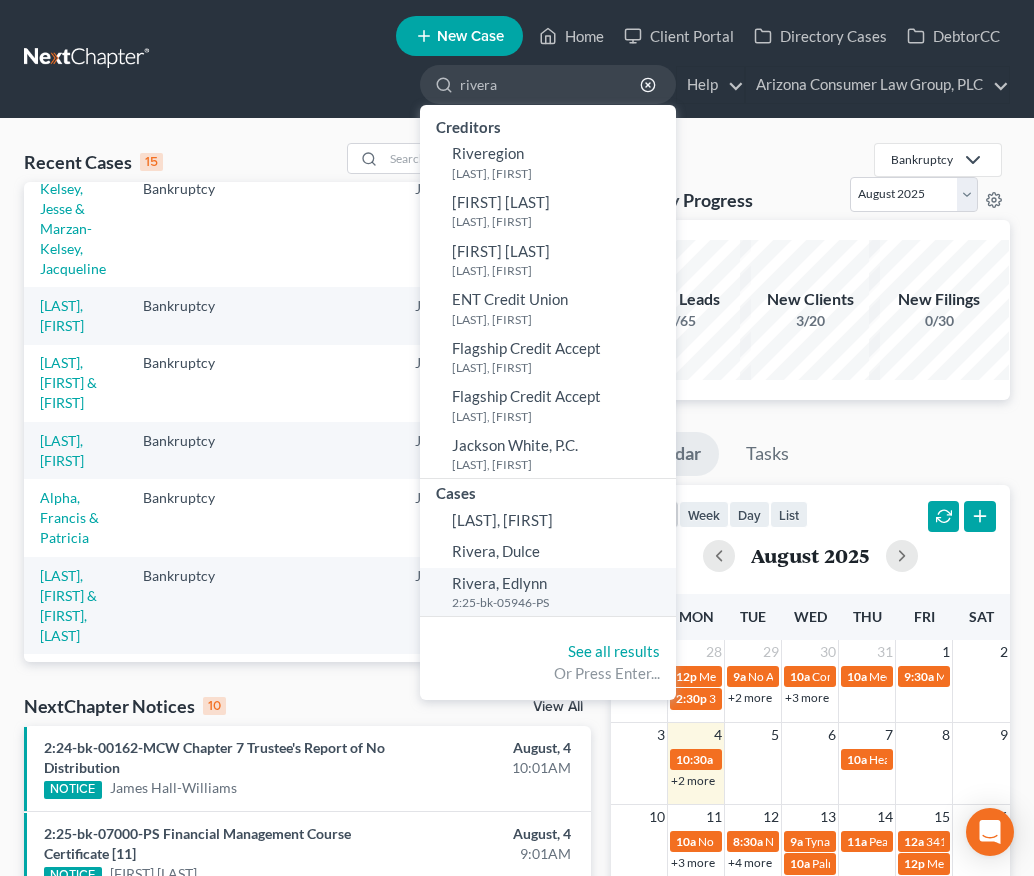type on "rivera" 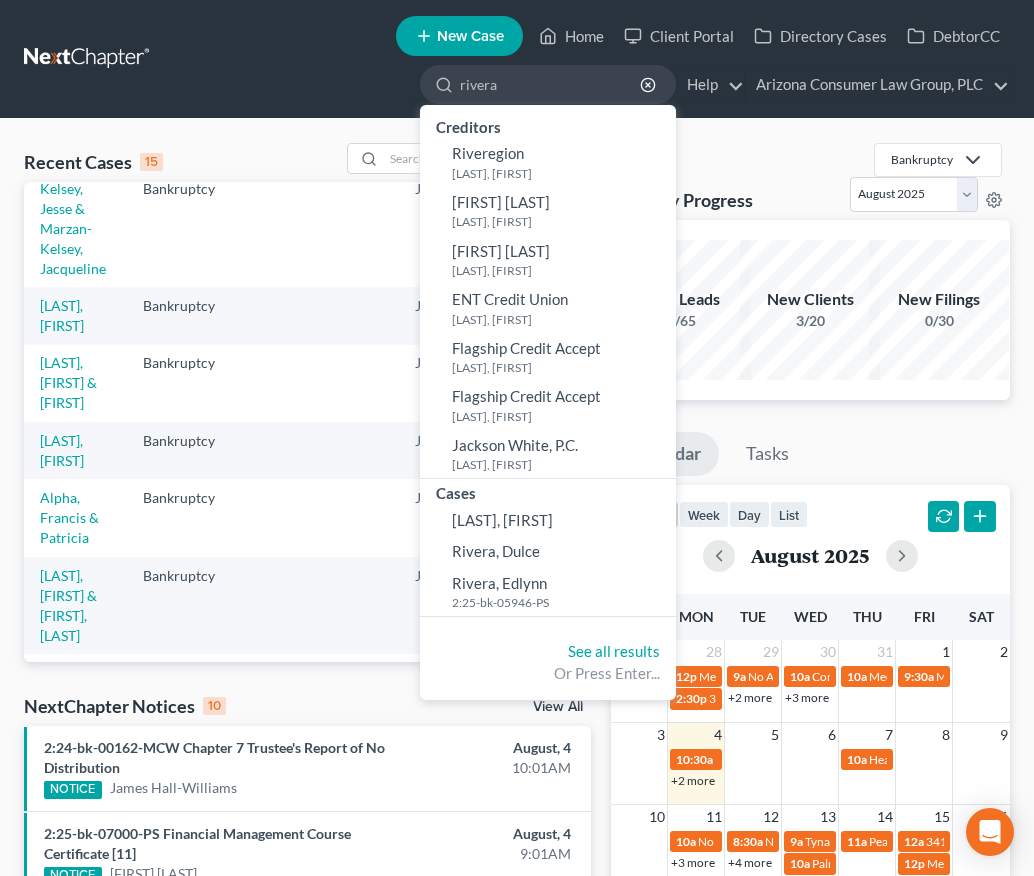 type 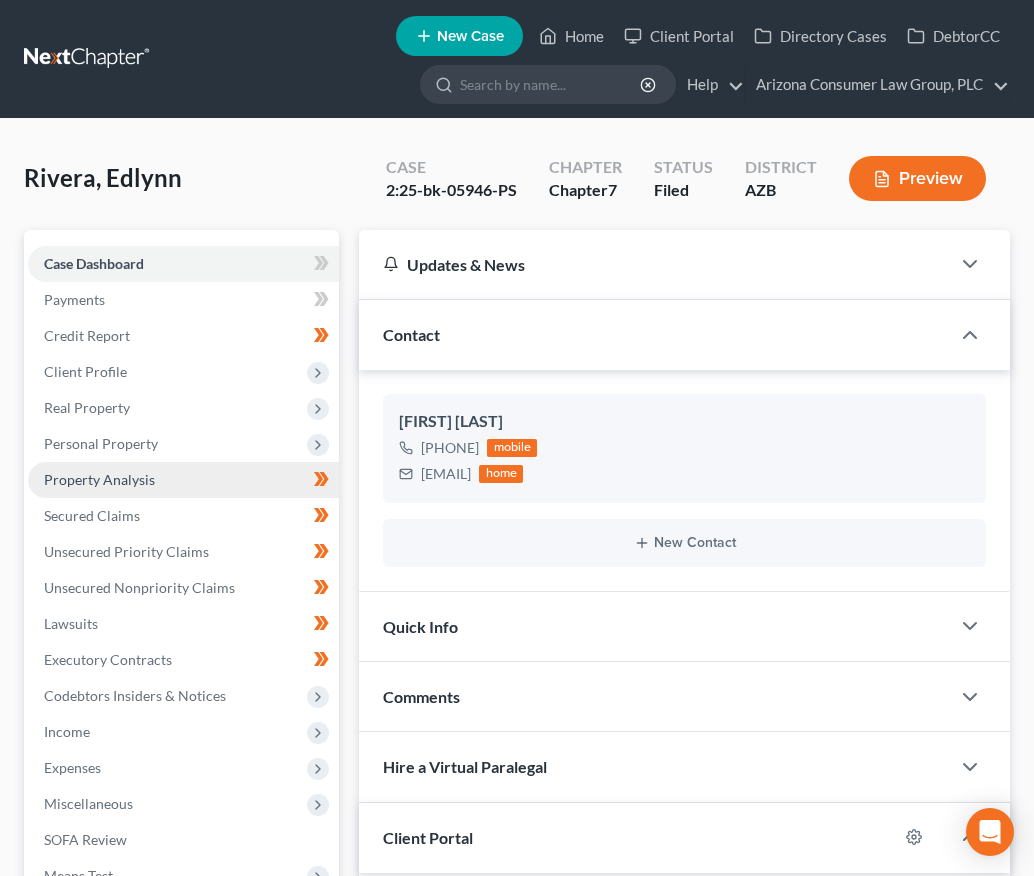click on "Property Analysis" at bounding box center [99, 479] 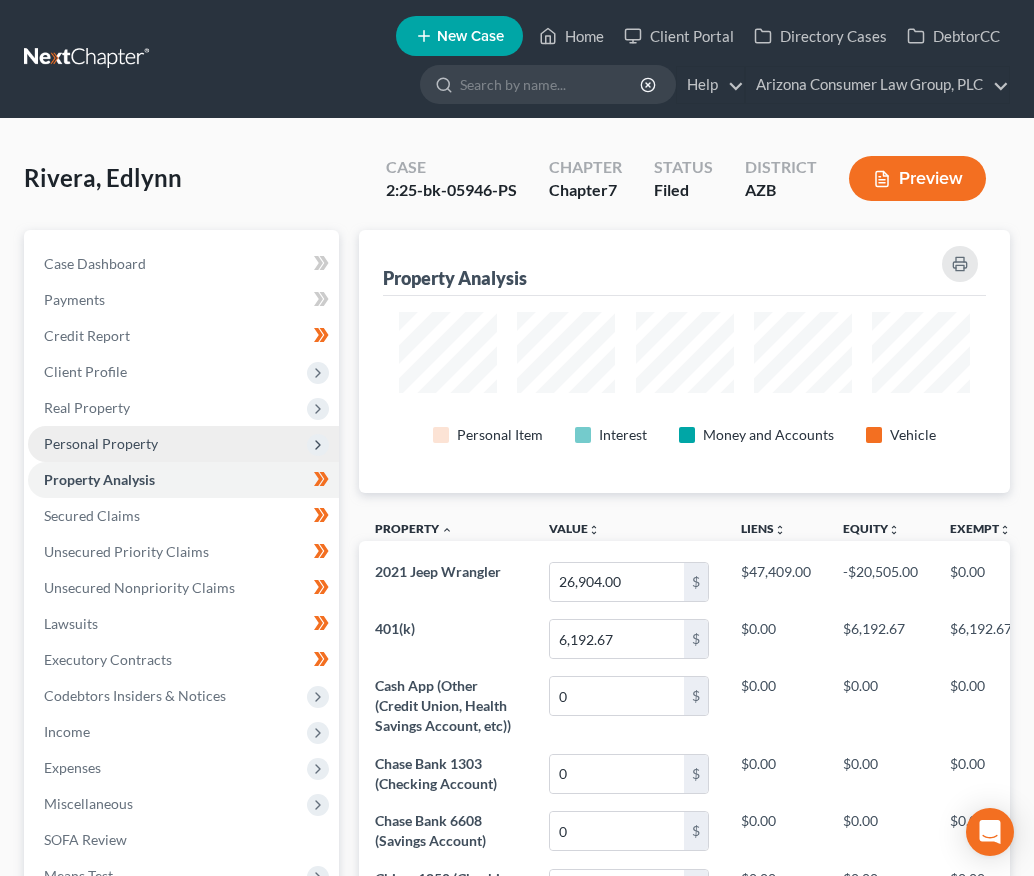 scroll, scrollTop: 999737, scrollLeft: 999349, axis: both 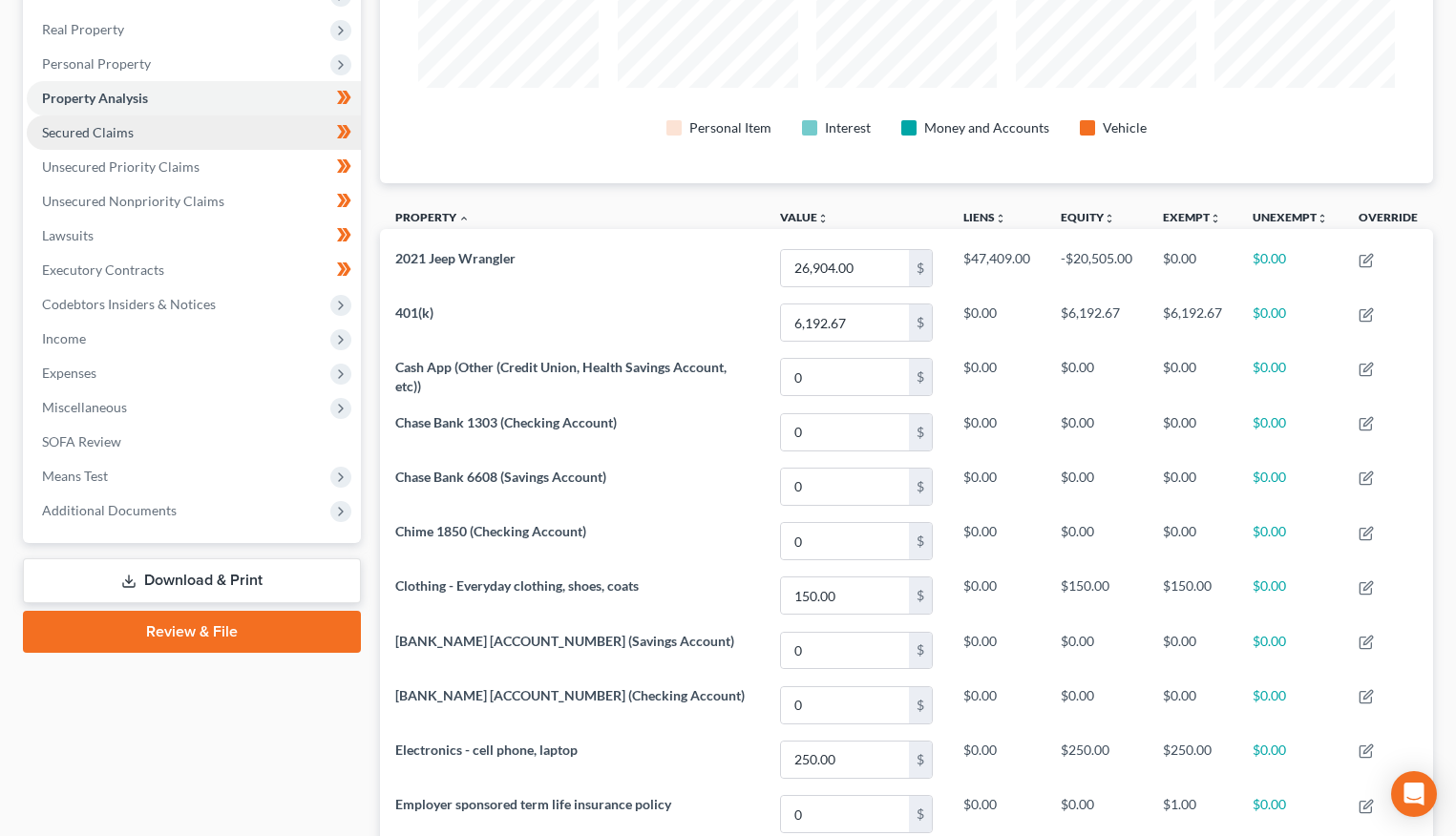 click on "Secured Claims" at bounding box center [88, 132] 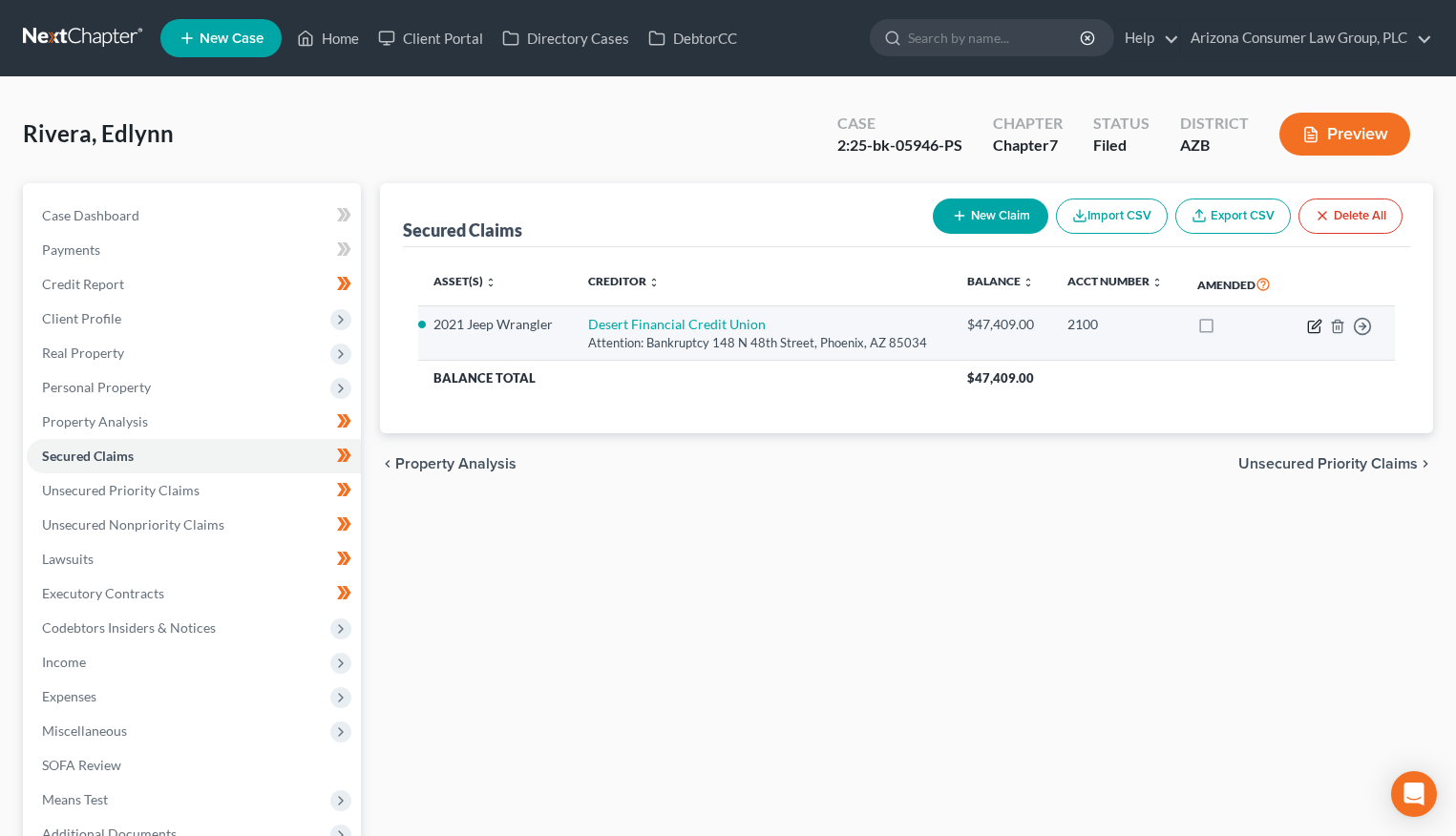 click 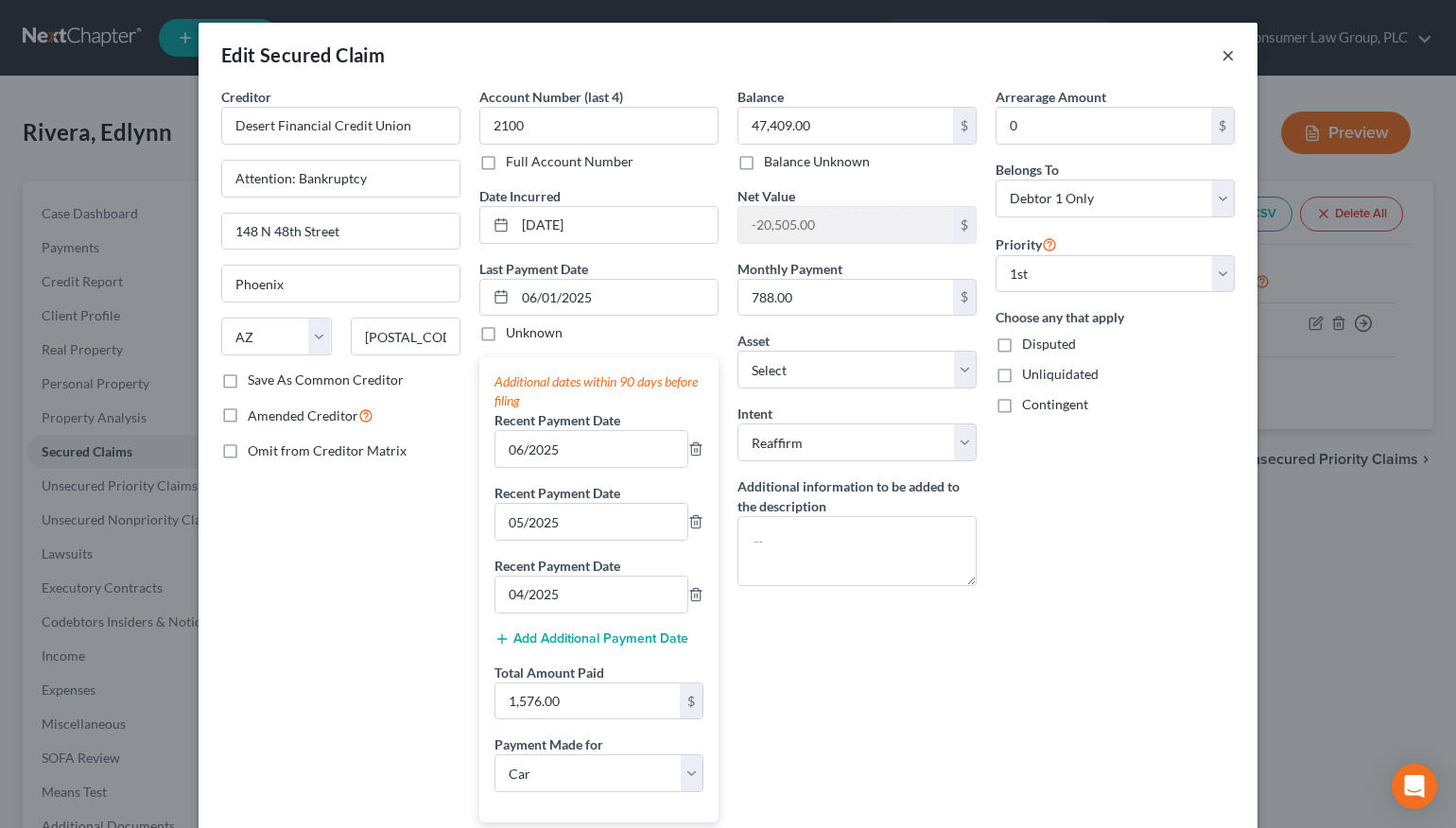 click on "×" at bounding box center (1228, 55) 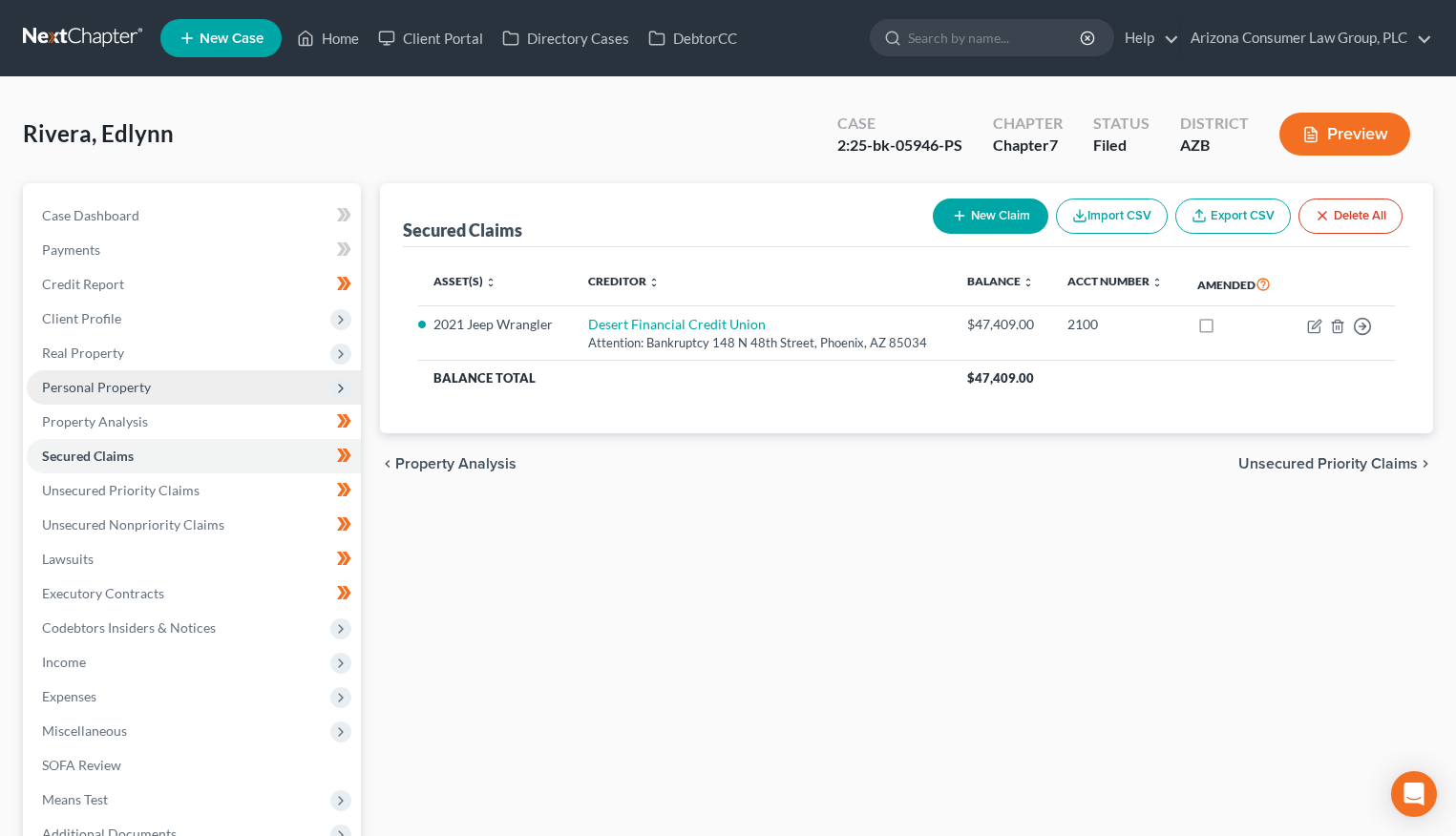 drag, startPoint x: 84, startPoint y: 387, endPoint x: 95, endPoint y: 405, distance: 21.095023 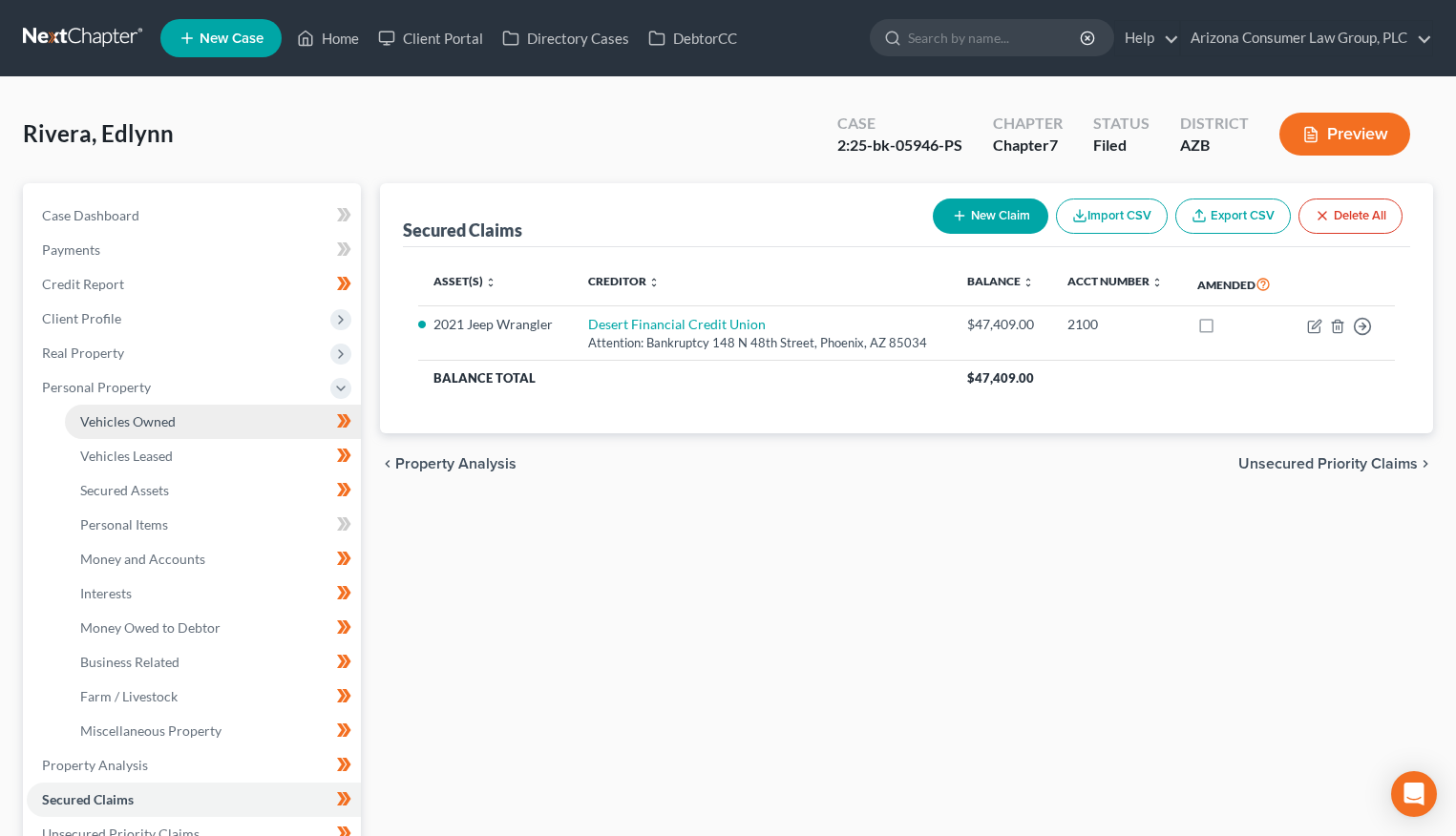 click on "Vehicles Owned" at bounding box center [128, 421] 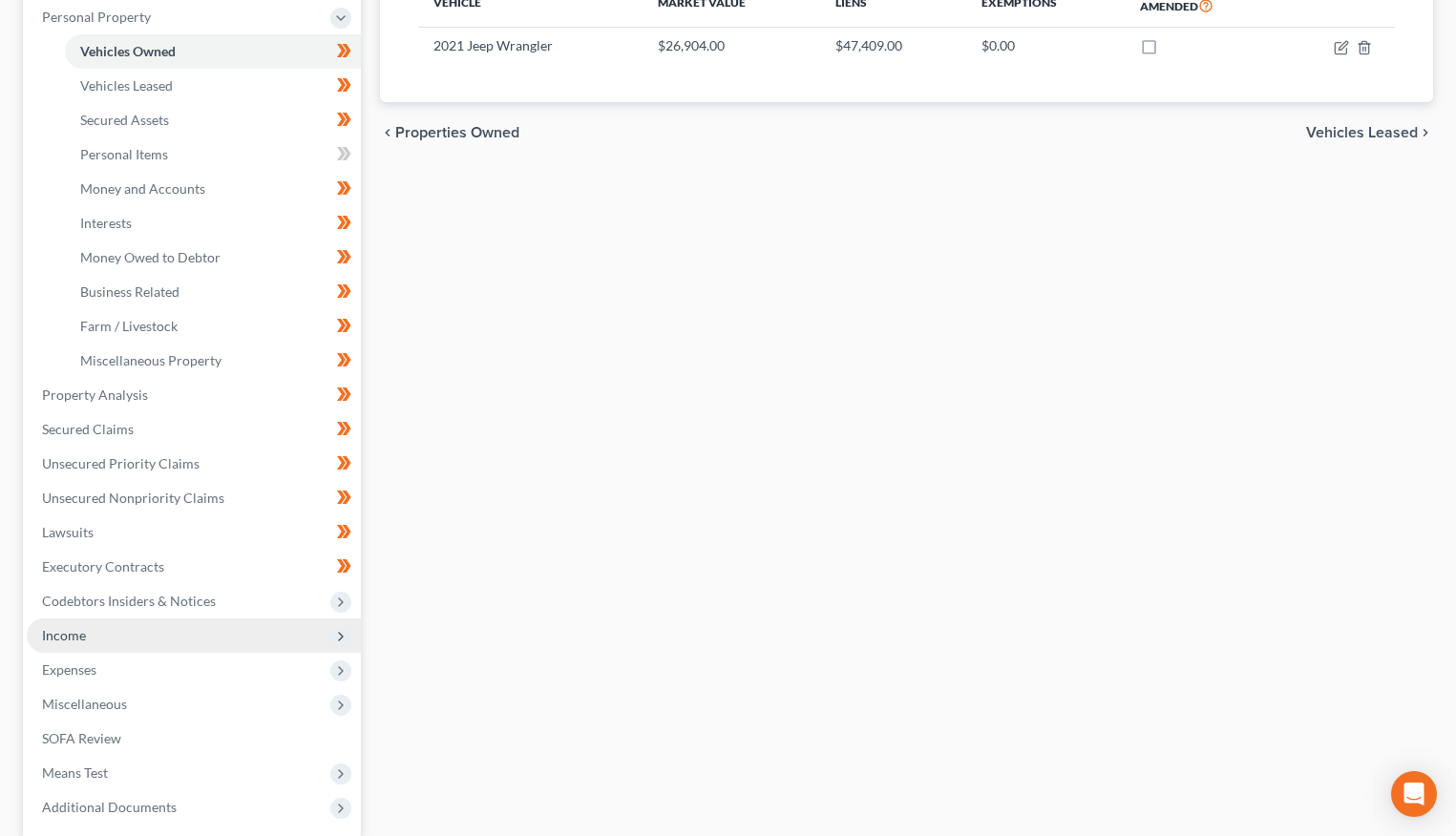 click on "Income" at bounding box center [64, 635] 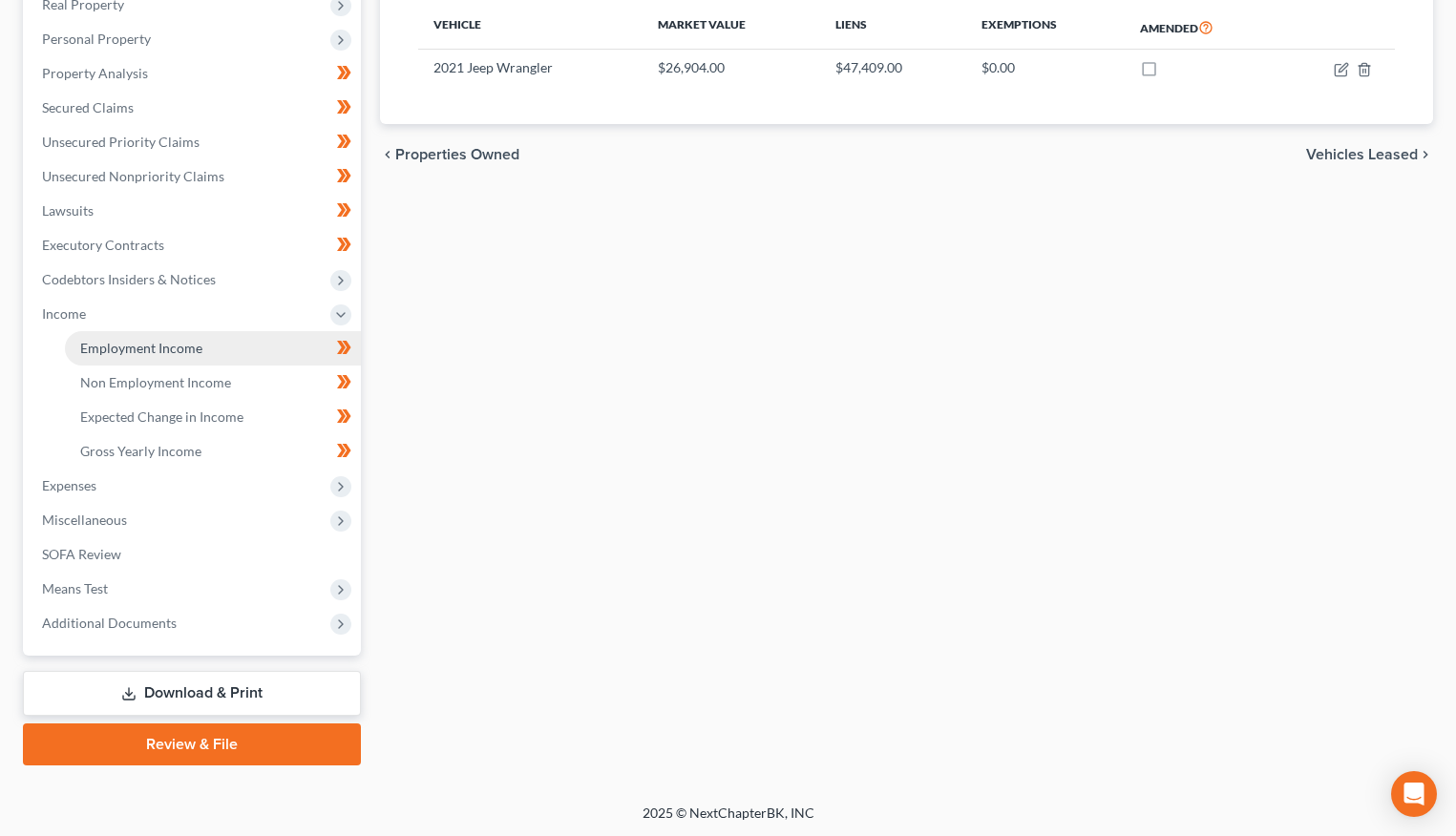 click on "Employment Income" at bounding box center (141, 347) 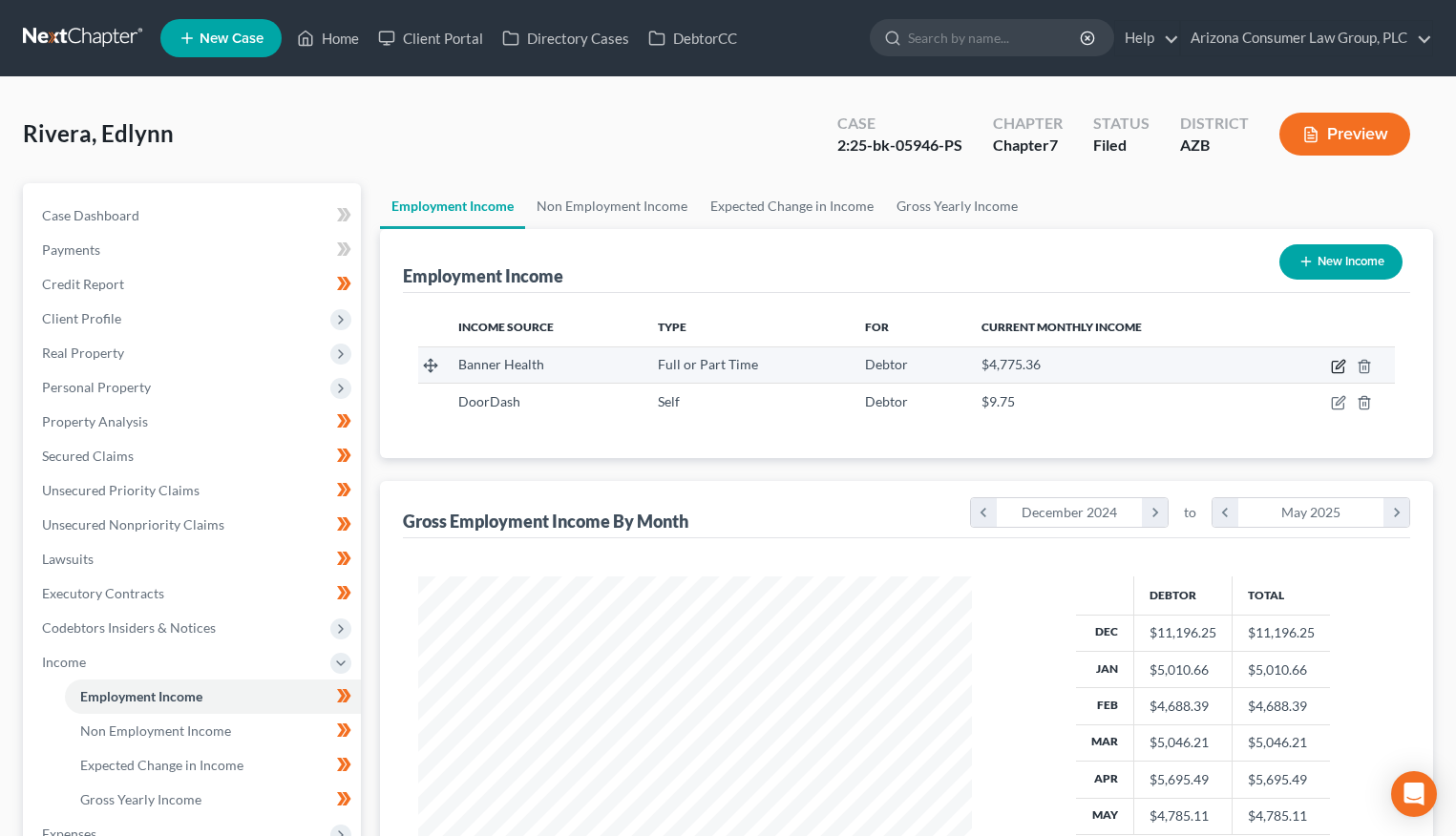click 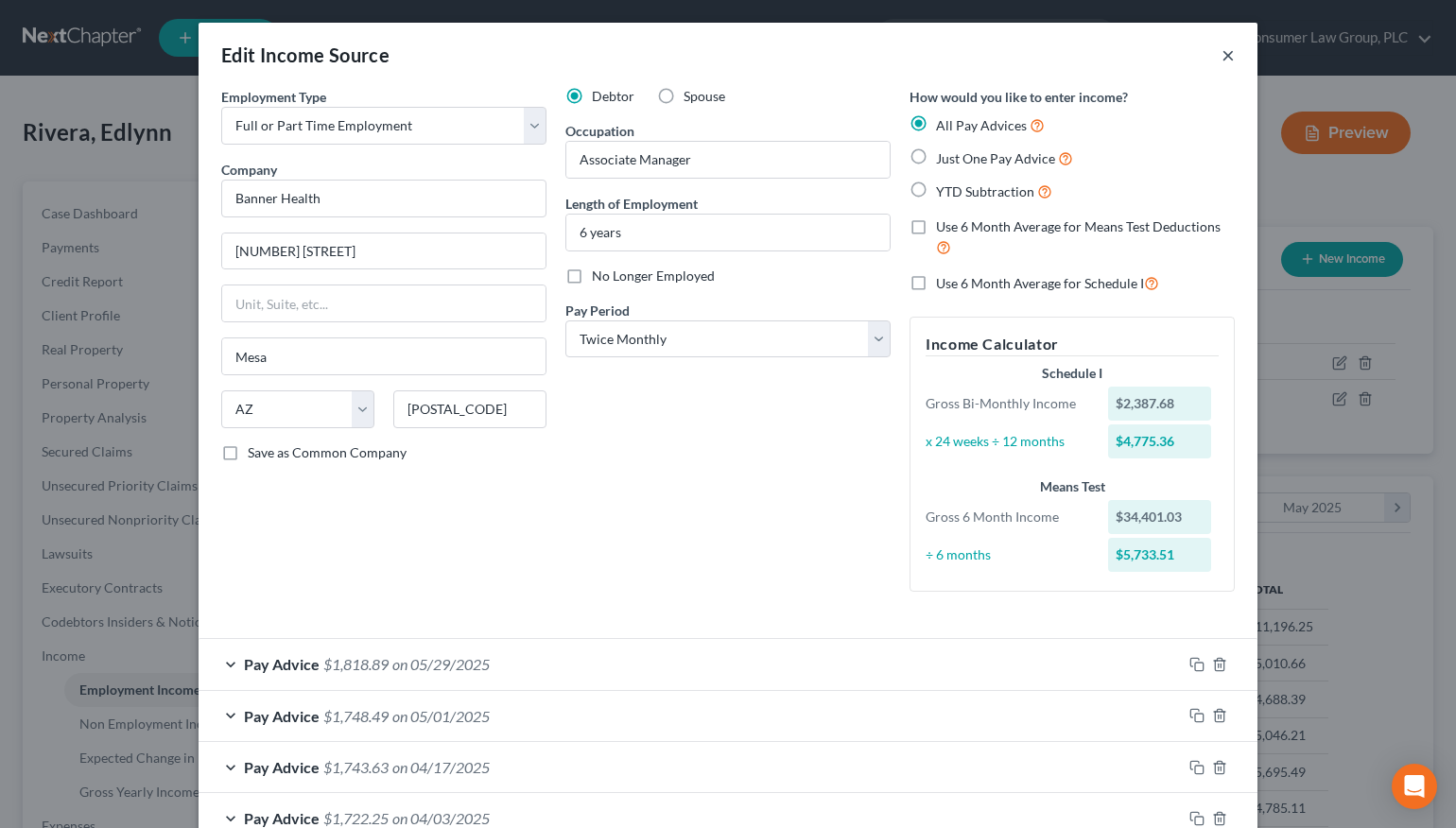 click on "×" at bounding box center [1228, 55] 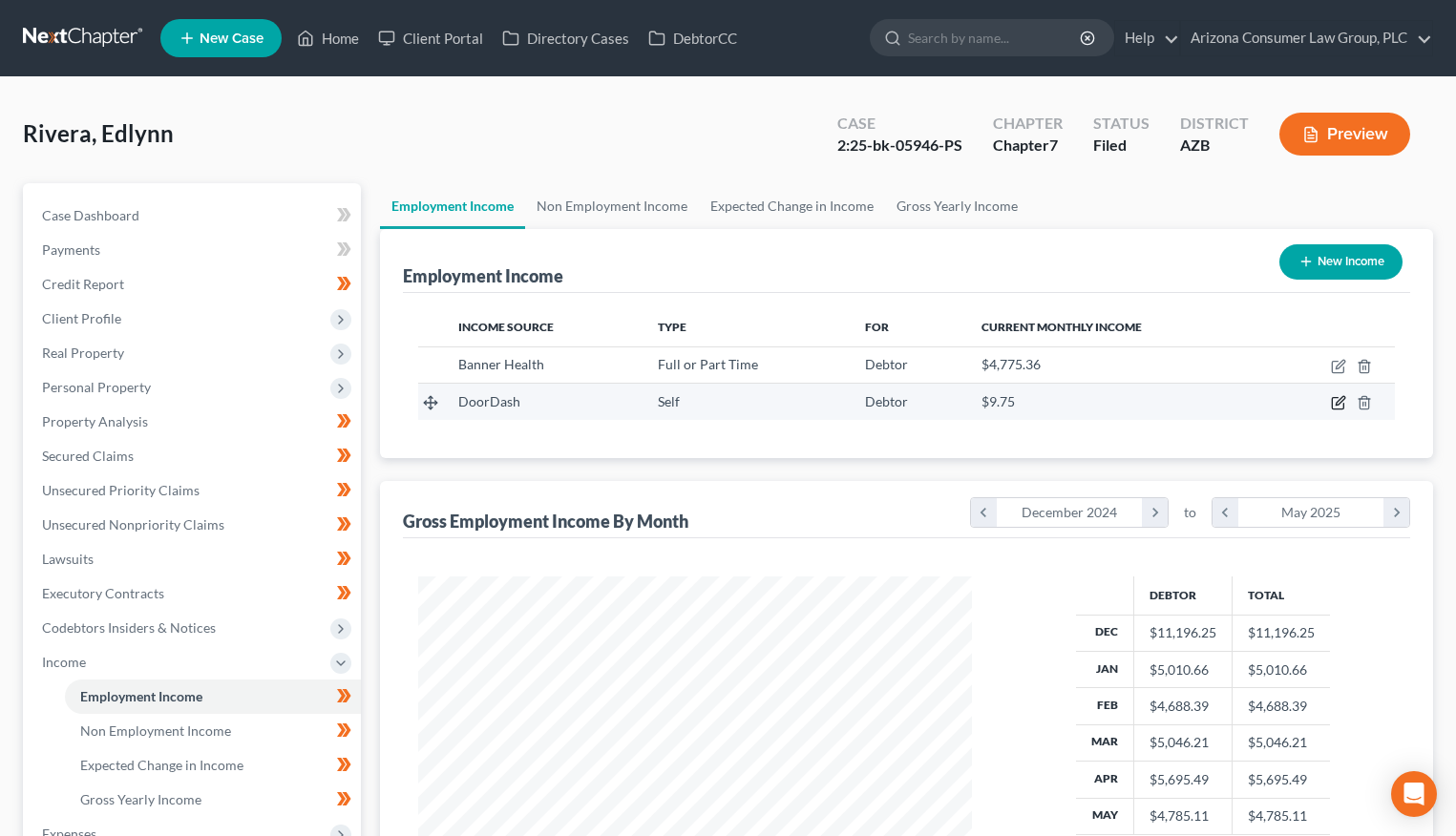 click 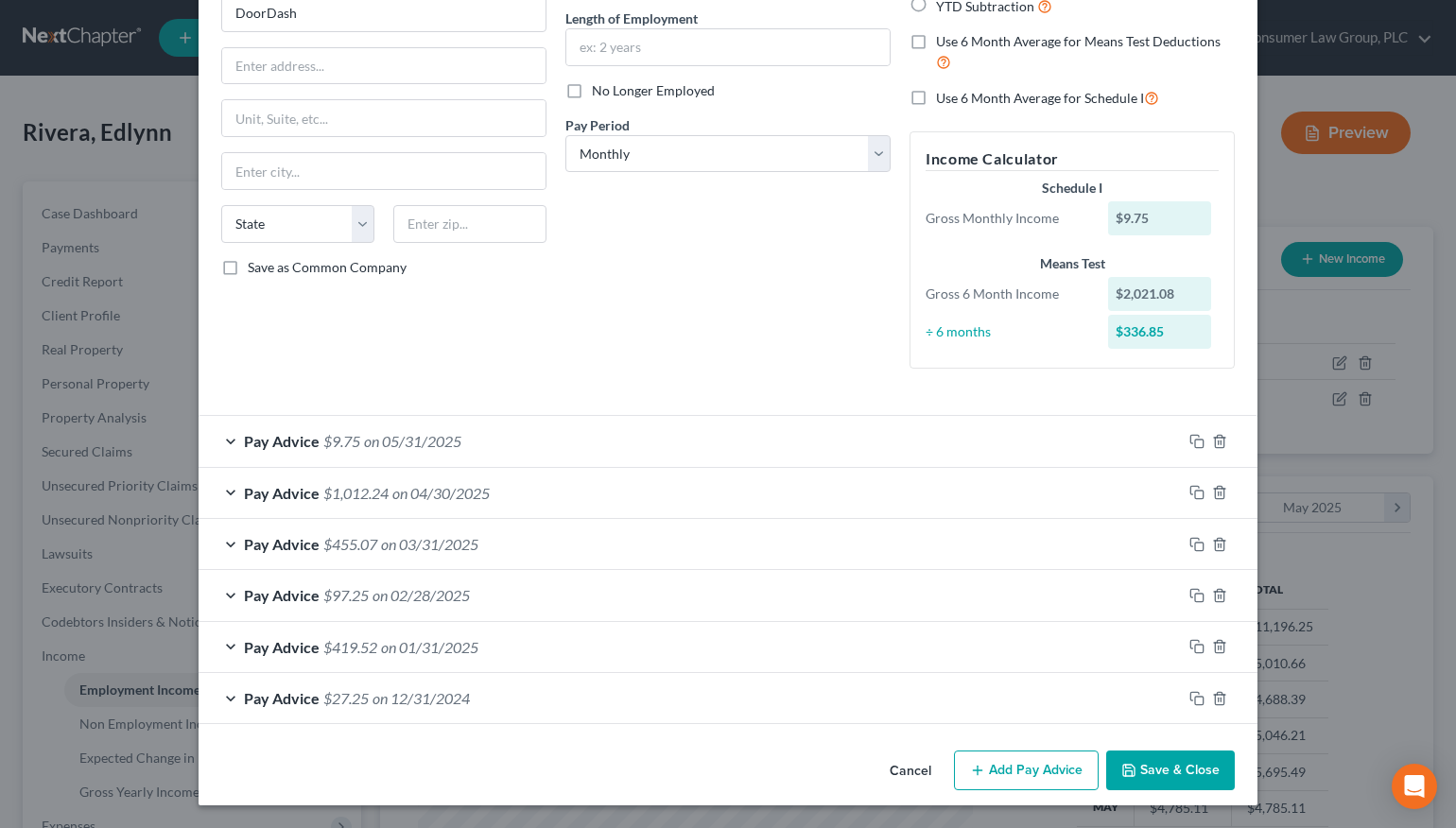 drag, startPoint x: 904, startPoint y: 771, endPoint x: 810, endPoint y: 734, distance: 101.0198 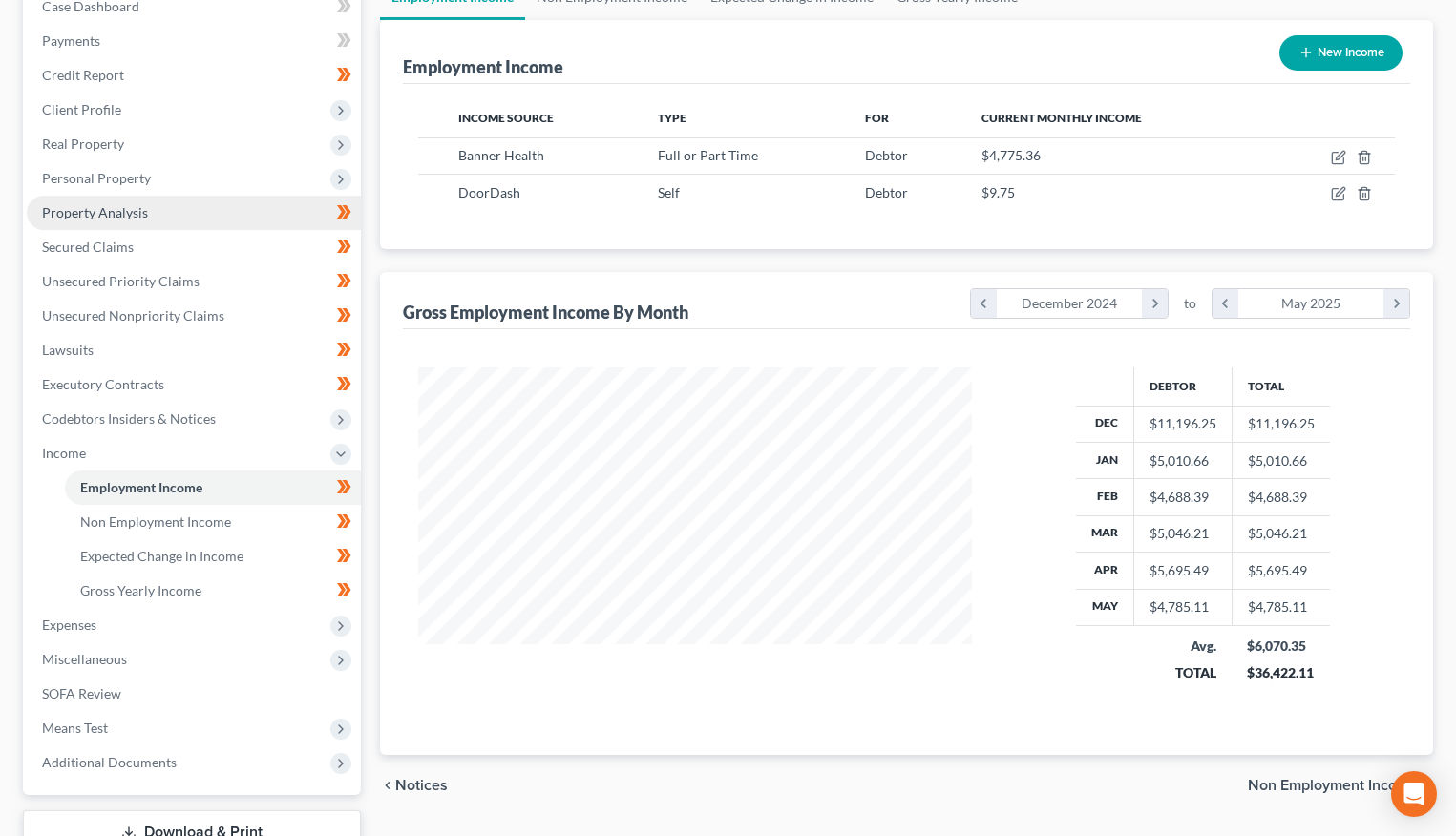 scroll, scrollTop: 330, scrollLeft: 0, axis: vertical 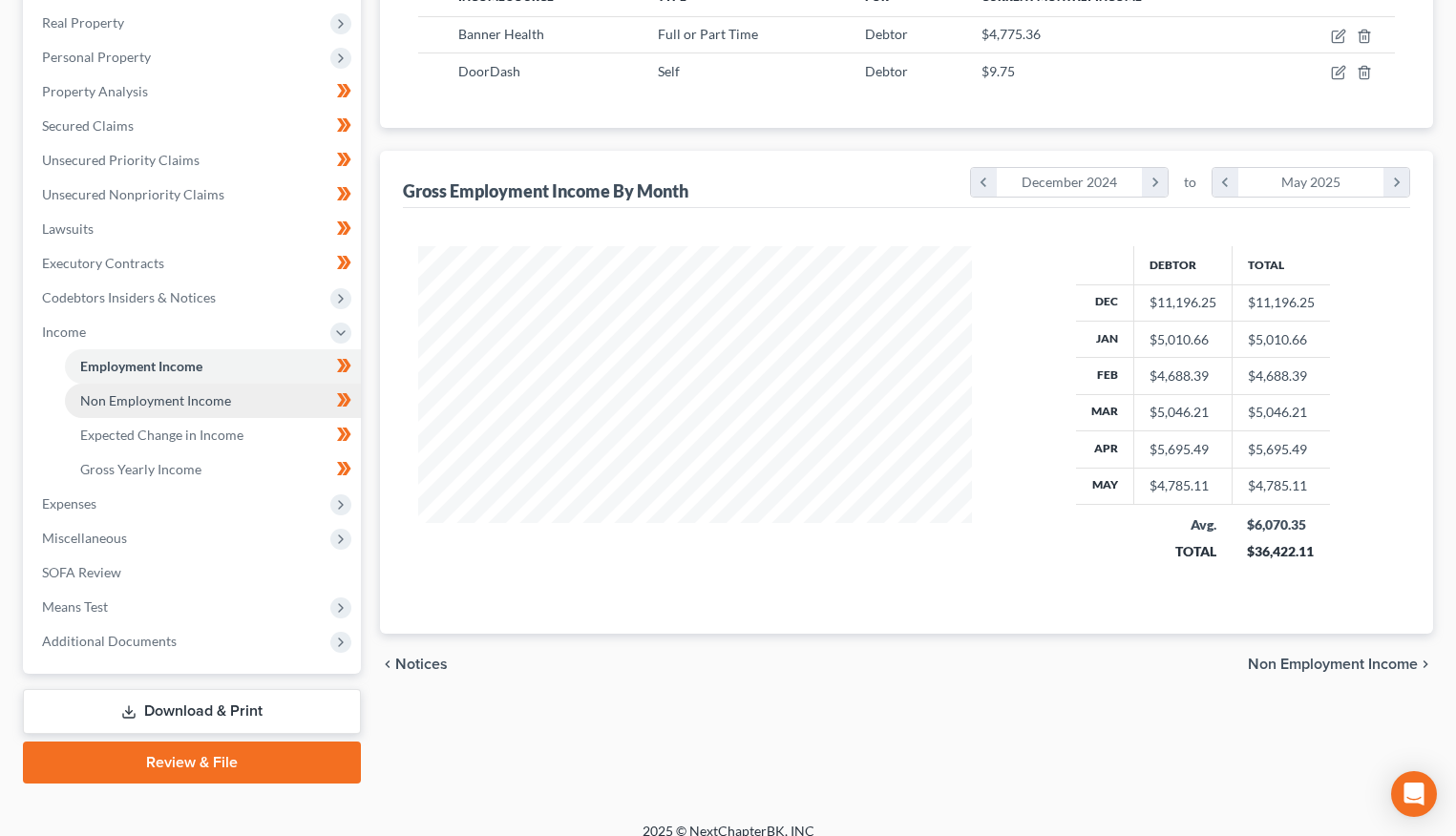 click on "Non Employment Income" at bounding box center [156, 400] 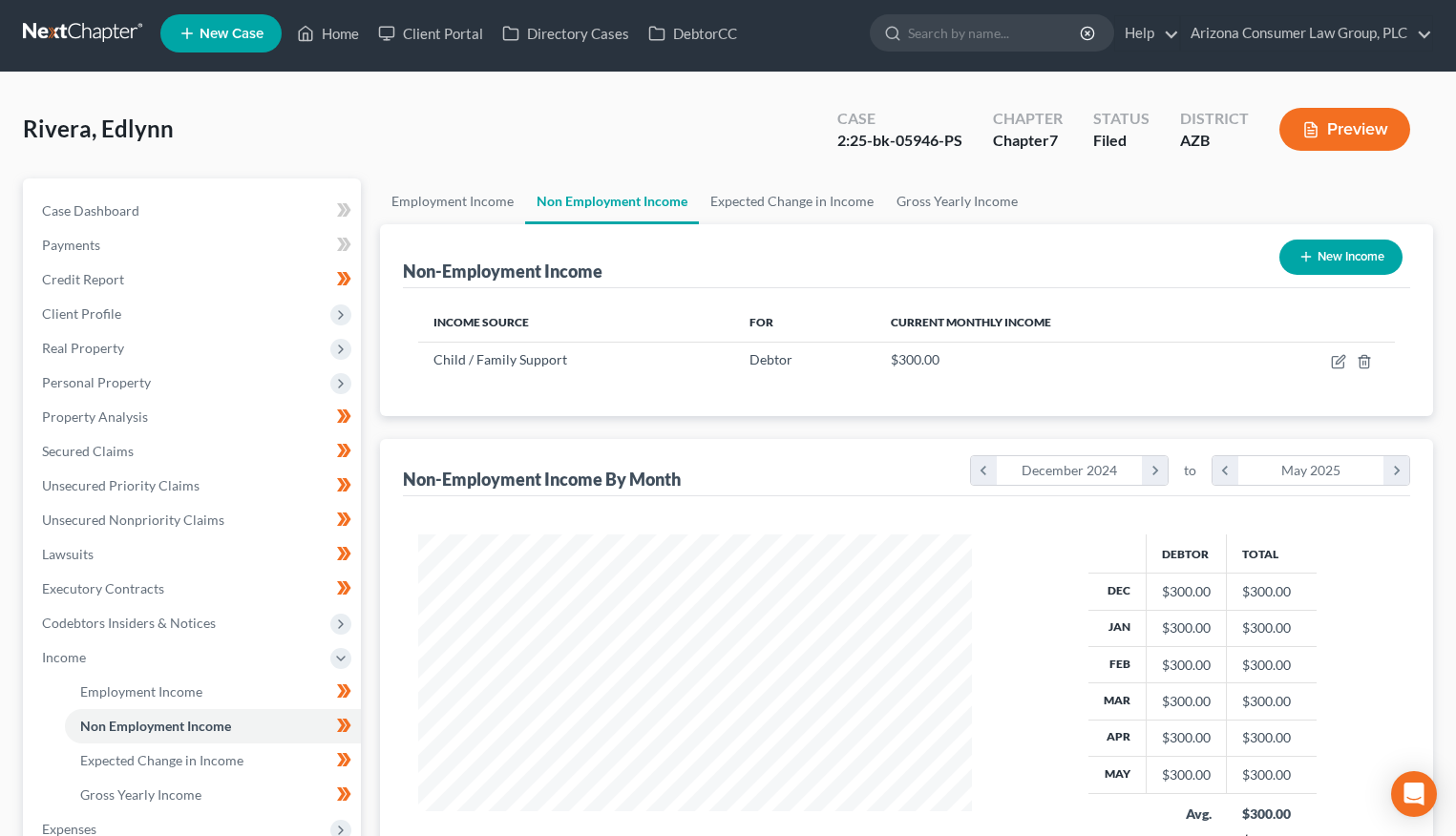 scroll, scrollTop: 0, scrollLeft: 0, axis: both 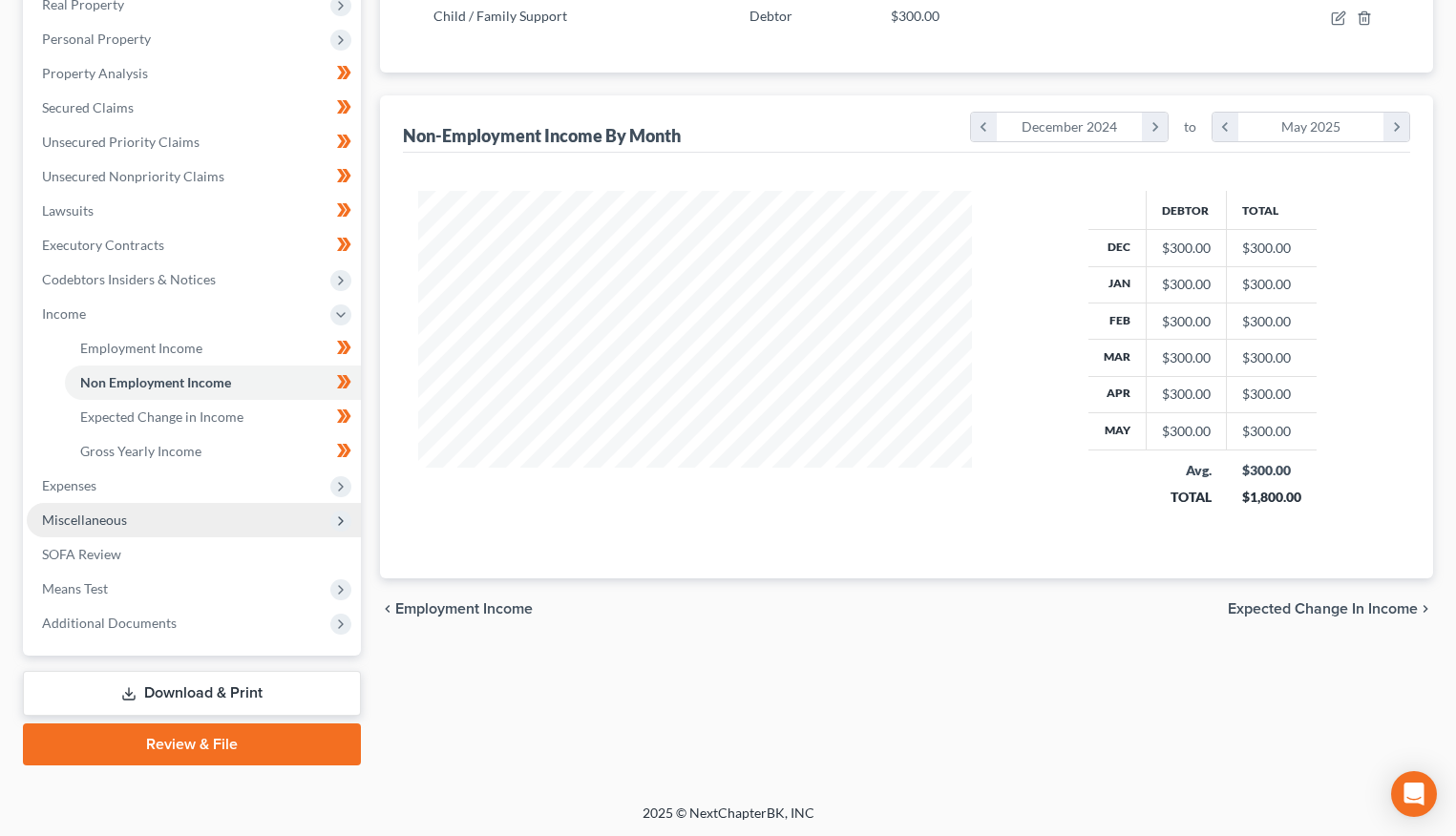 click on "Miscellaneous" at bounding box center (84, 519) 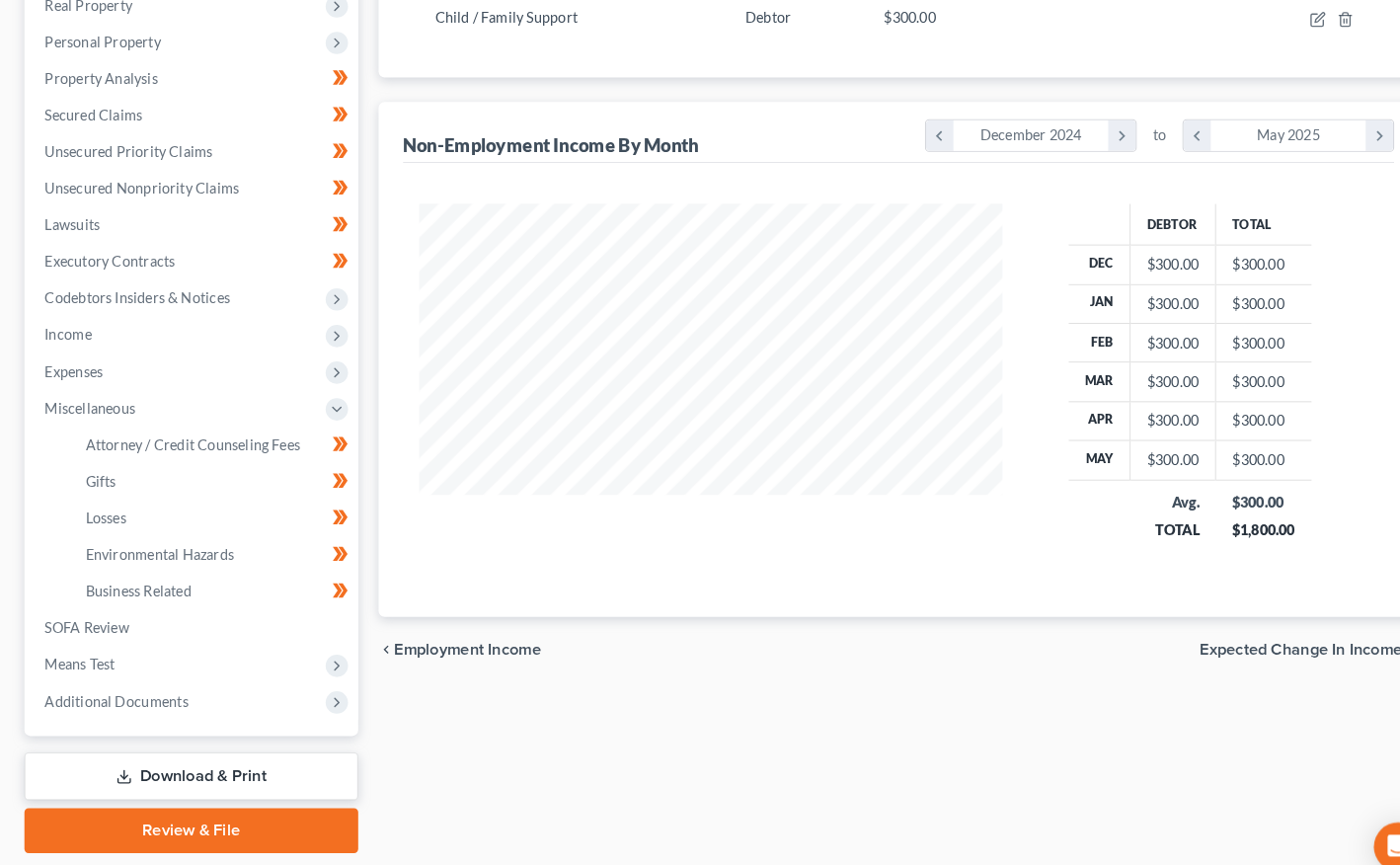scroll, scrollTop: 354, scrollLeft: 488, axis: both 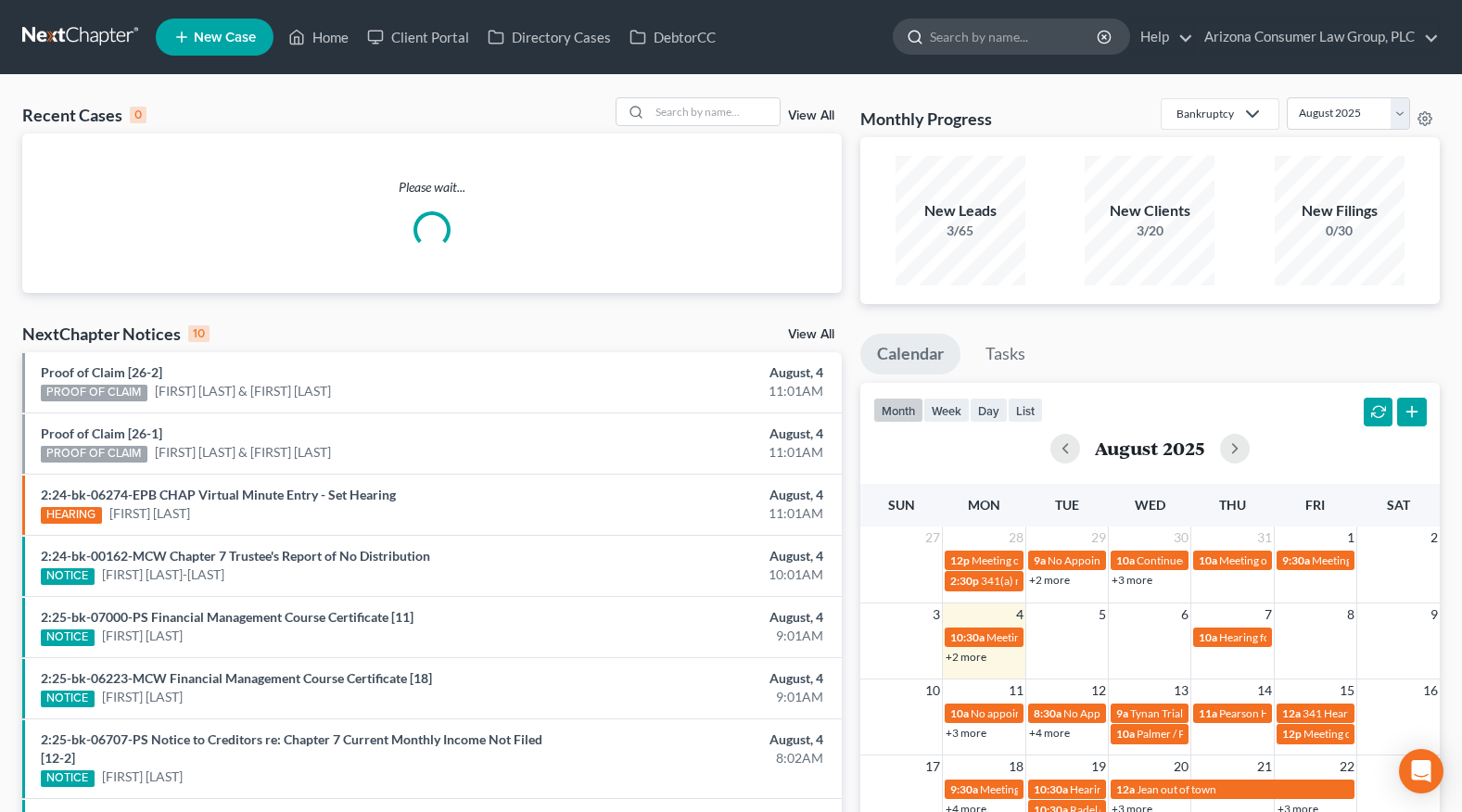 click at bounding box center (1014, 36) 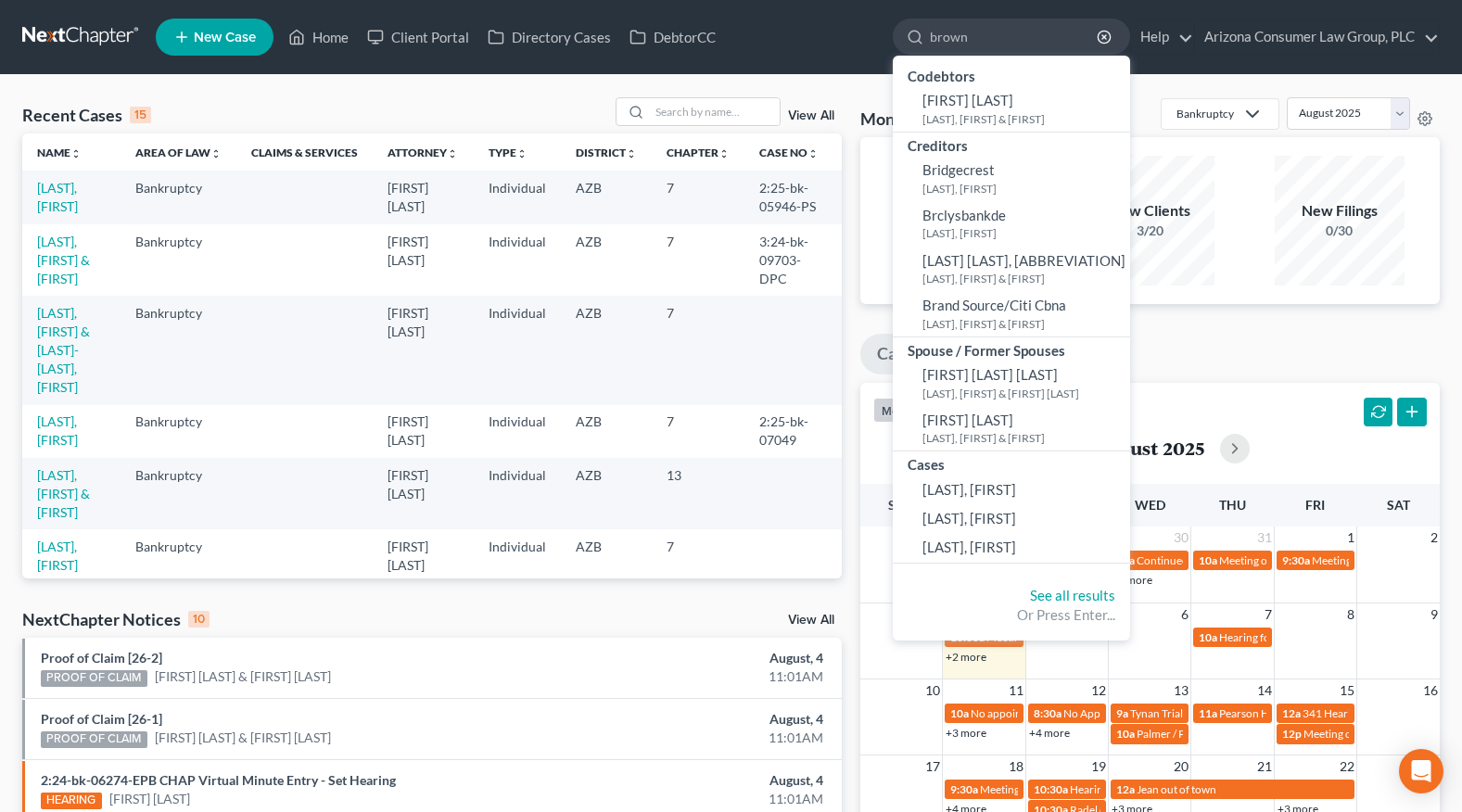 drag, startPoint x: 990, startPoint y: 38, endPoint x: 881, endPoint y: 16, distance: 111.19802 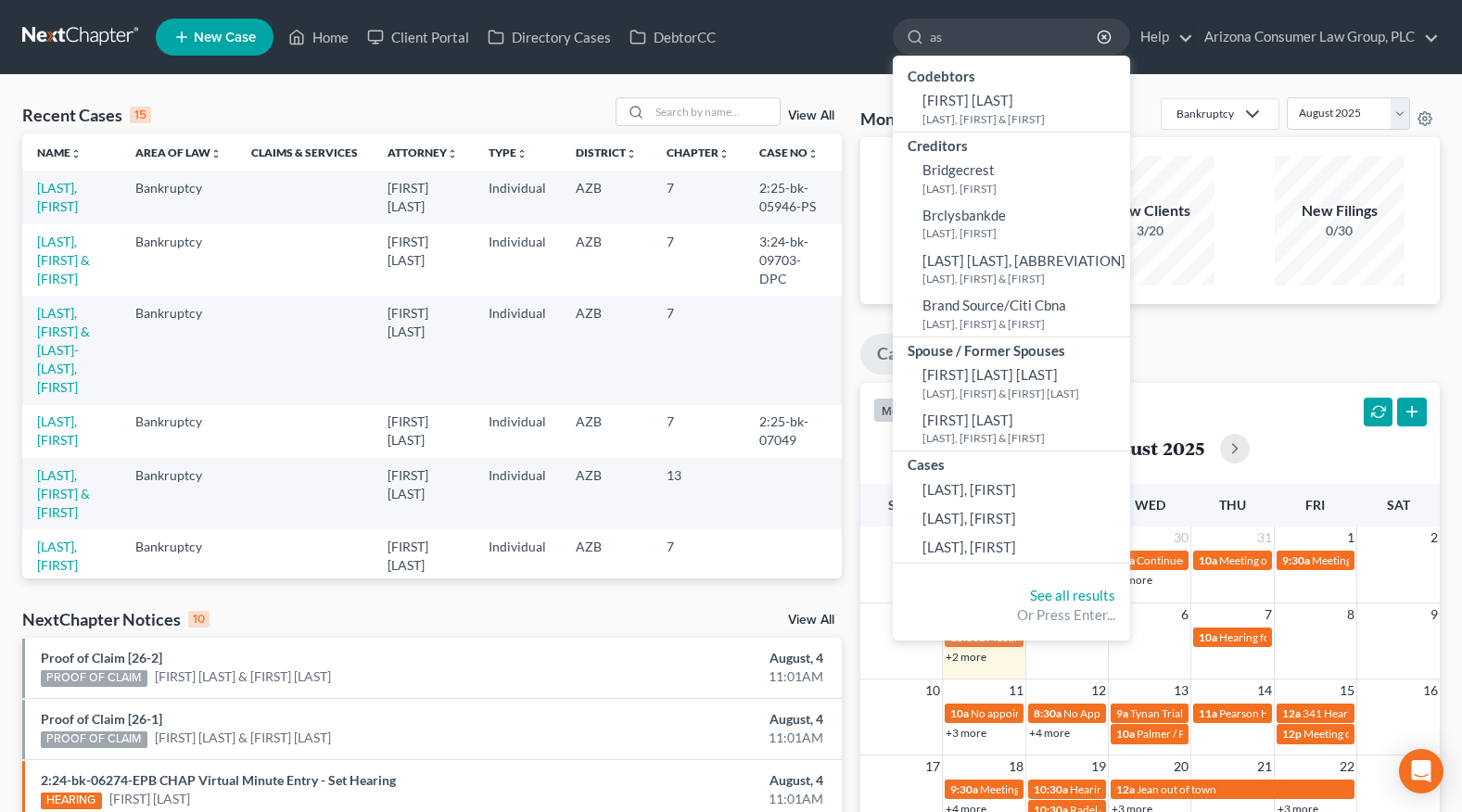 type on "a" 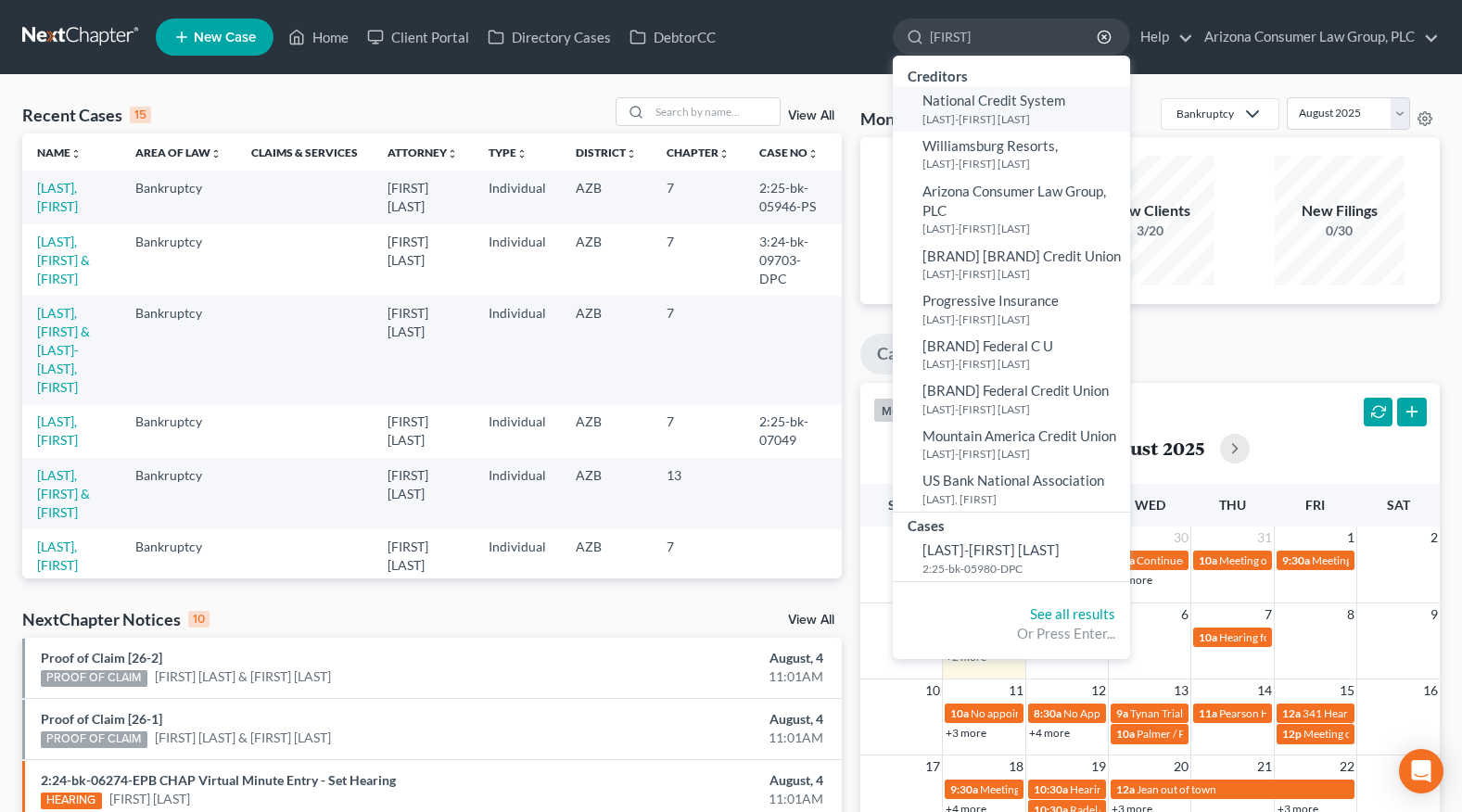 type on "[FIRST]" 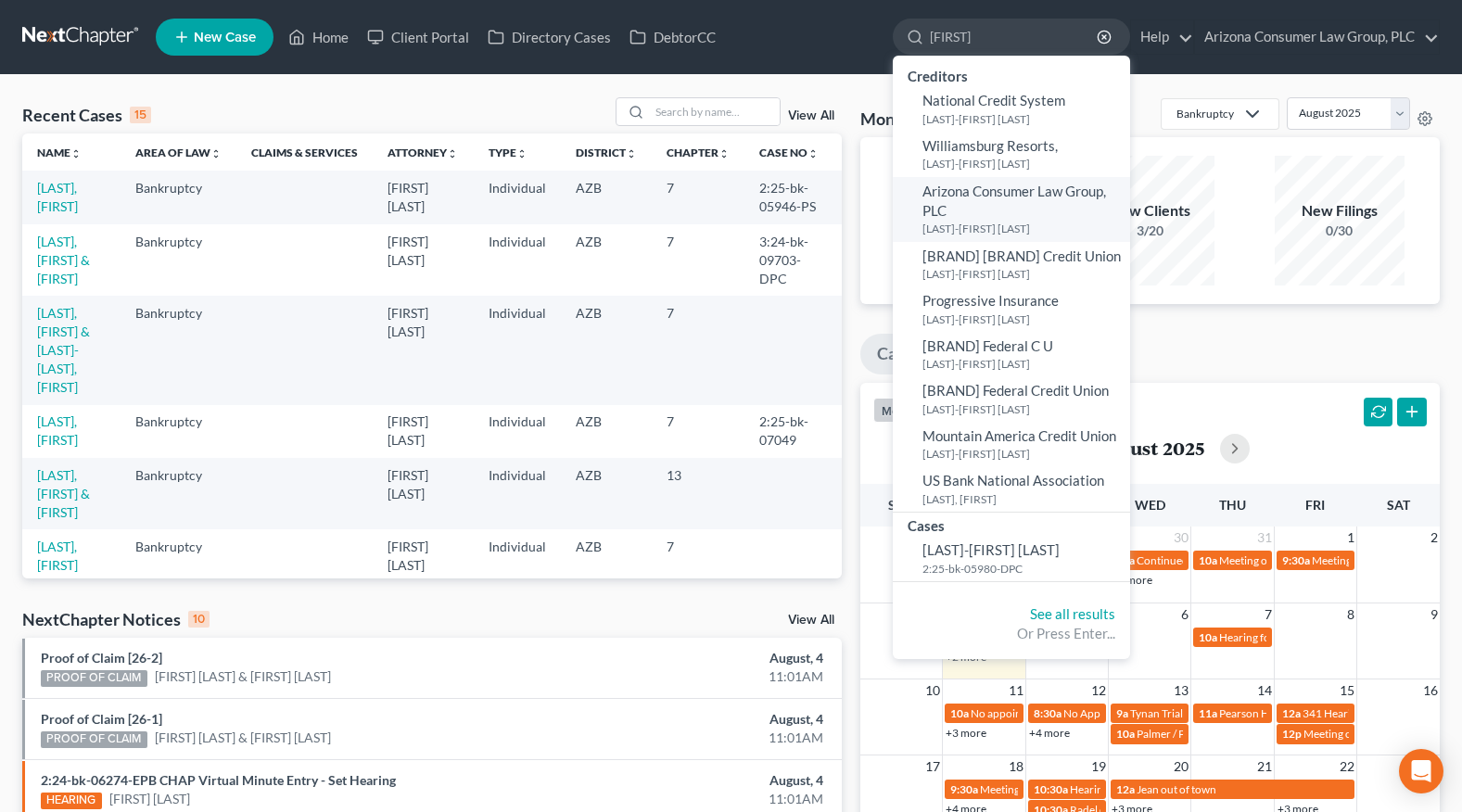type 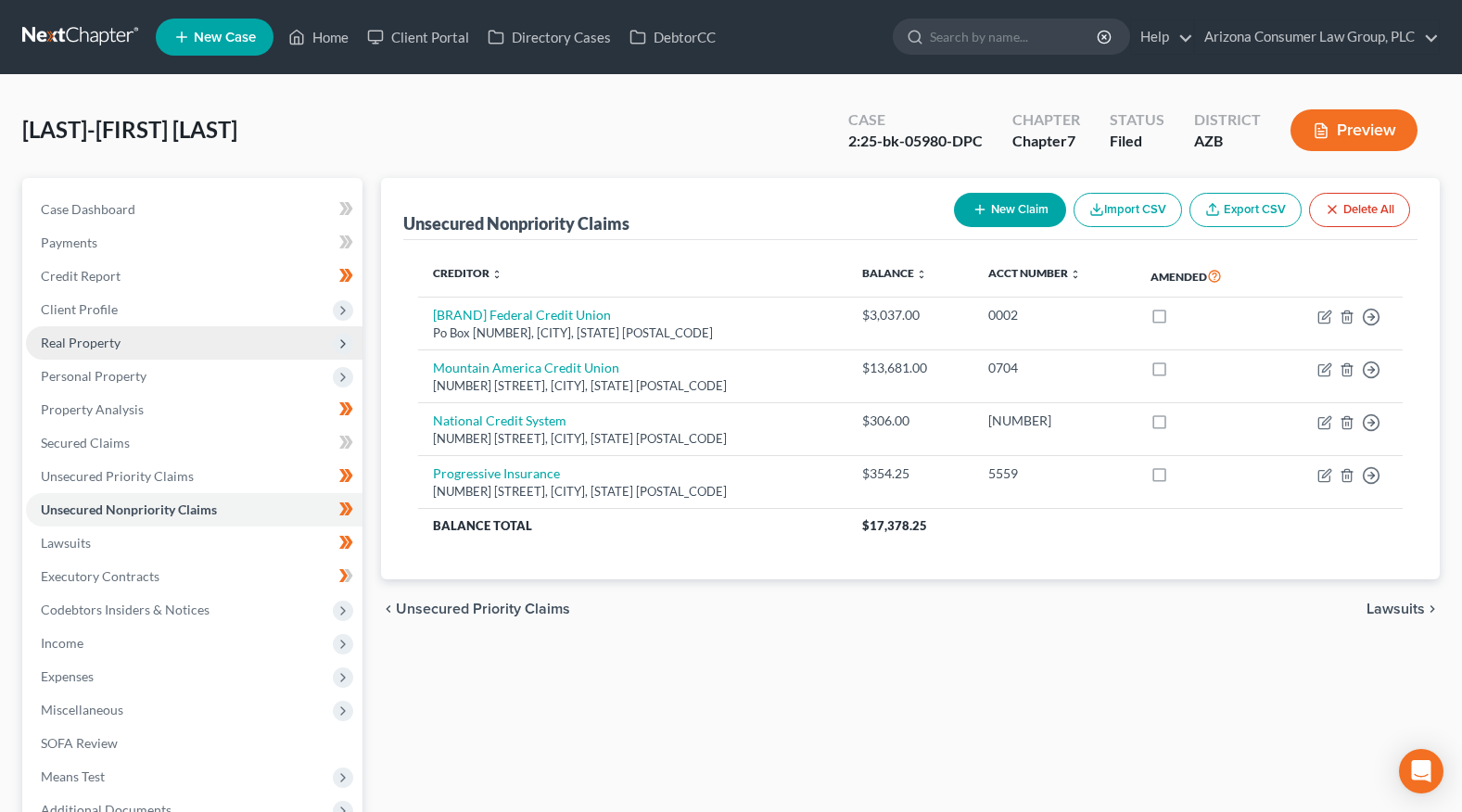 click on "Real Property" at bounding box center [81, 342] 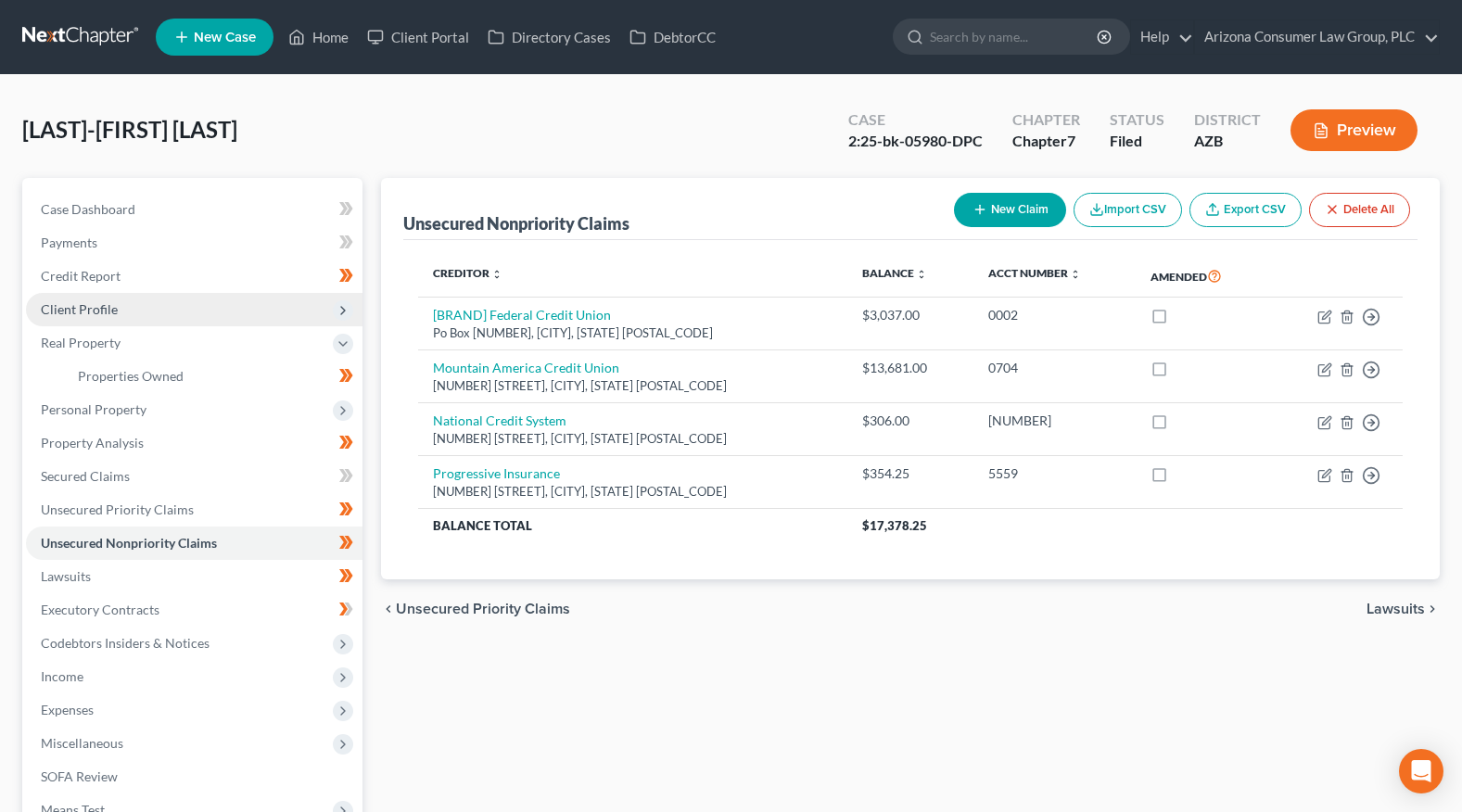 click on "Client Profile" at bounding box center (79, 309) 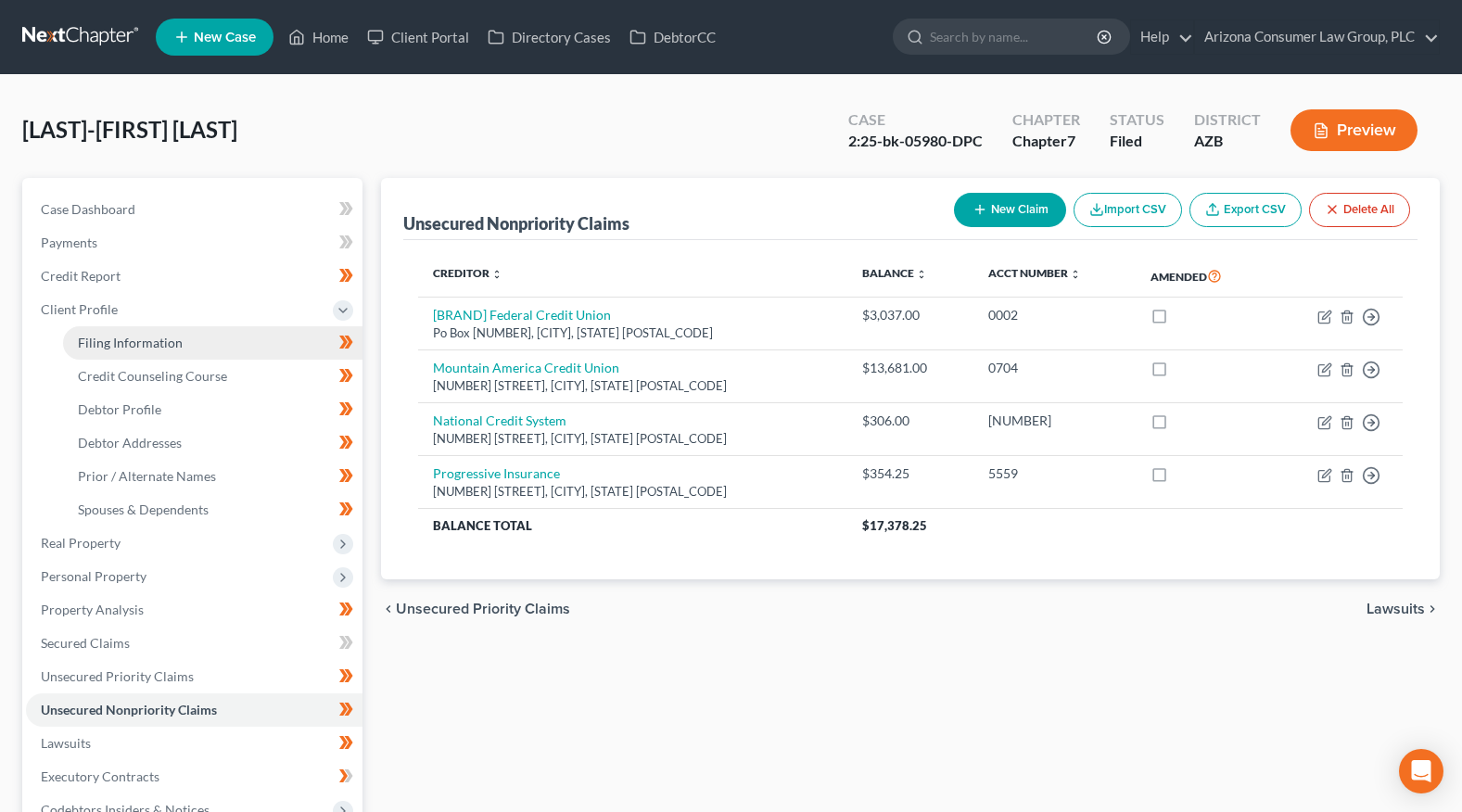 click on "Filing Information" at bounding box center [130, 342] 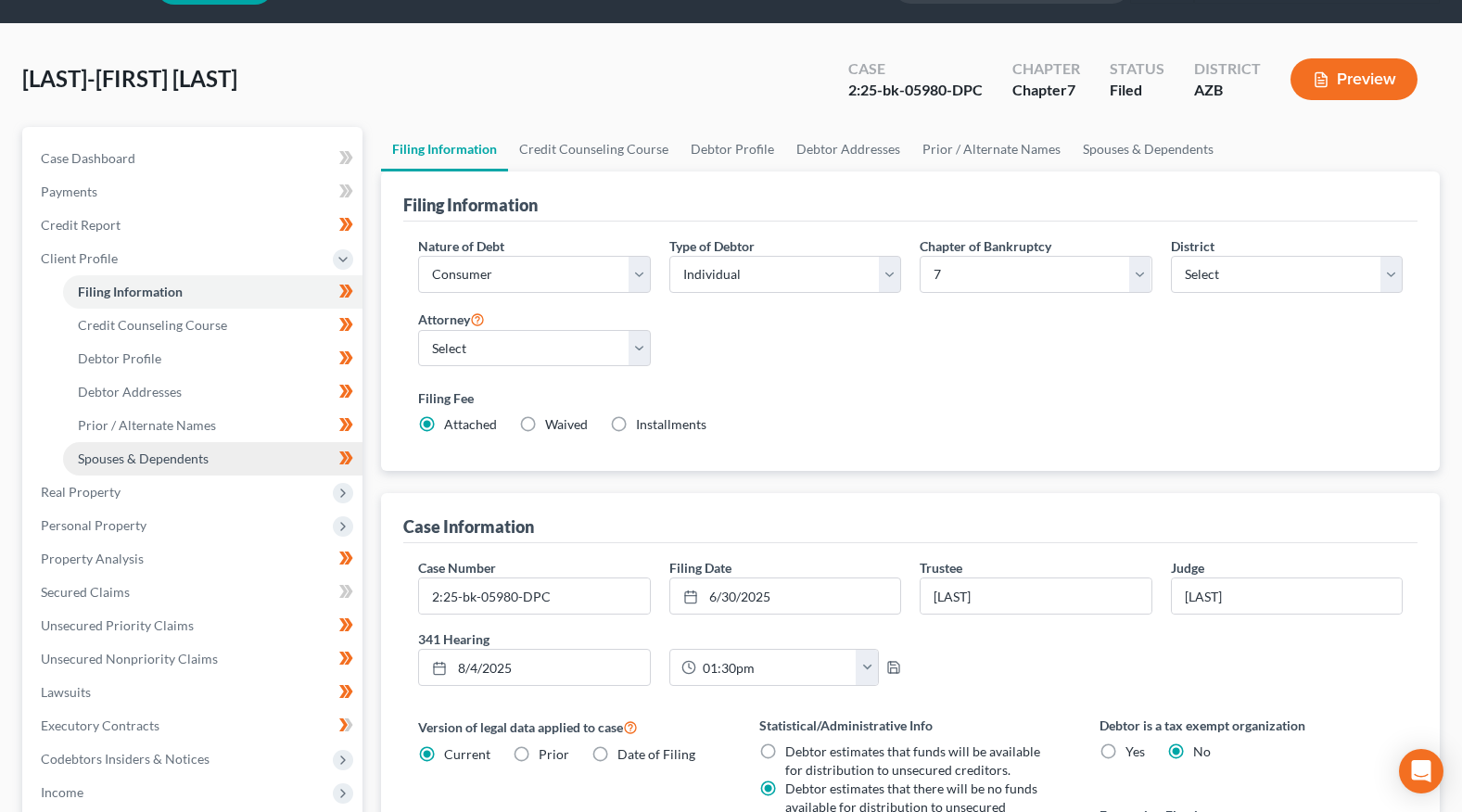 scroll, scrollTop: 120, scrollLeft: 0, axis: vertical 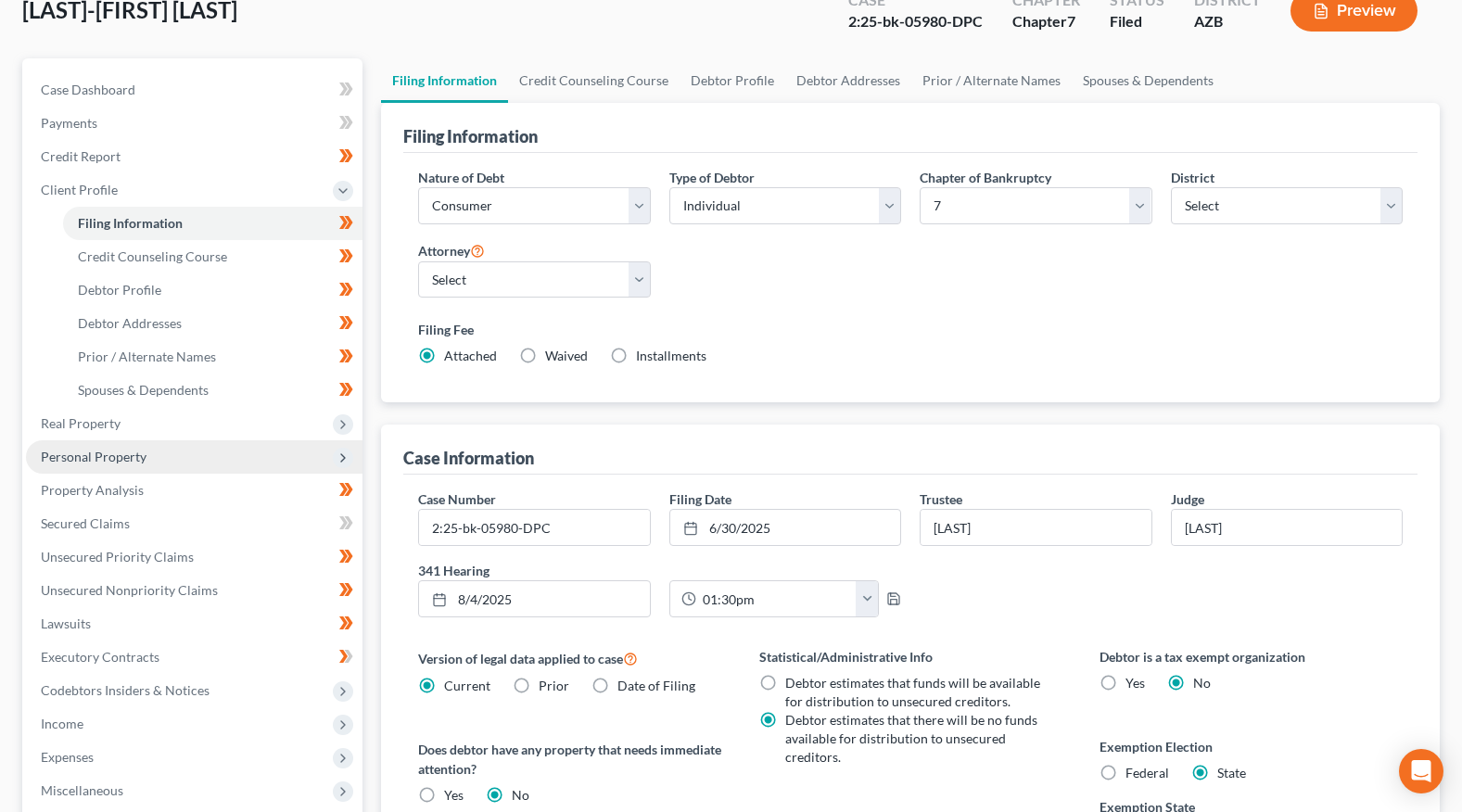 click on "Personal Property" at bounding box center (94, 456) 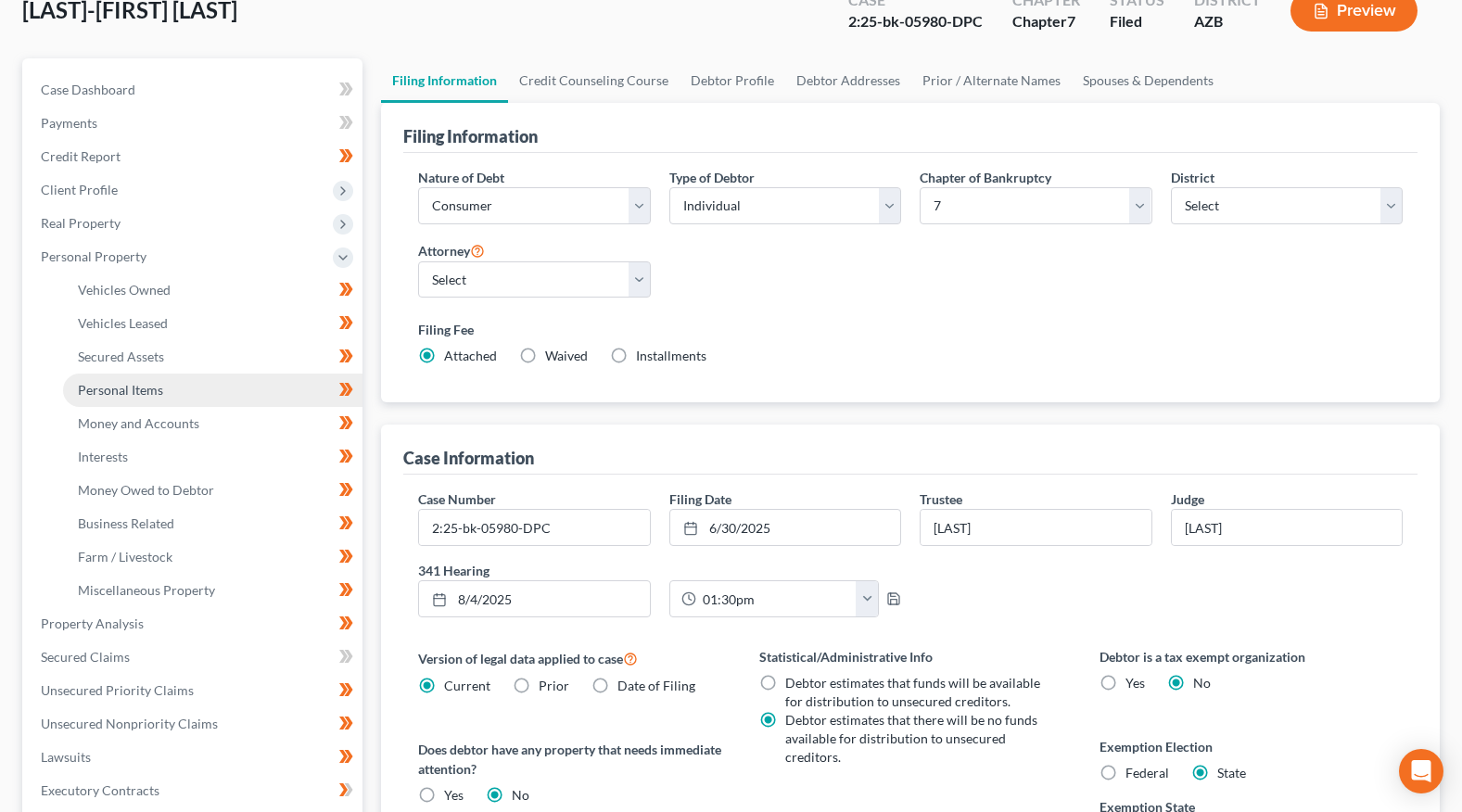 click on "Personal Items" at bounding box center [121, 389] 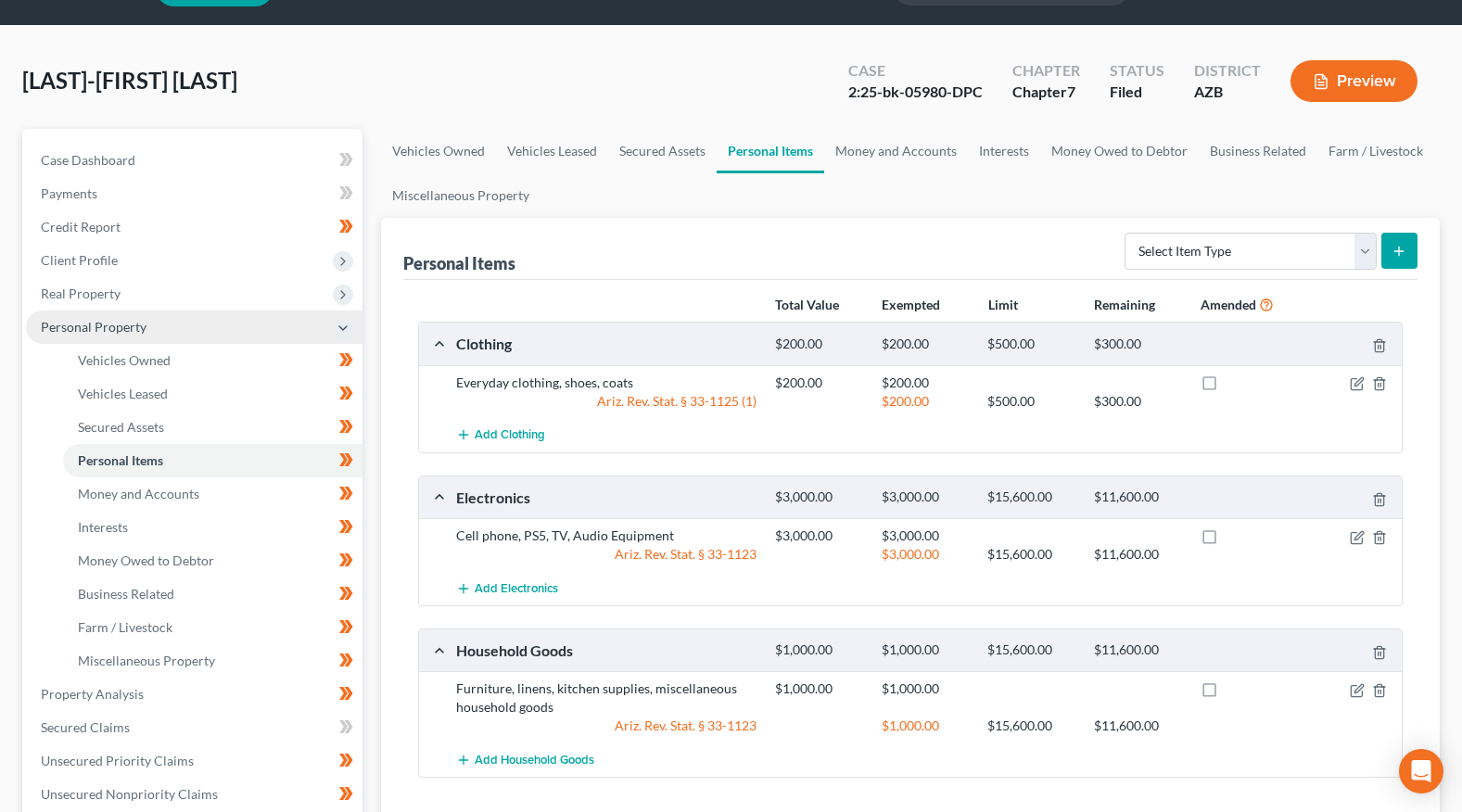 scroll, scrollTop: 338, scrollLeft: 0, axis: vertical 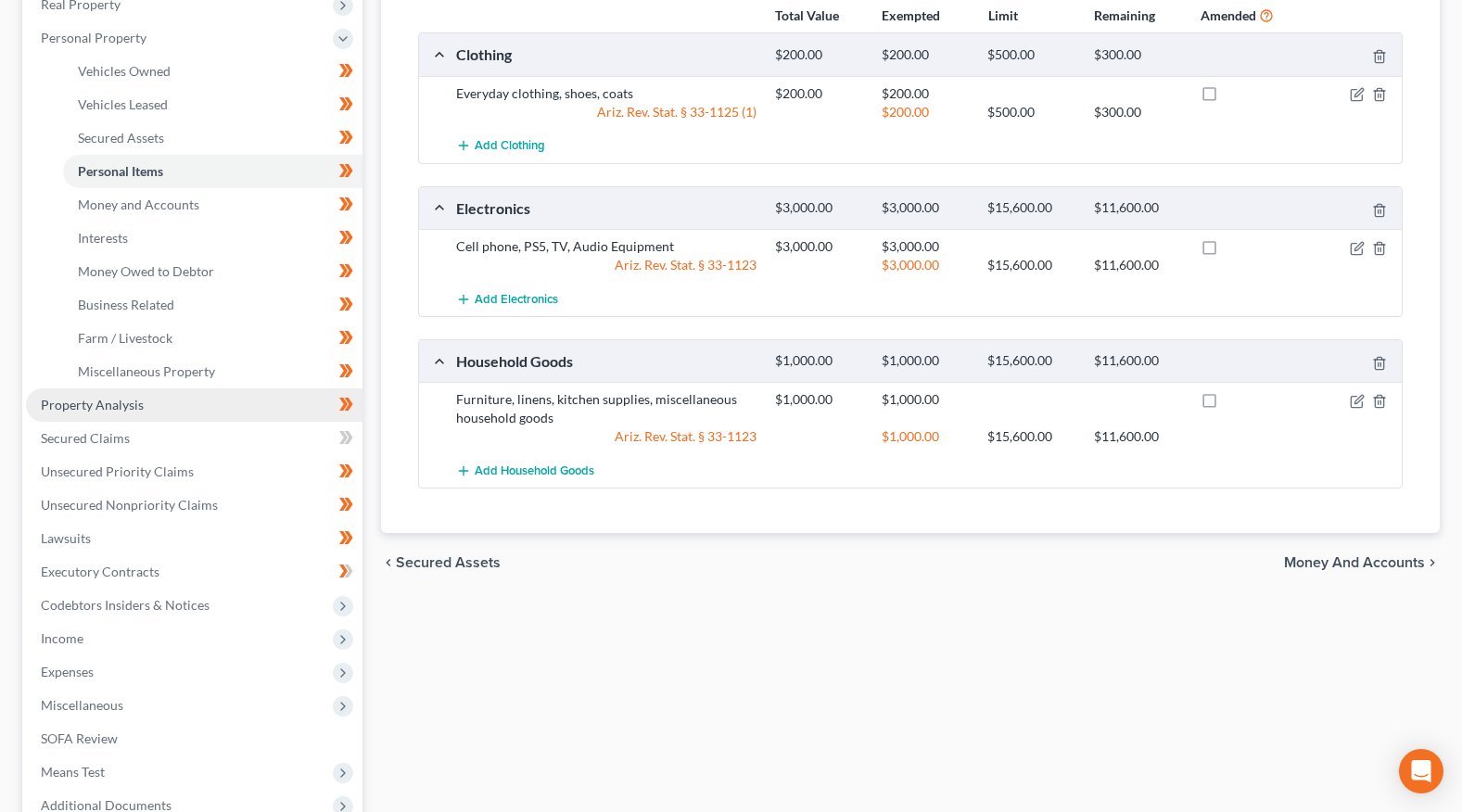 click on "Property Analysis" at bounding box center [92, 404] 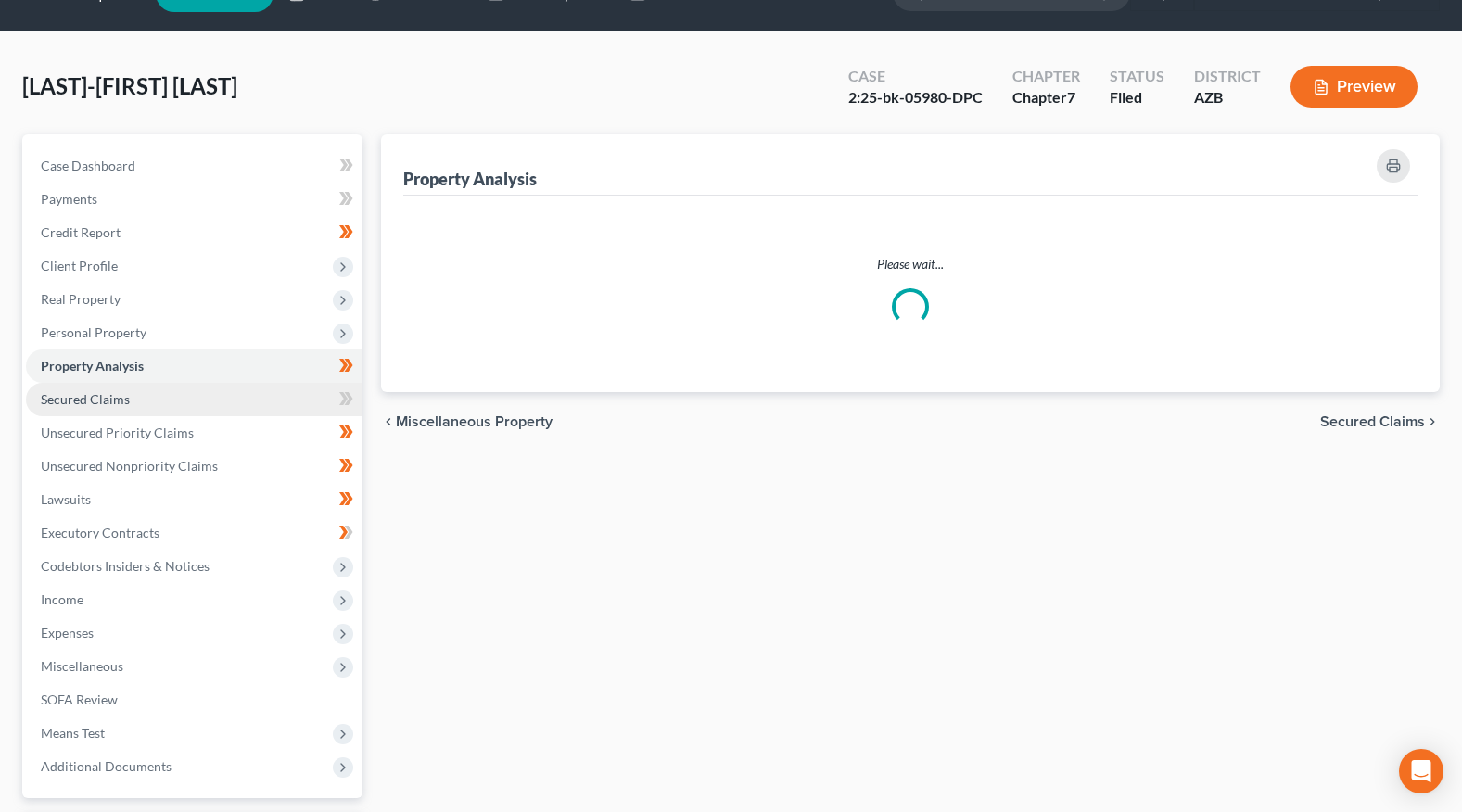 scroll, scrollTop: 0, scrollLeft: 0, axis: both 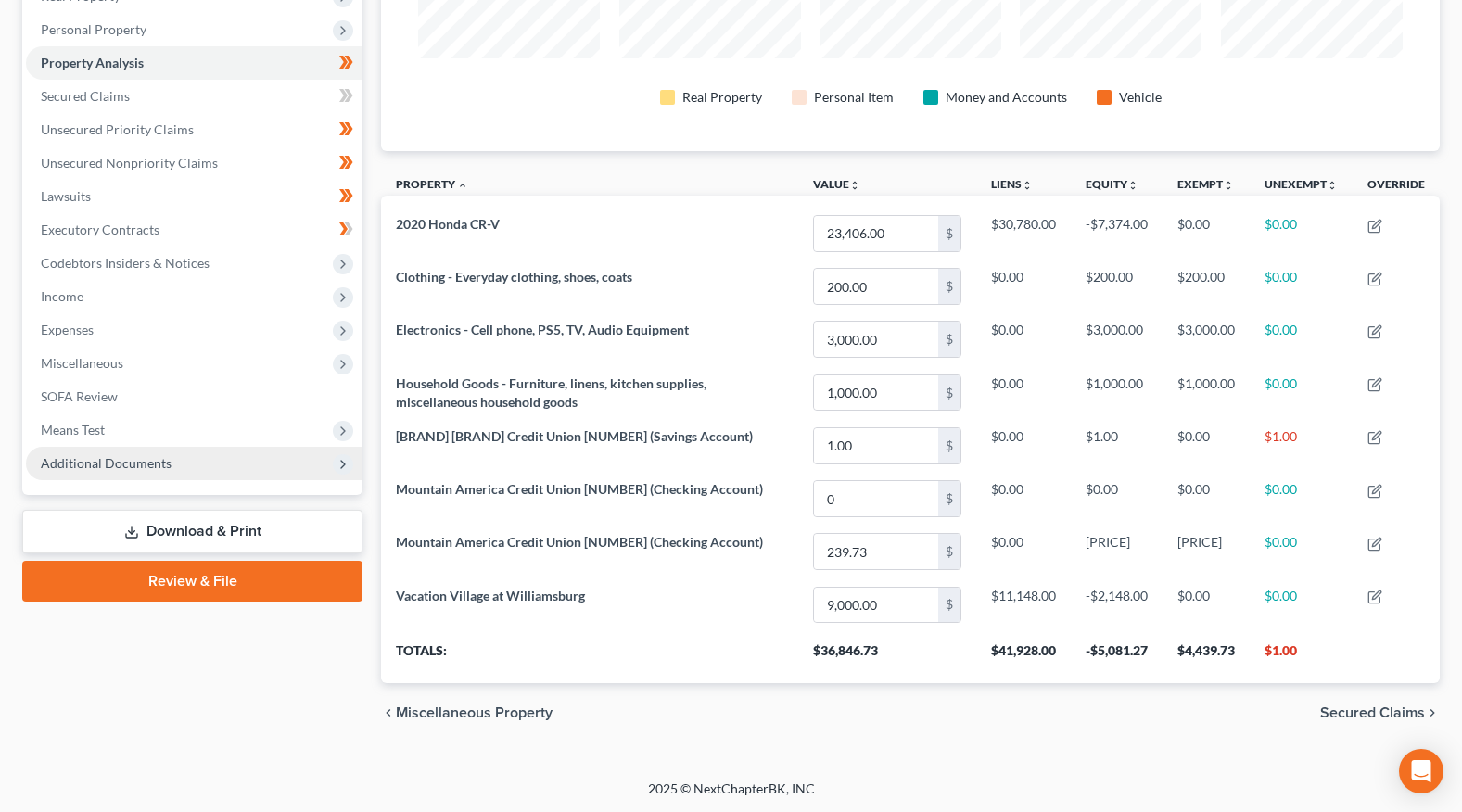 click on "Additional Documents" at bounding box center (106, 463) 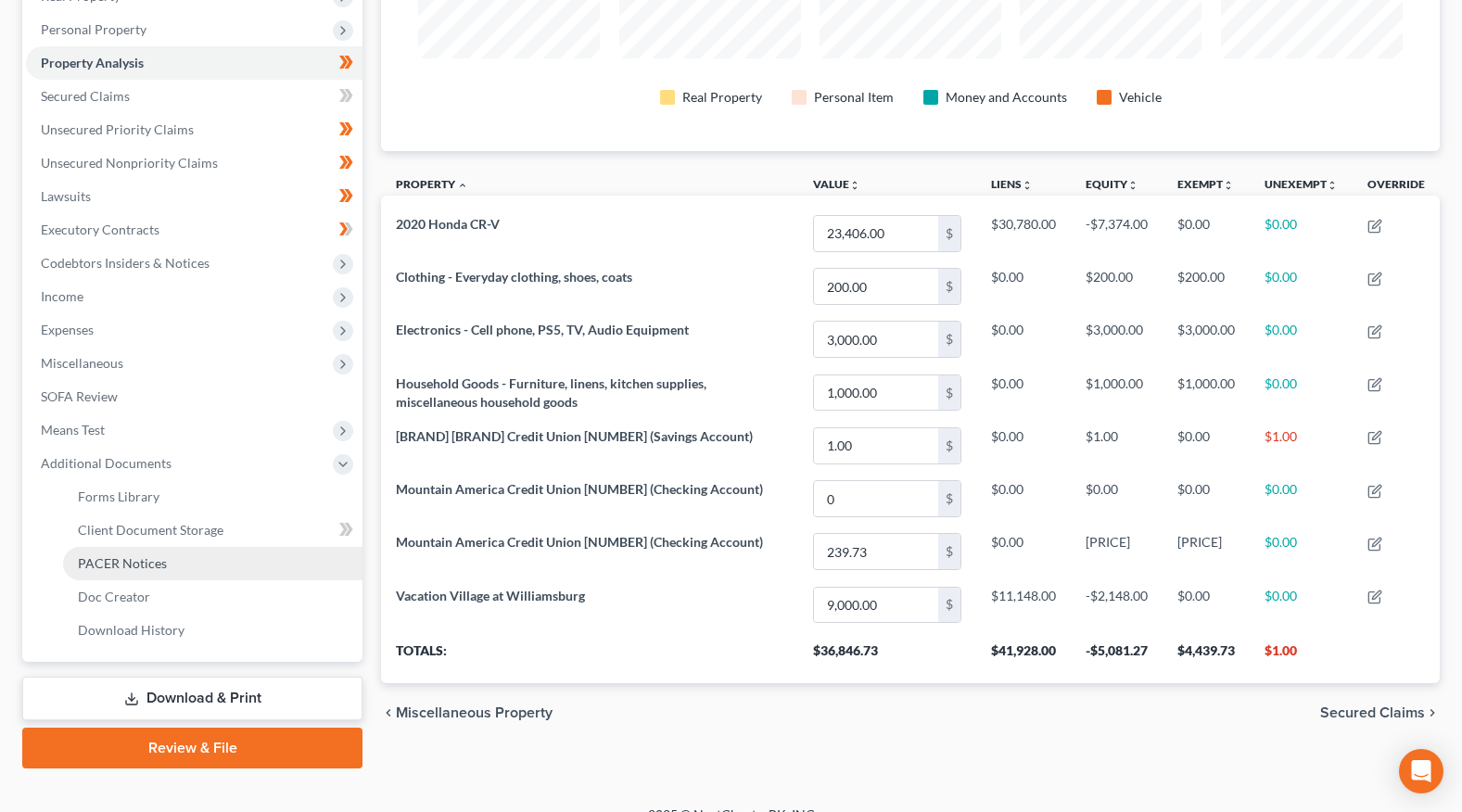 click on "PACER Notices" at bounding box center [122, 563] 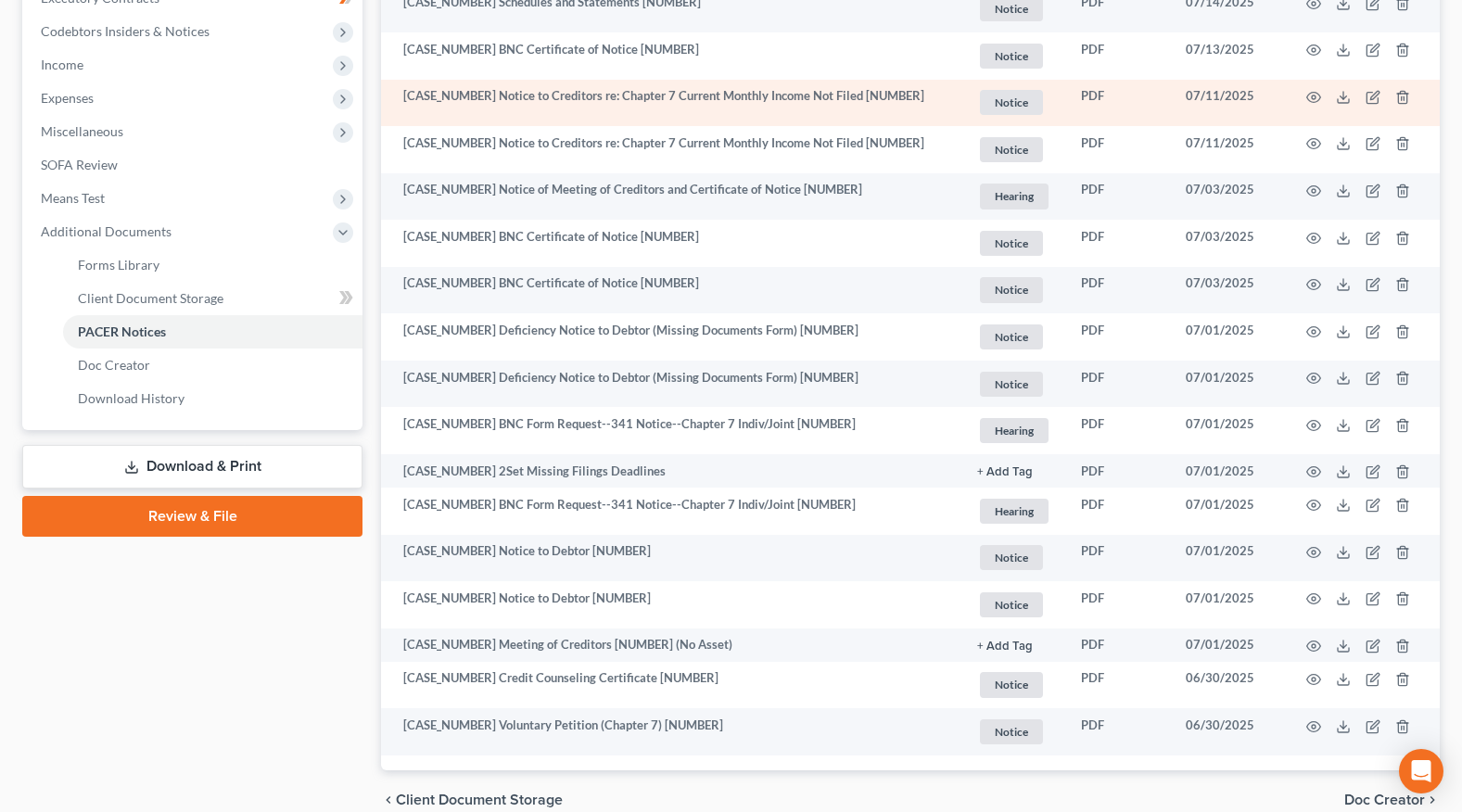scroll, scrollTop: 666, scrollLeft: 0, axis: vertical 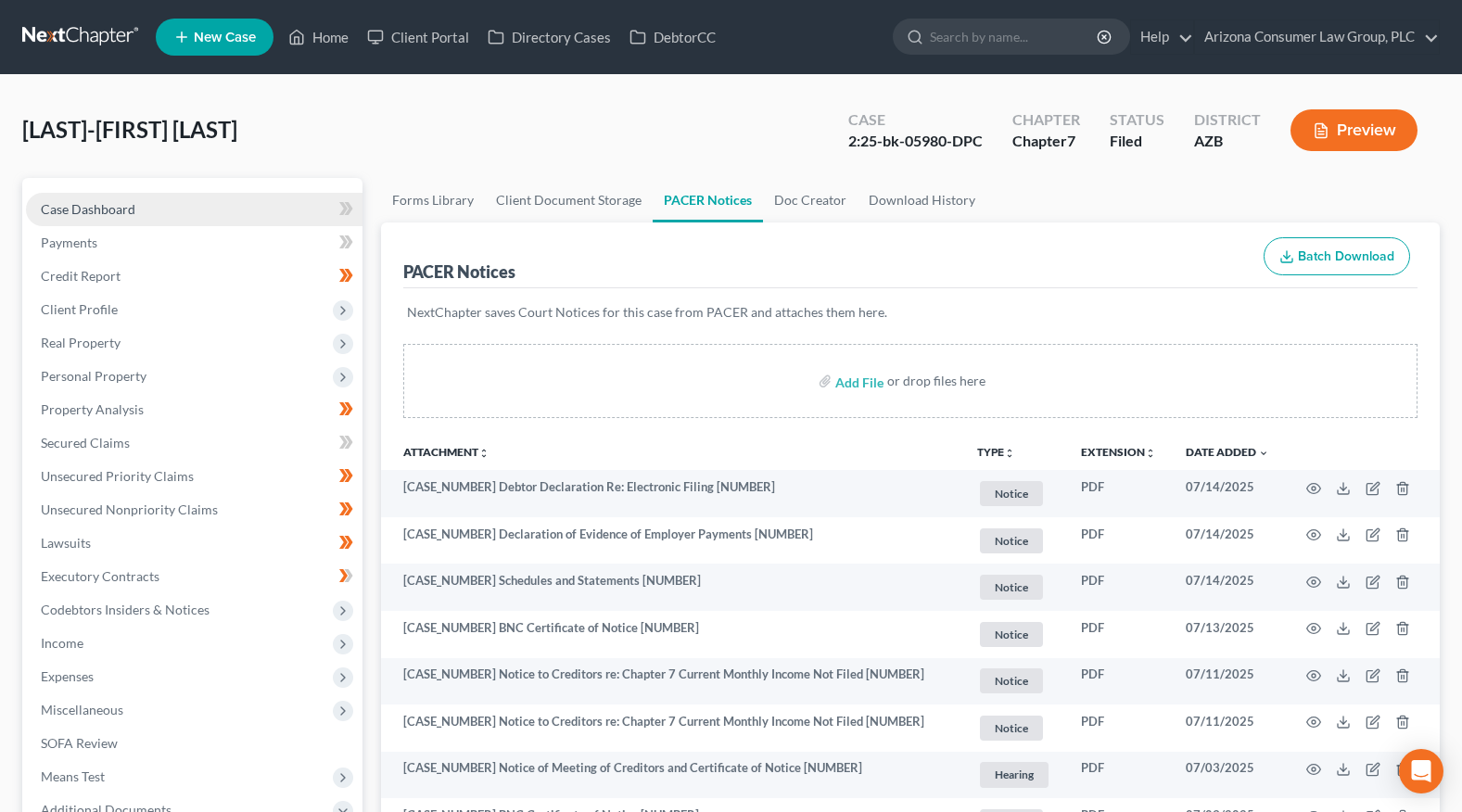click on "Case Dashboard" at bounding box center [88, 209] 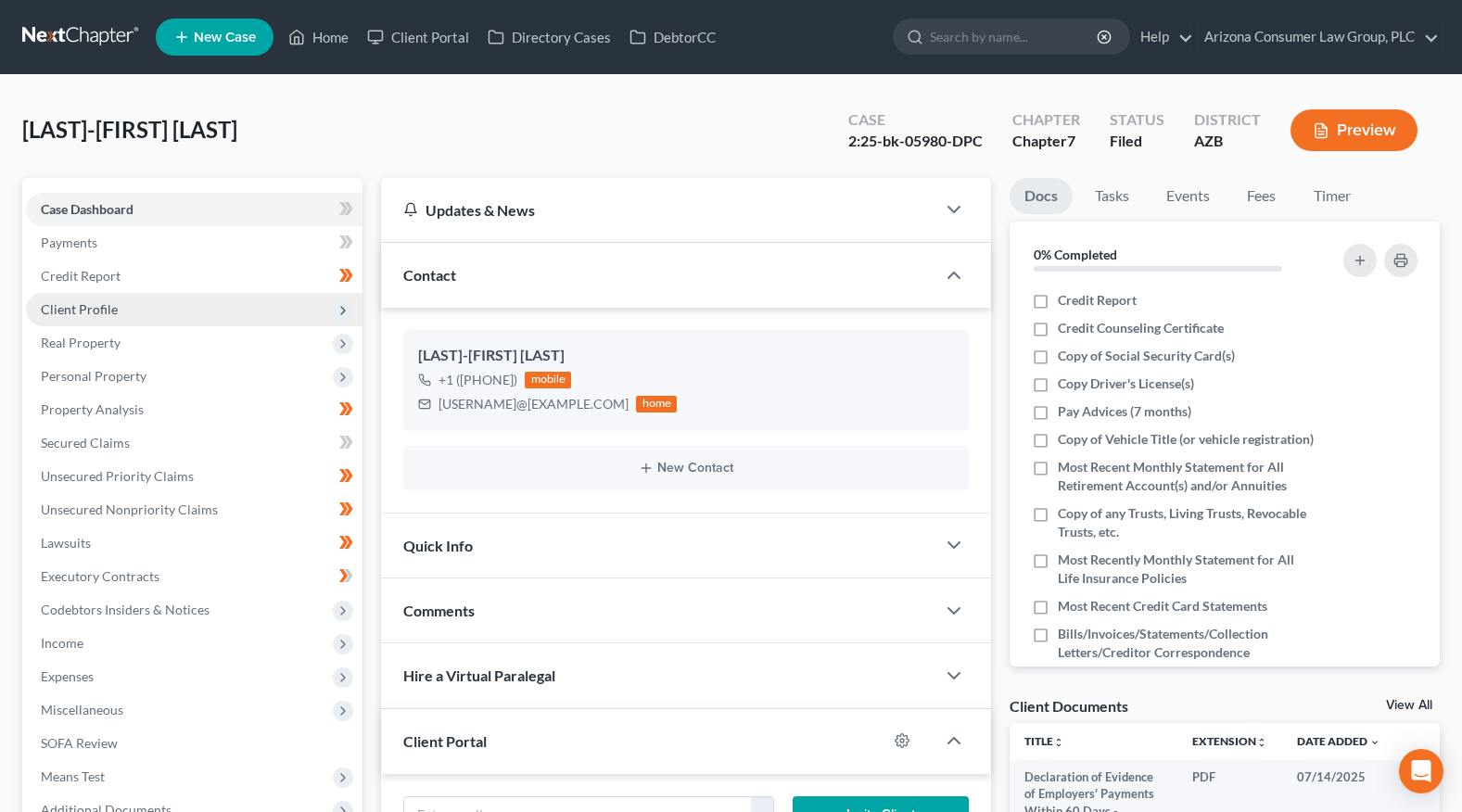 click on "Client Profile" at bounding box center [79, 309] 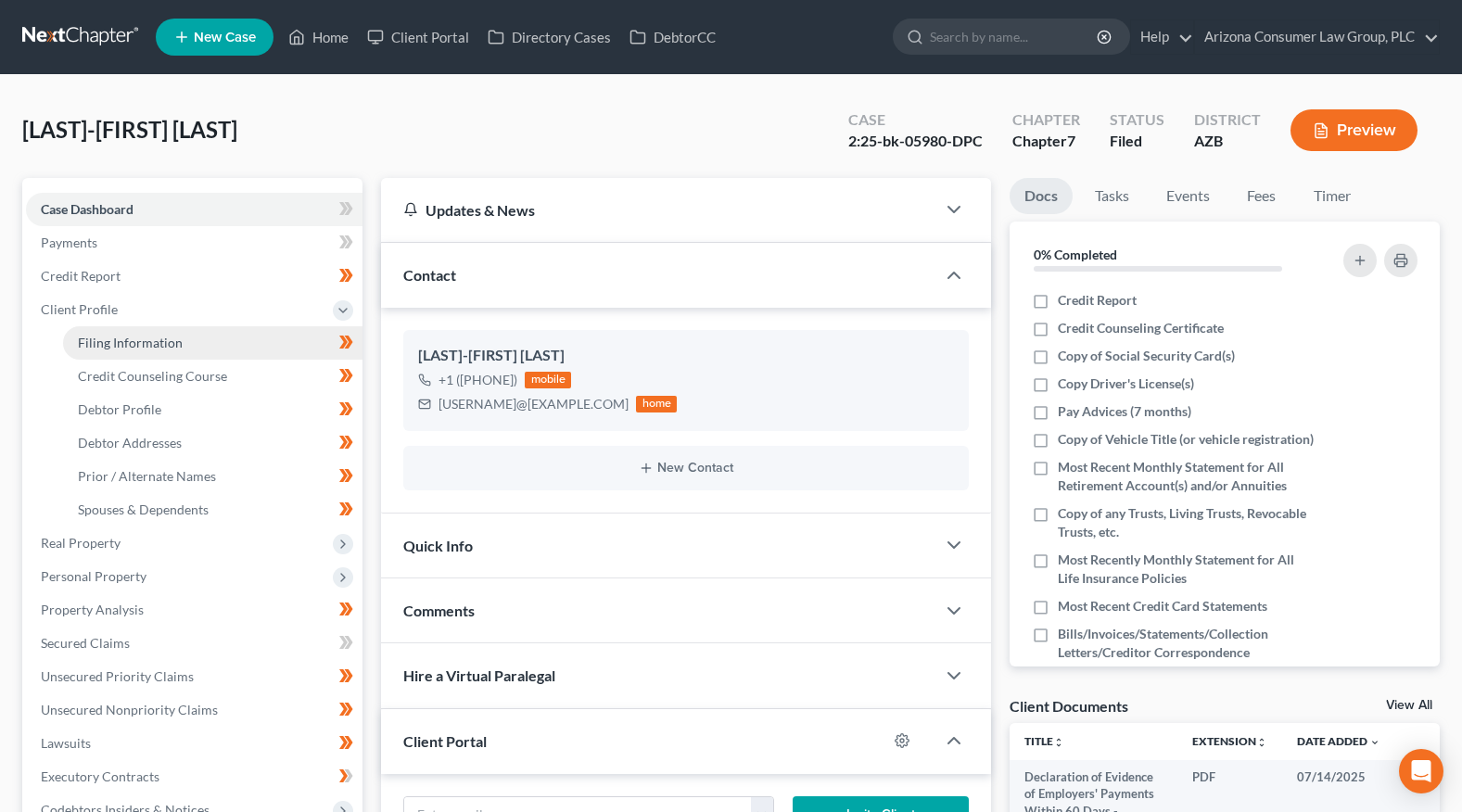 click on "Filing Information" at bounding box center (130, 342) 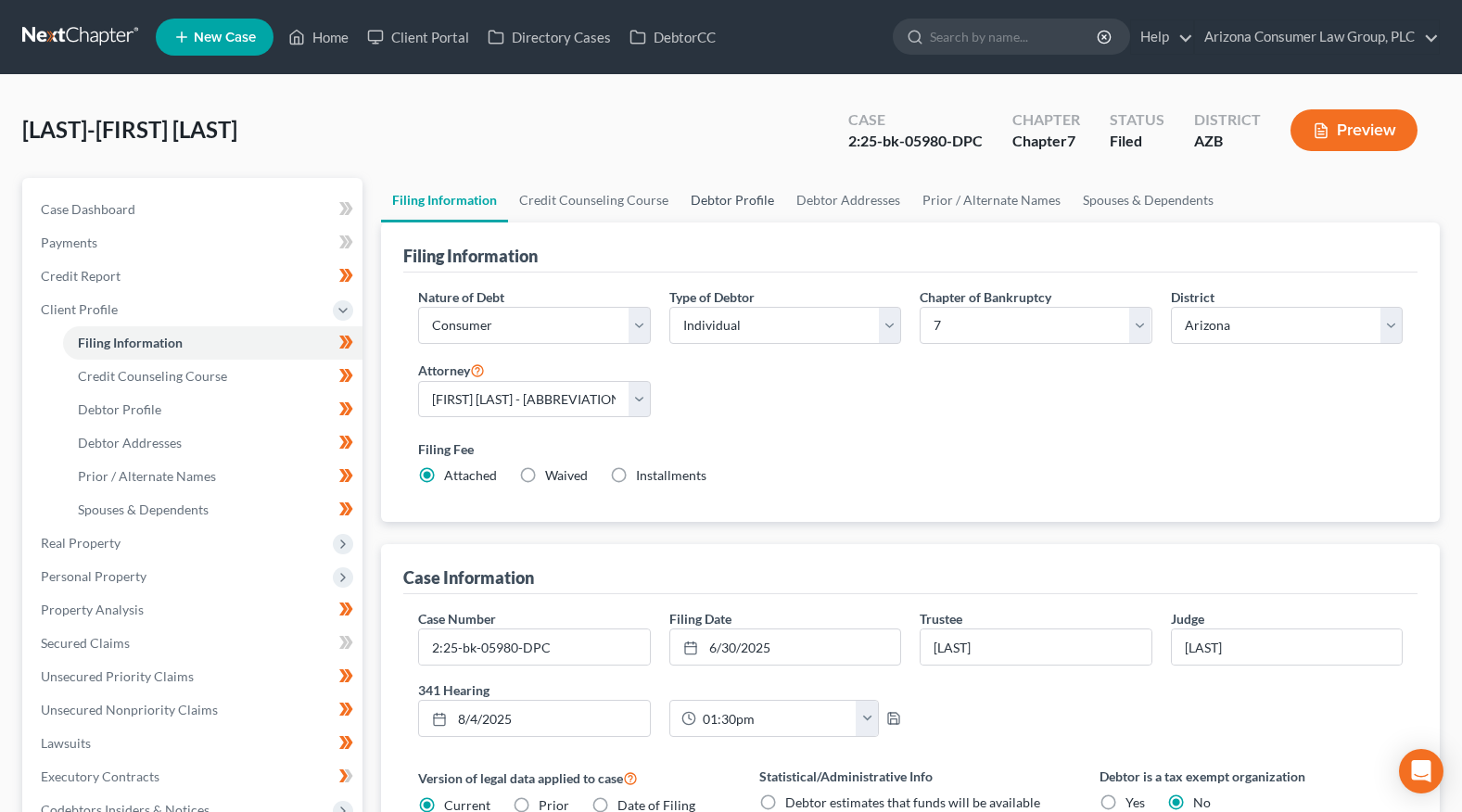 click on "Debtor Profile" at bounding box center [732, 200] 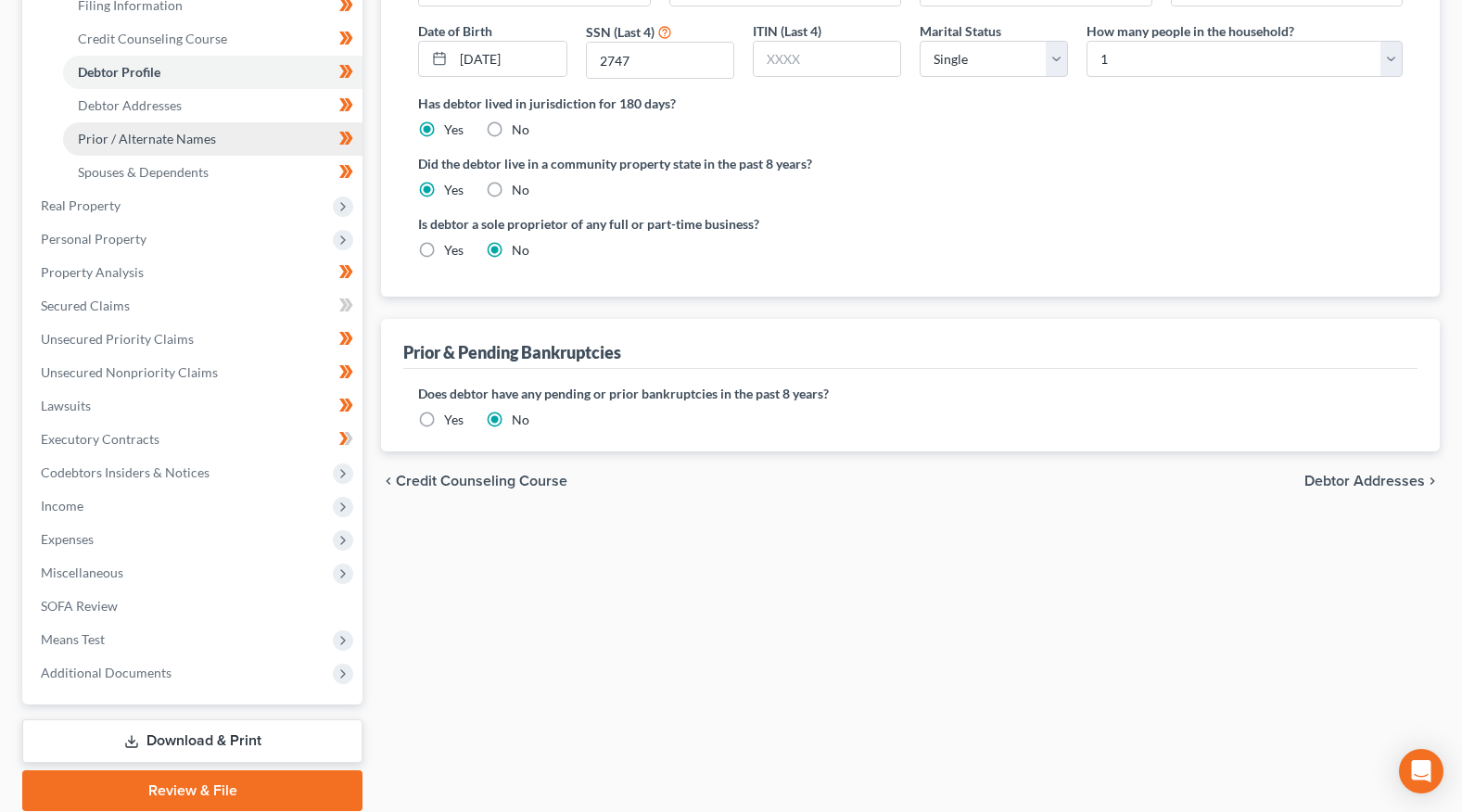 scroll, scrollTop: 405, scrollLeft: 0, axis: vertical 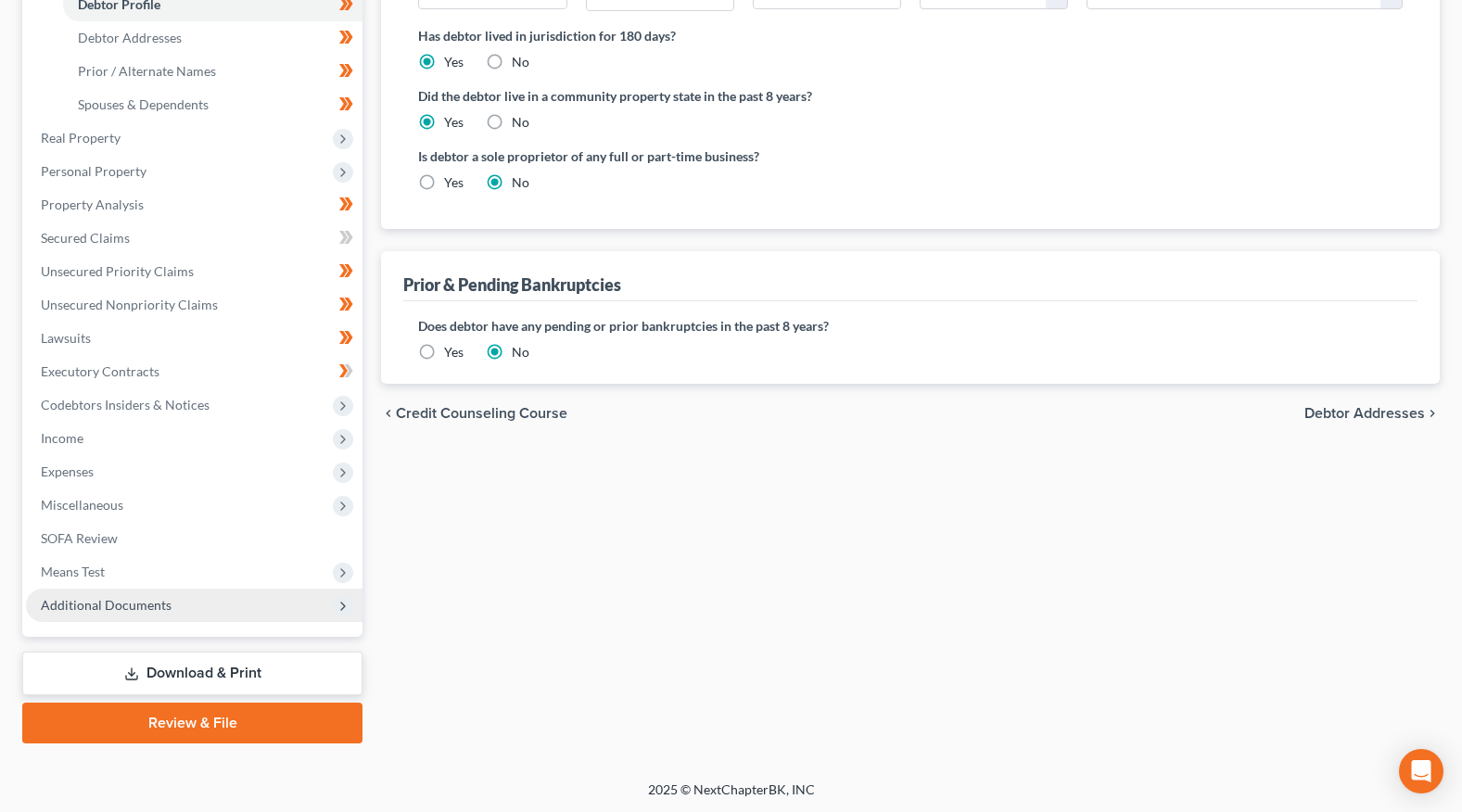 click on "Additional Documents" at bounding box center [106, 604] 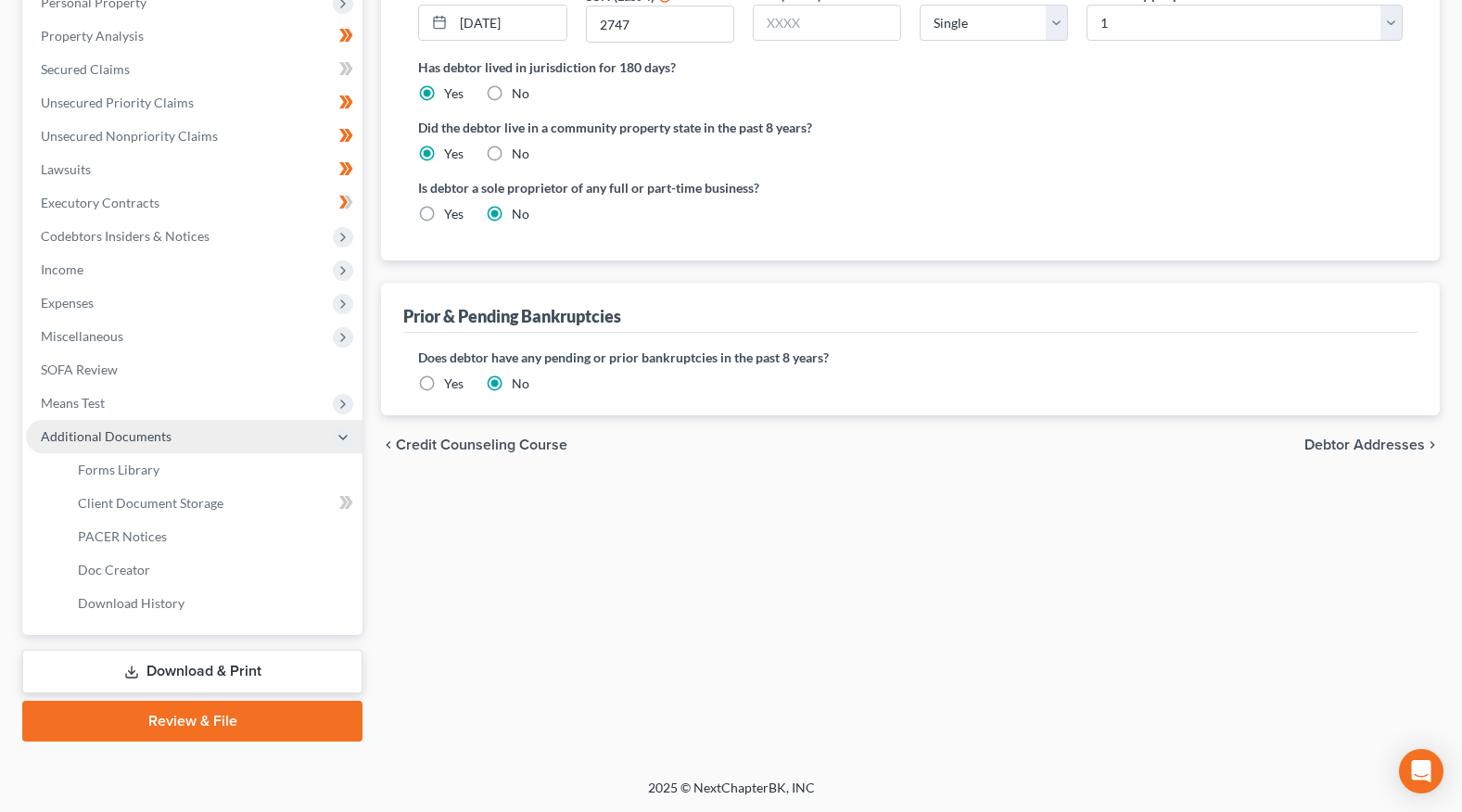 scroll, scrollTop: 372, scrollLeft: 0, axis: vertical 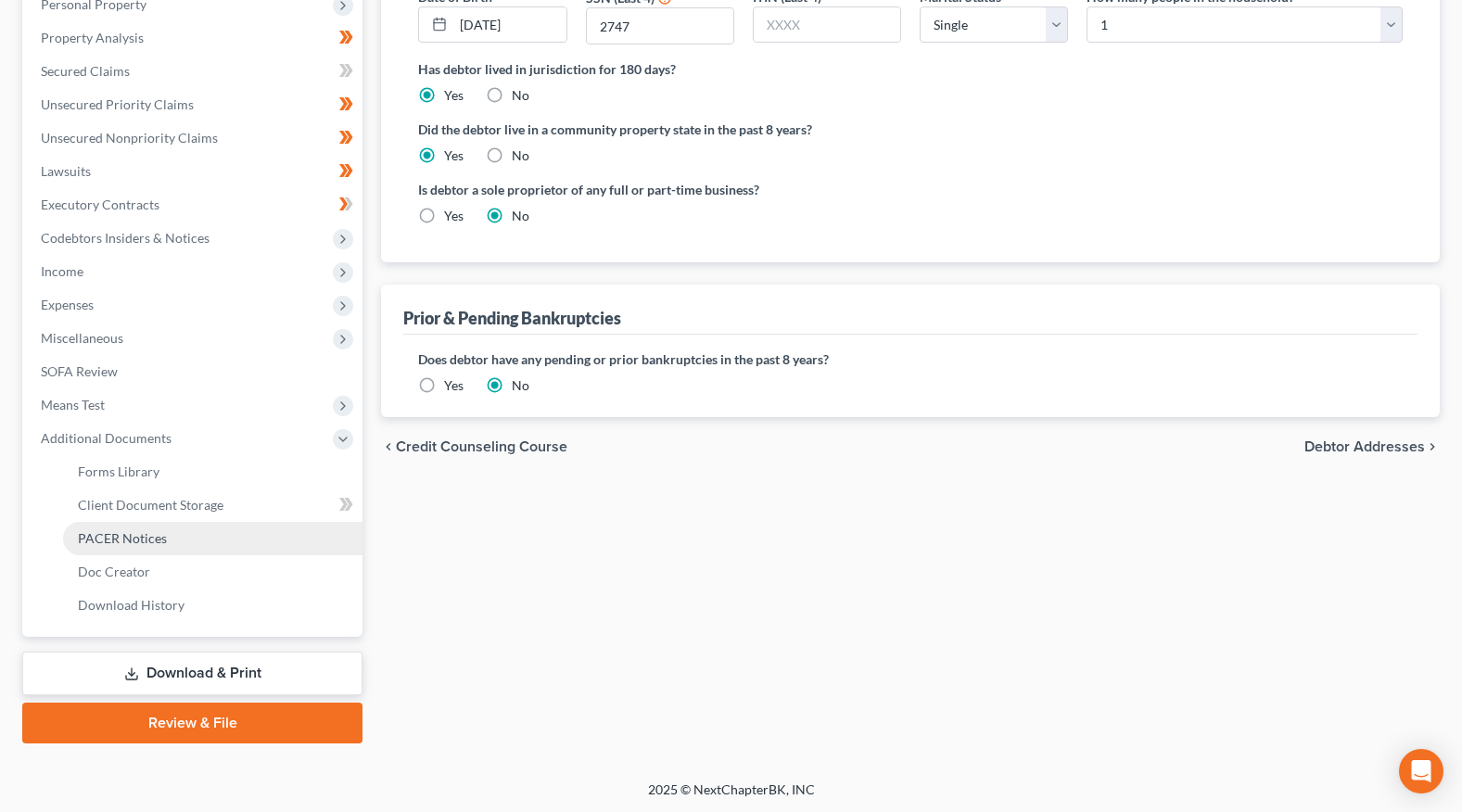 click on "PACER Notices" at bounding box center (122, 538) 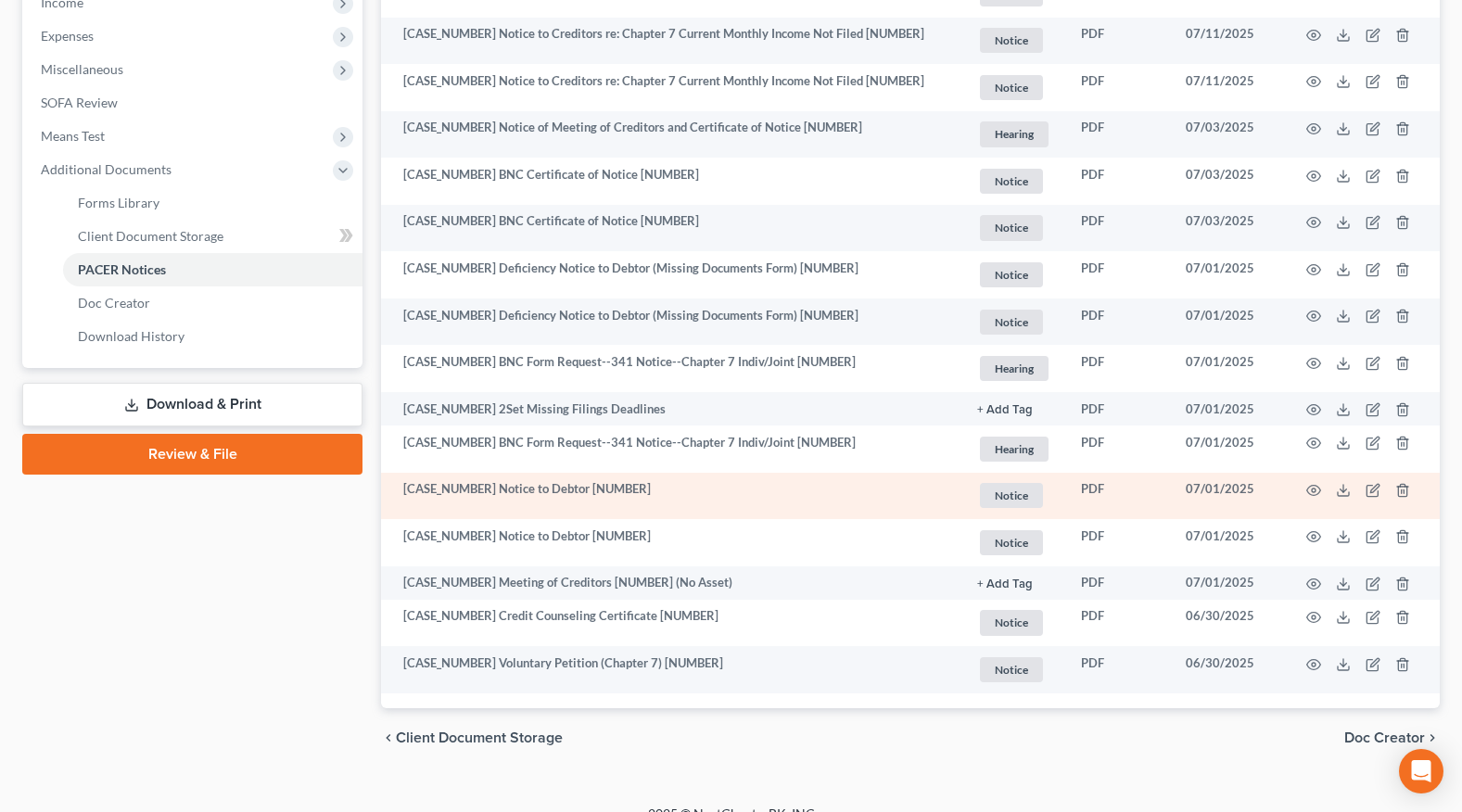 scroll, scrollTop: 0, scrollLeft: 0, axis: both 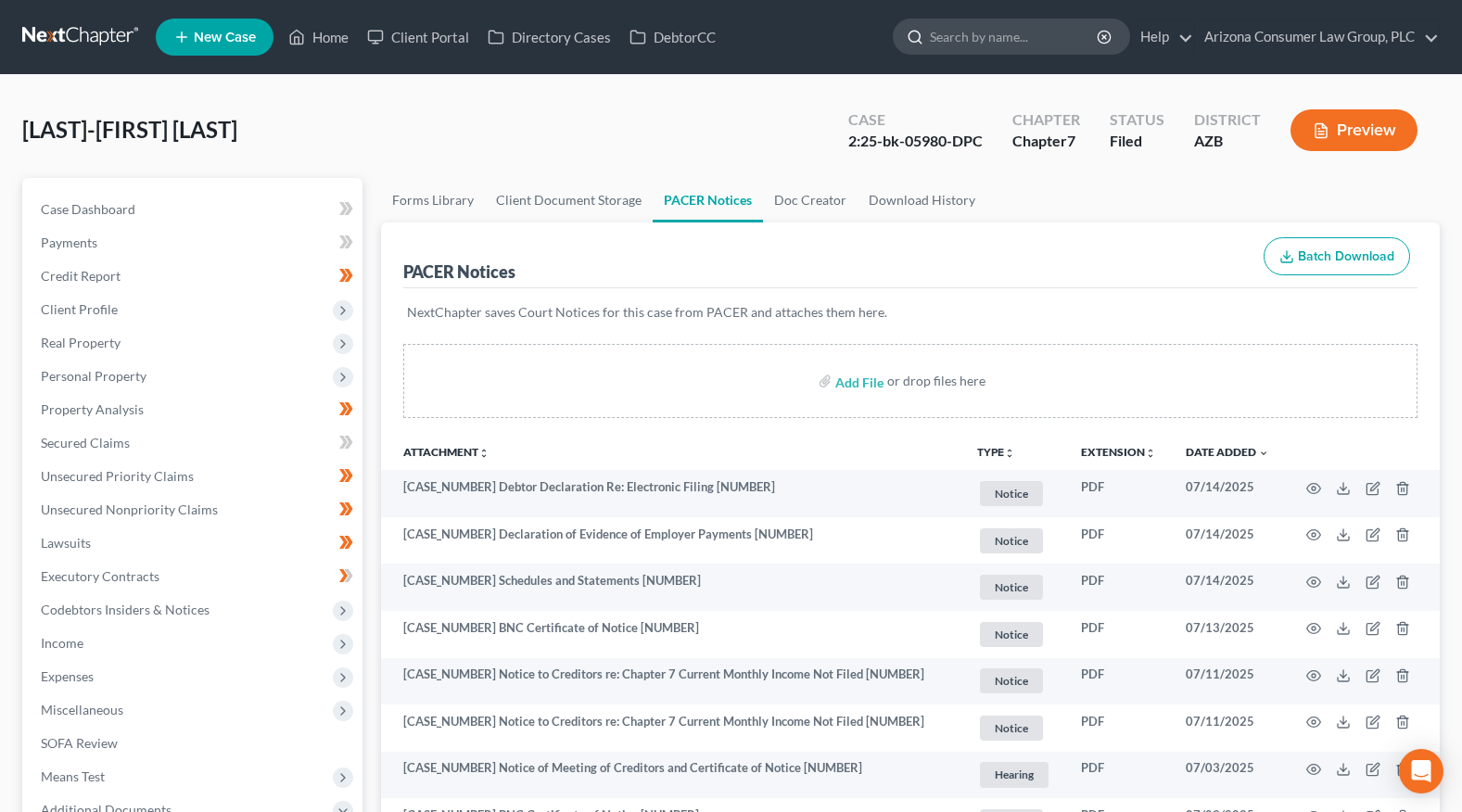 click at bounding box center [1014, 36] 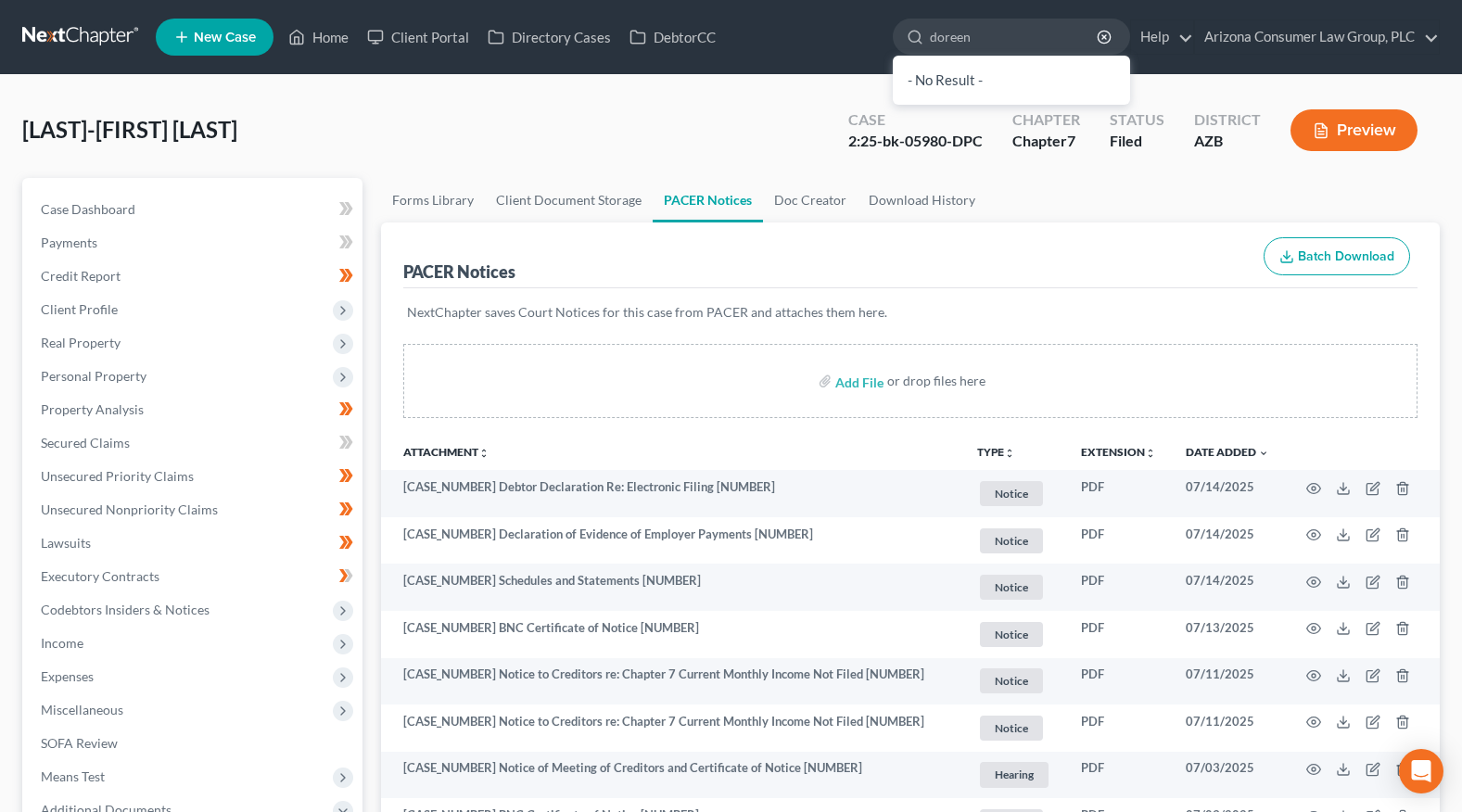drag, startPoint x: 1002, startPoint y: 41, endPoint x: 837, endPoint y: 18, distance: 166.59532 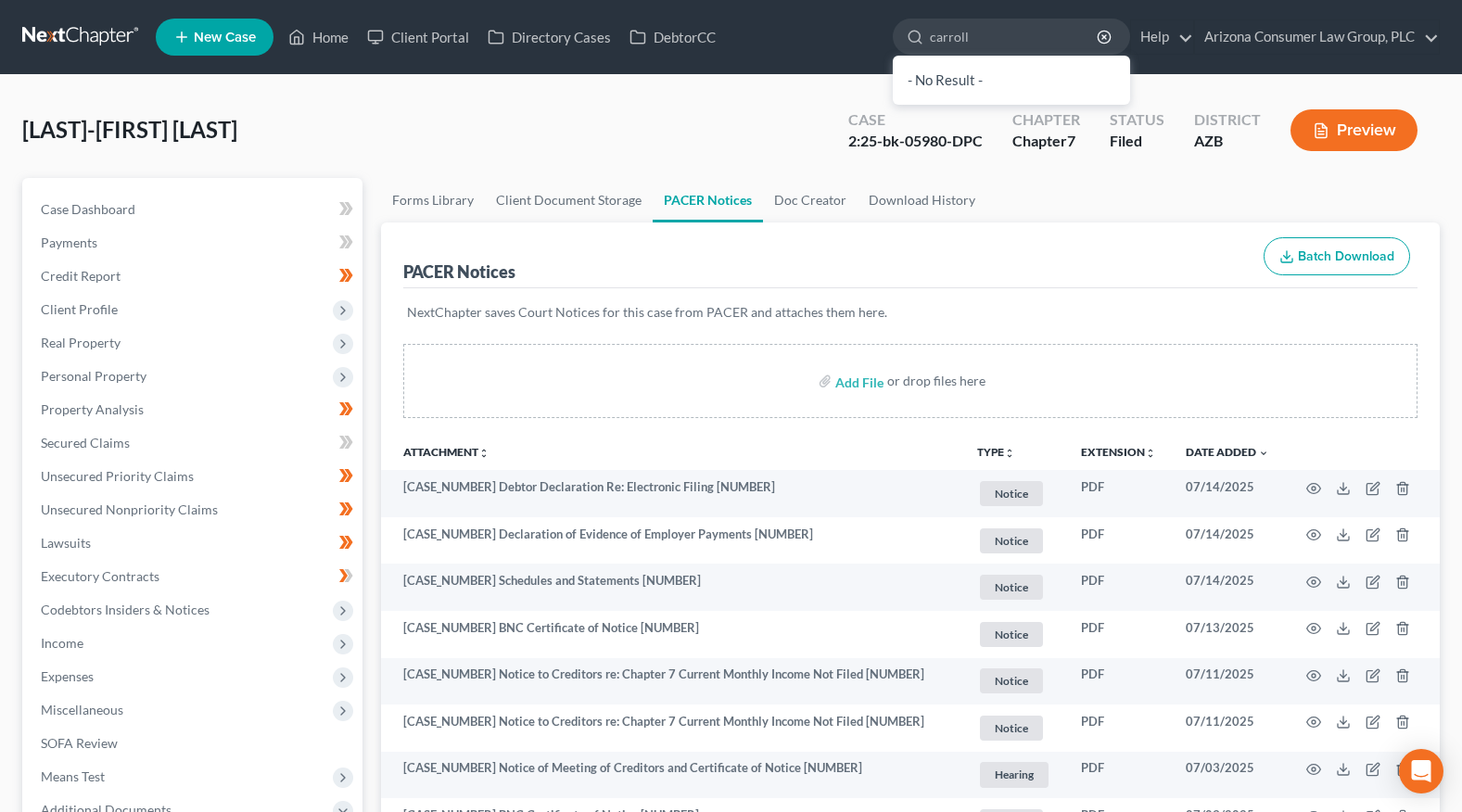 type on "[LASTNAME]" 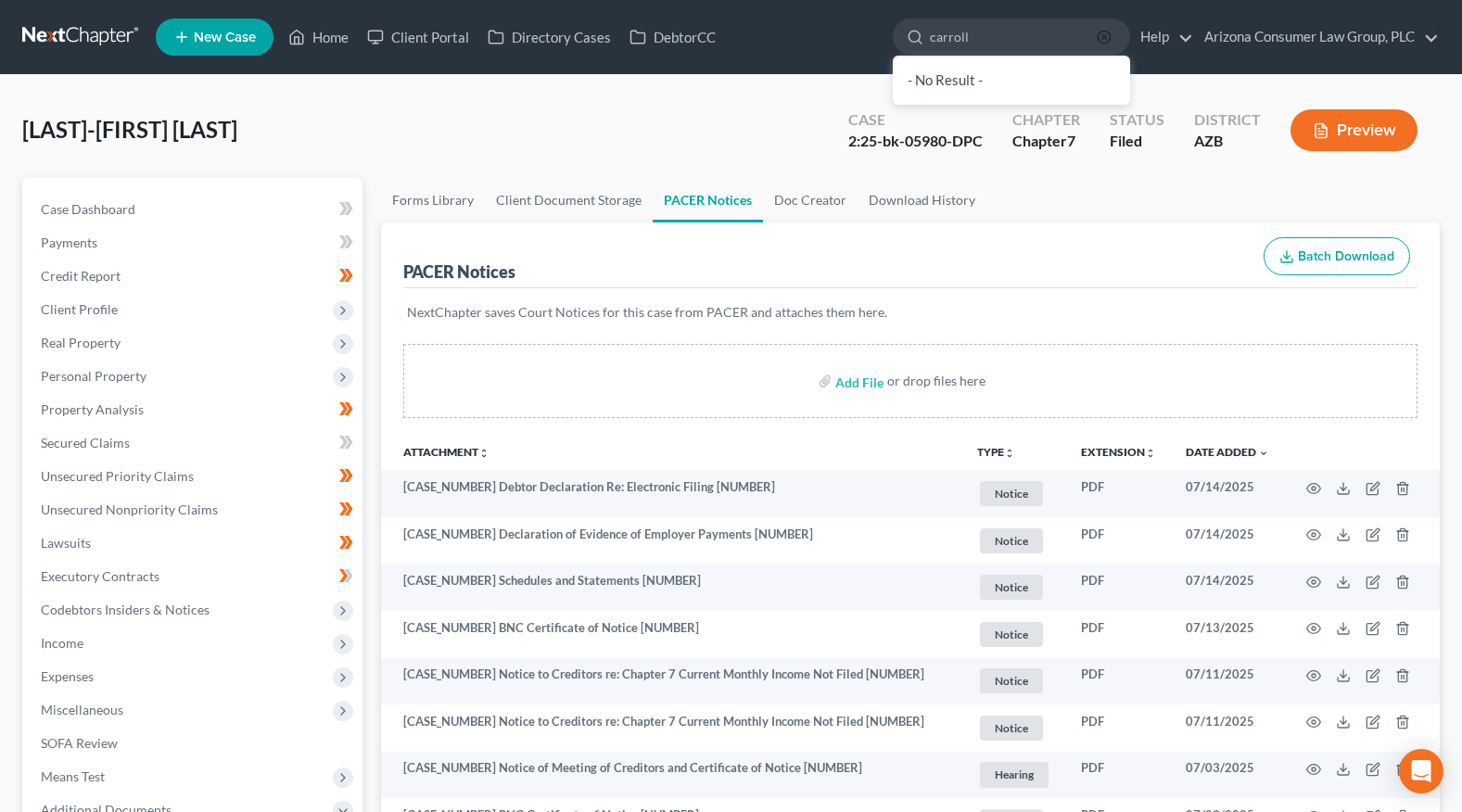 type 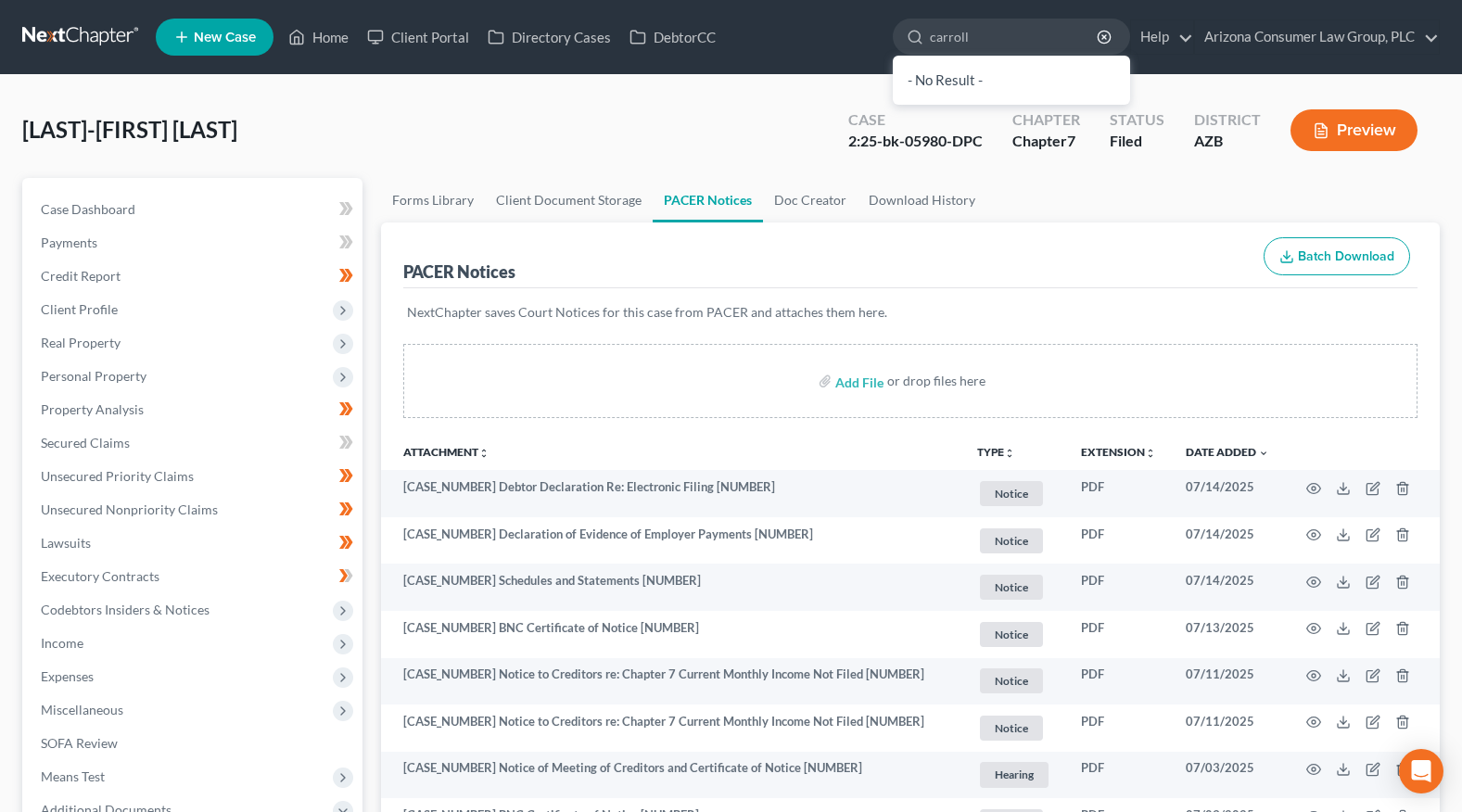 click at bounding box center [82, 37] 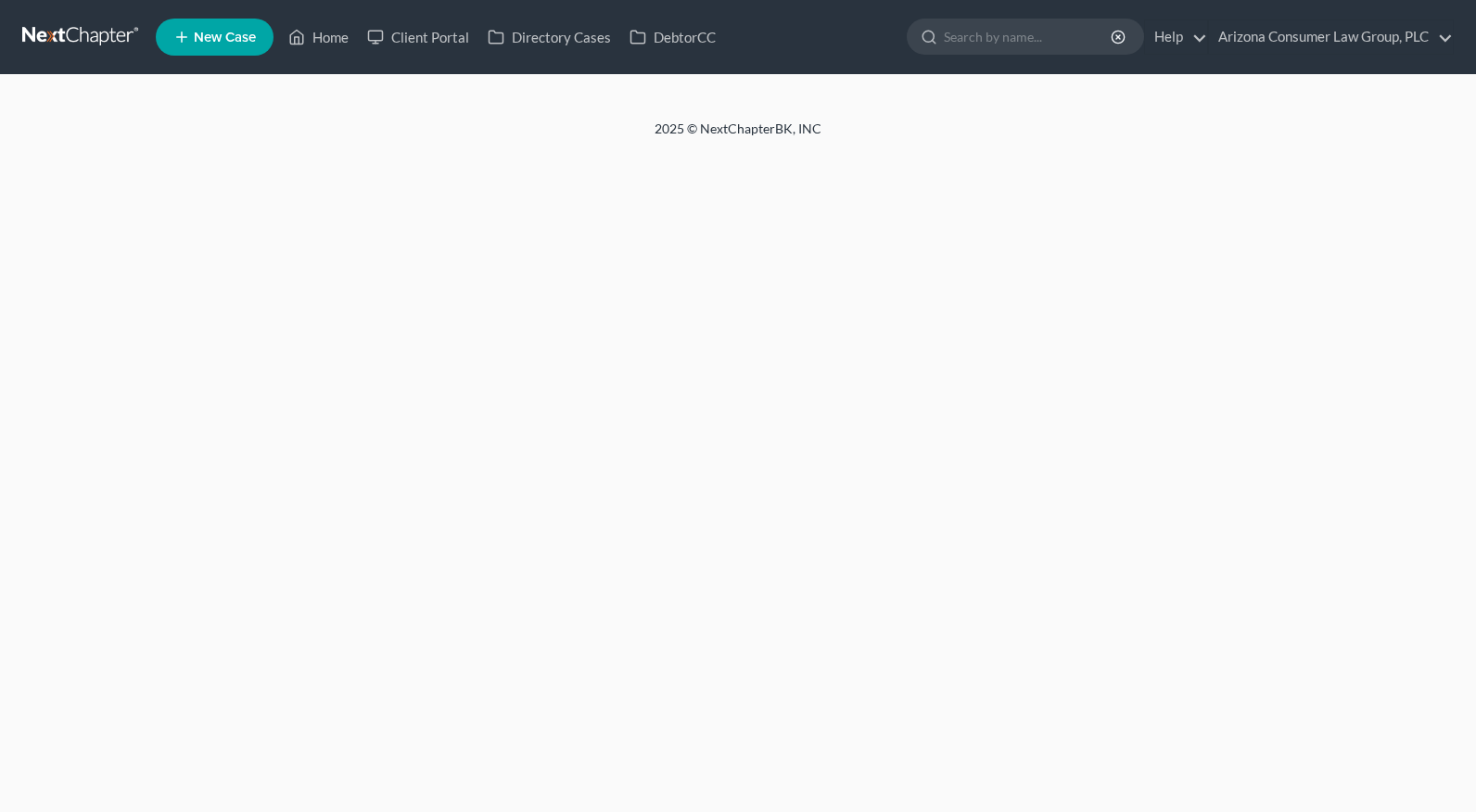 scroll, scrollTop: 0, scrollLeft: 0, axis: both 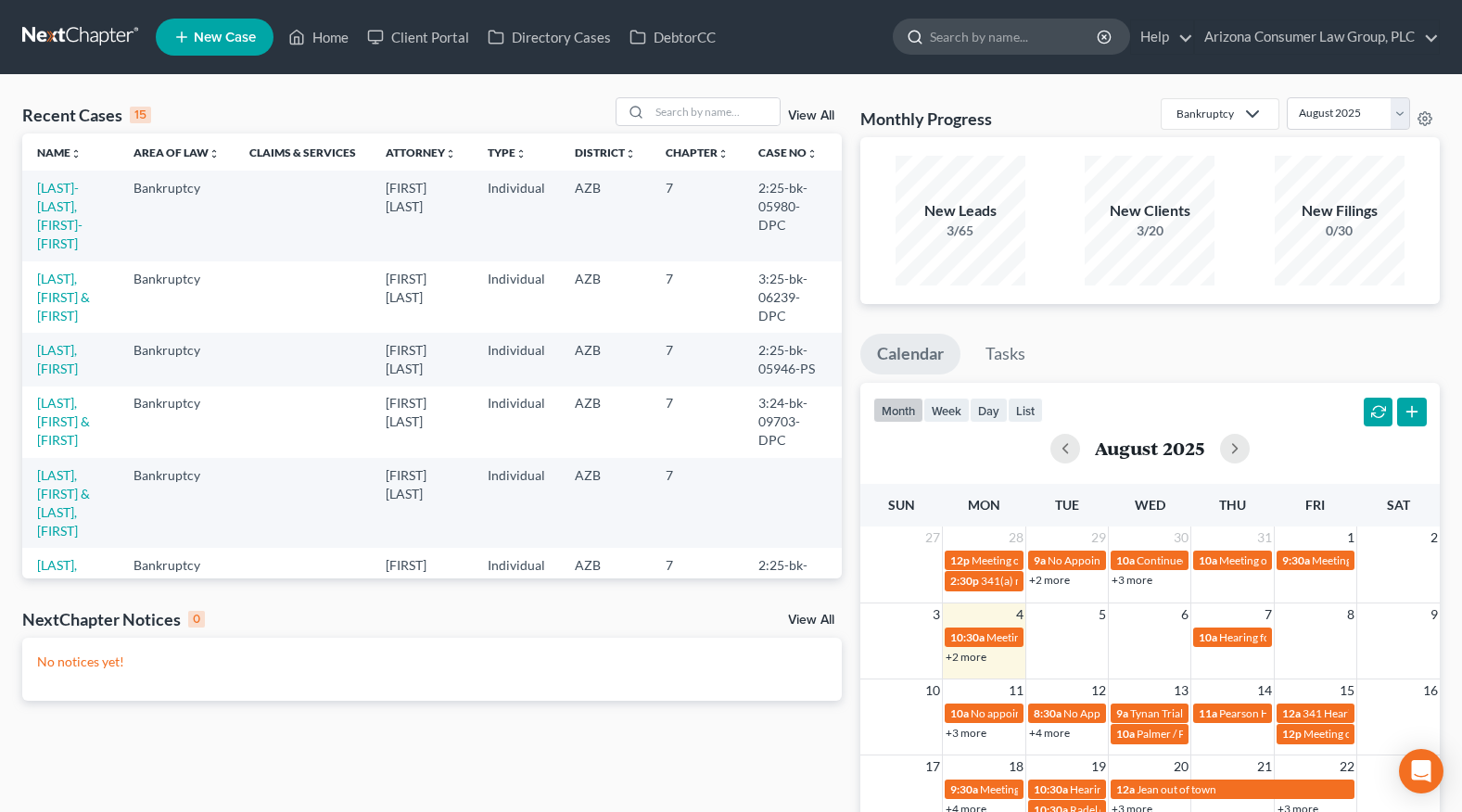 click at bounding box center (1014, 36) 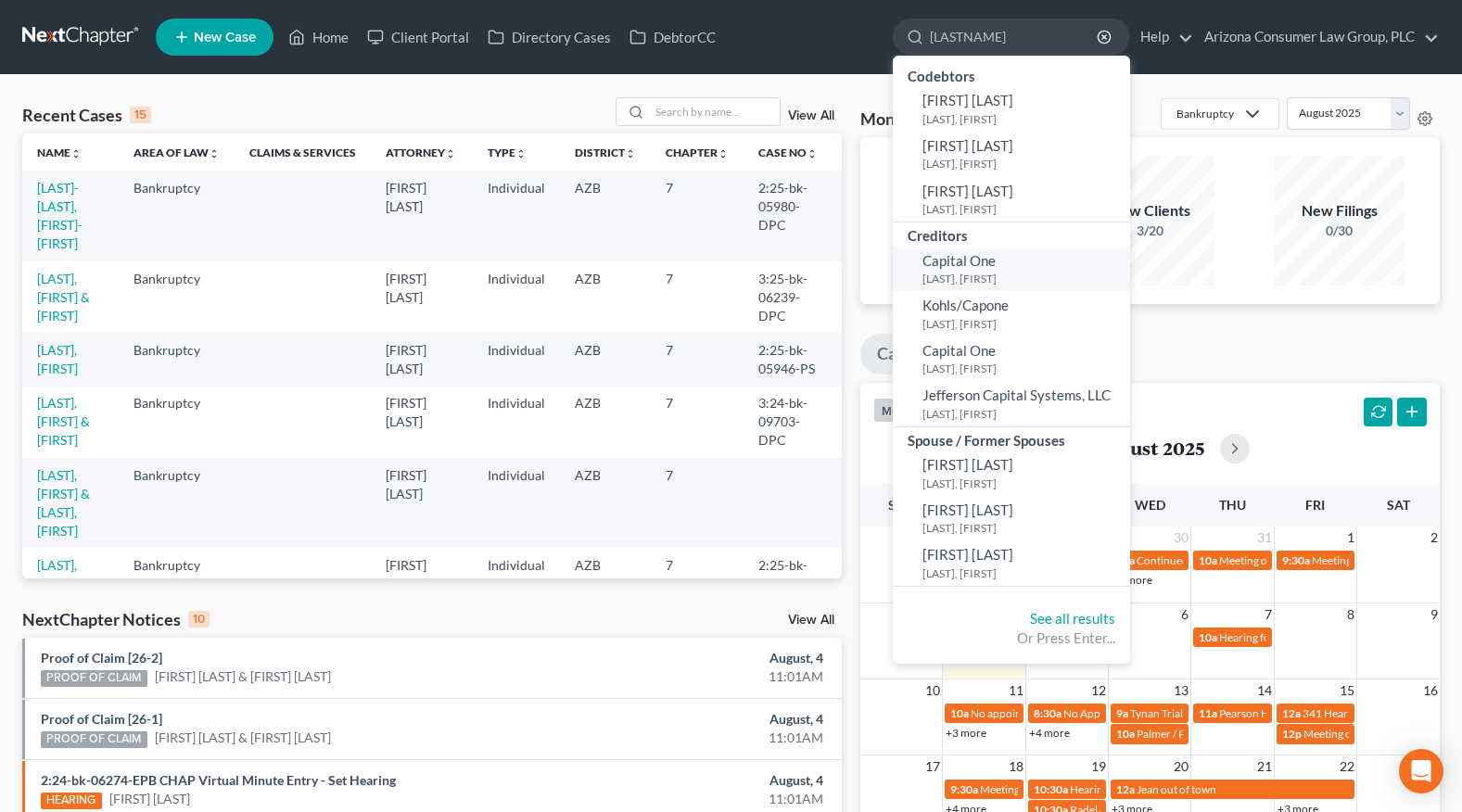type on "[LASTNAME]" 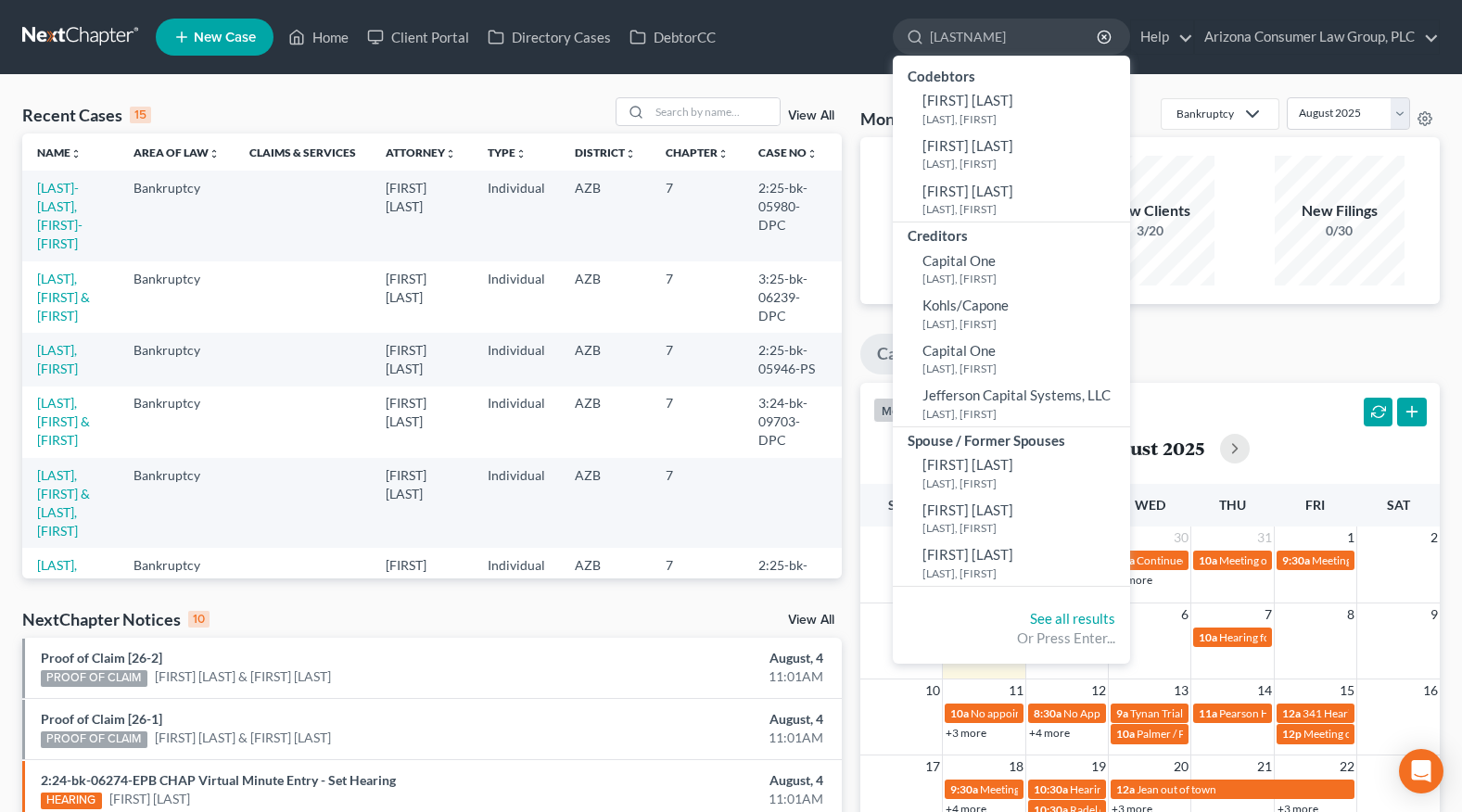 type 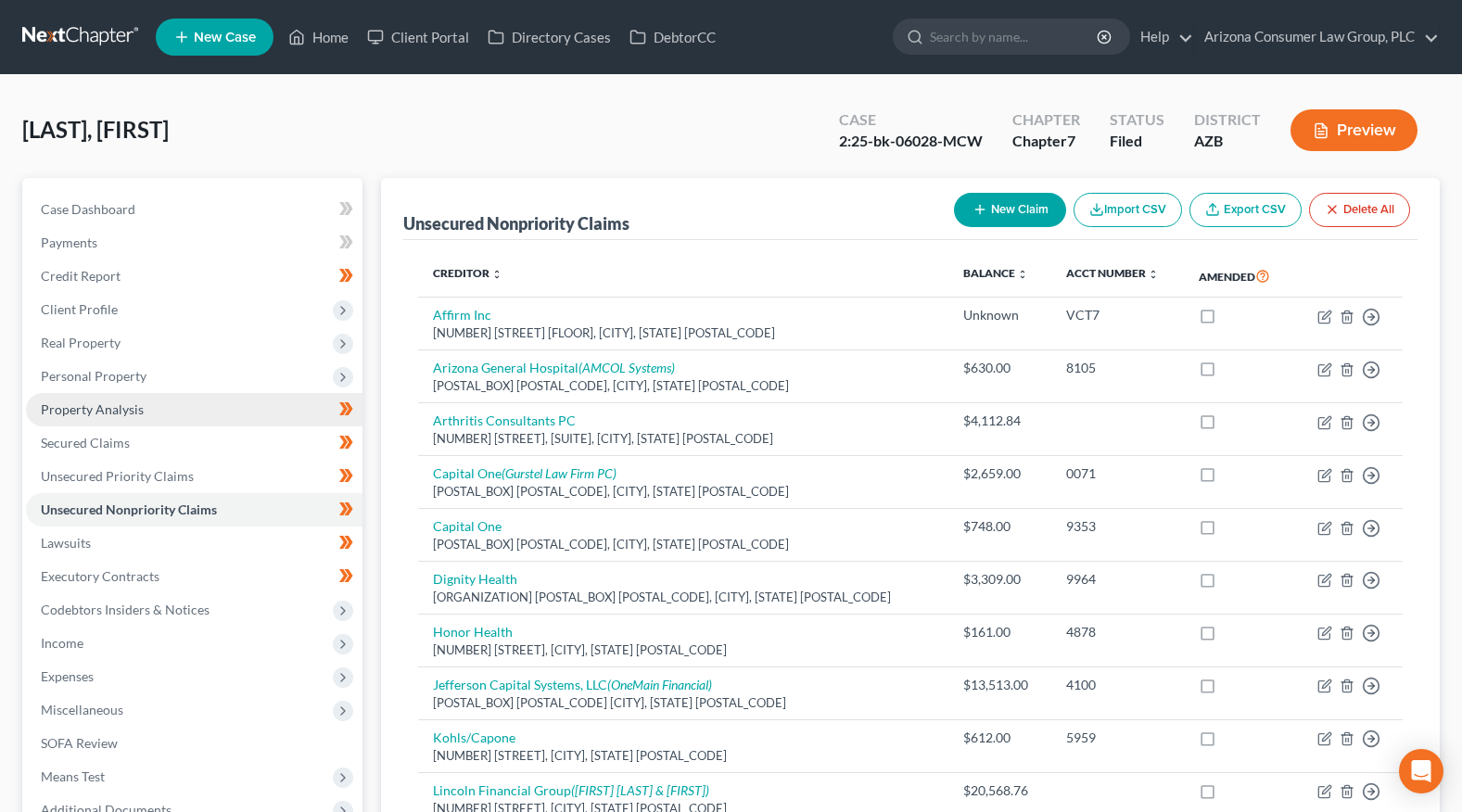 click on "Property Analysis" at bounding box center (92, 409) 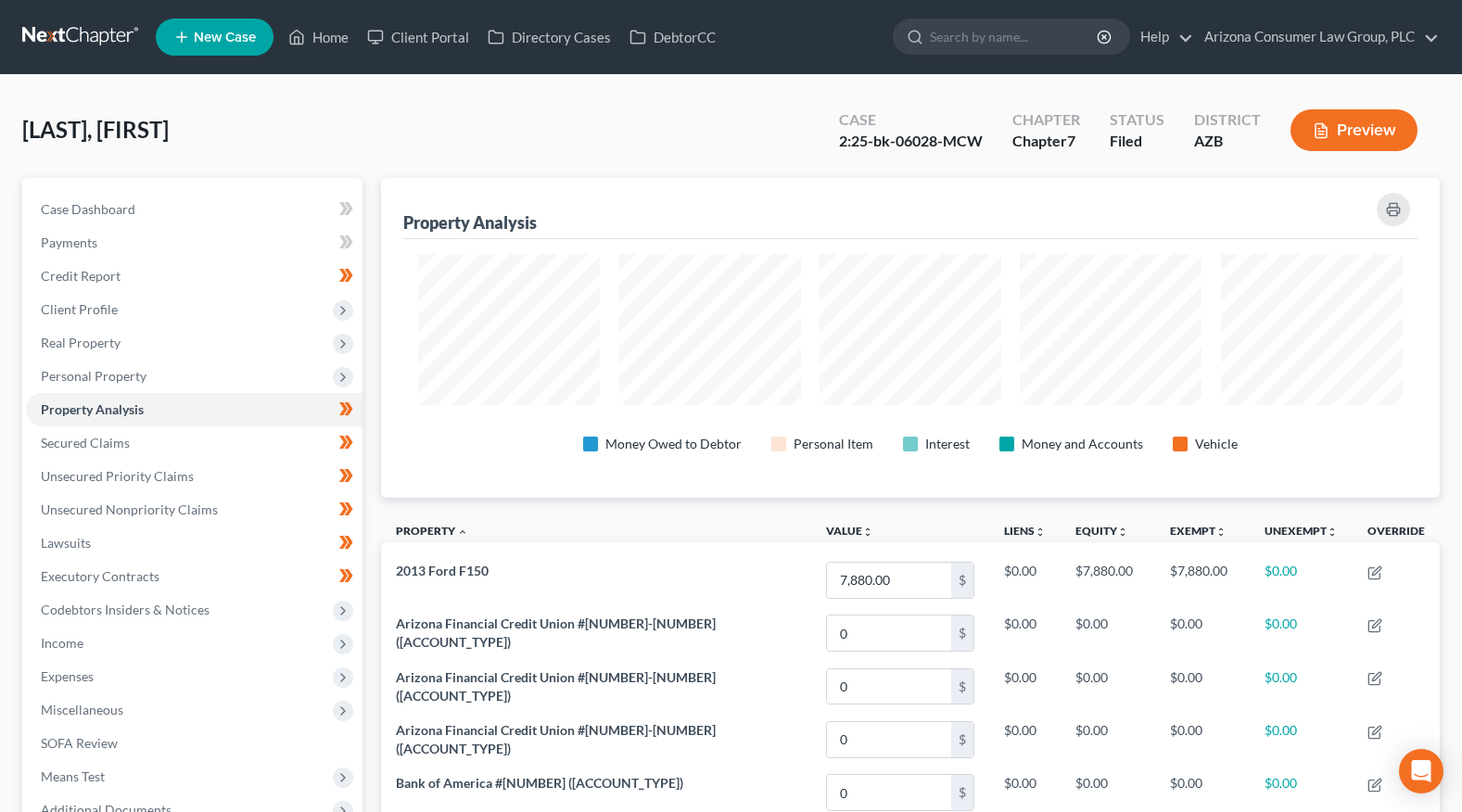 scroll, scrollTop: 926621, scrollLeft: 926018, axis: both 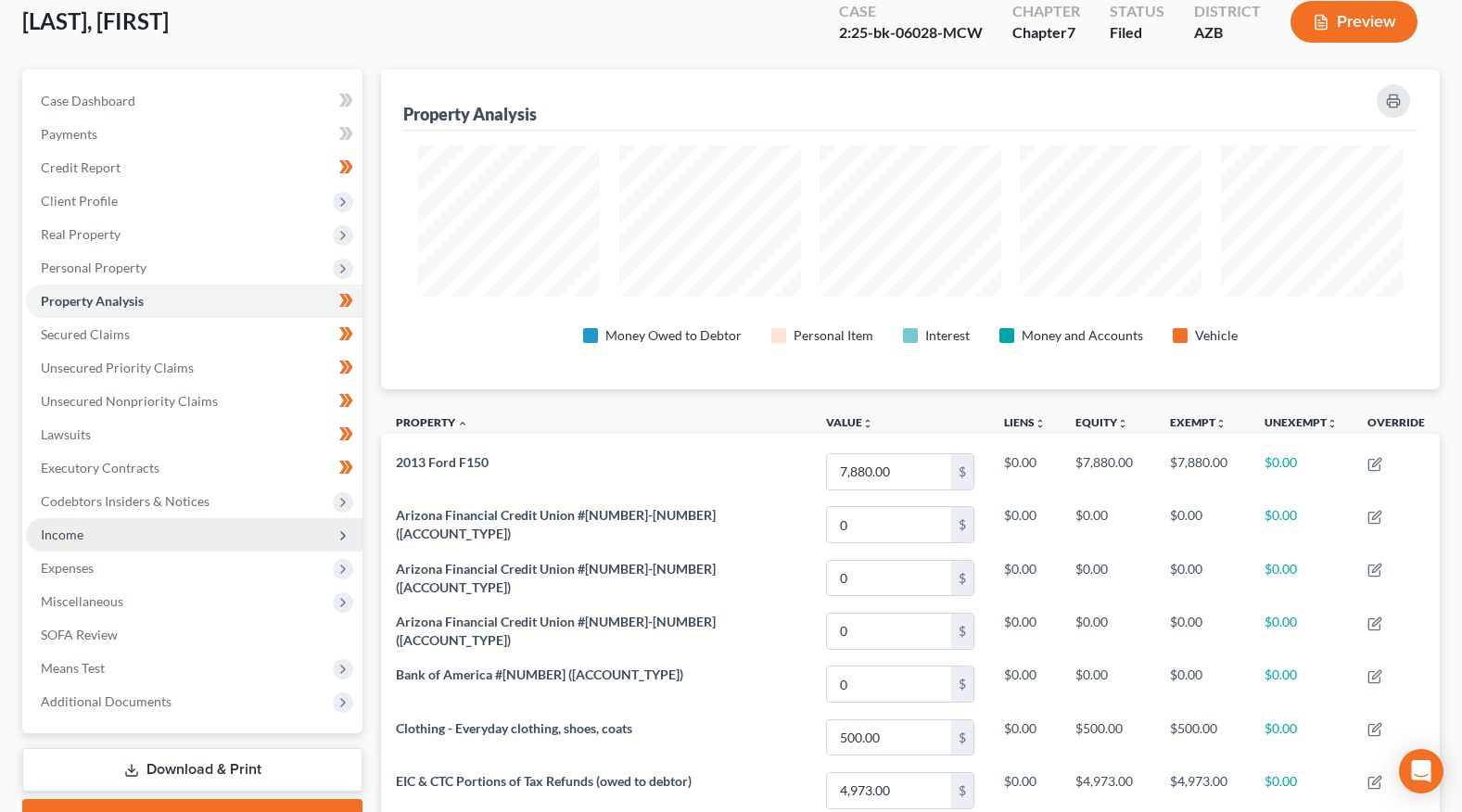 click on "Income" at bounding box center [62, 534] 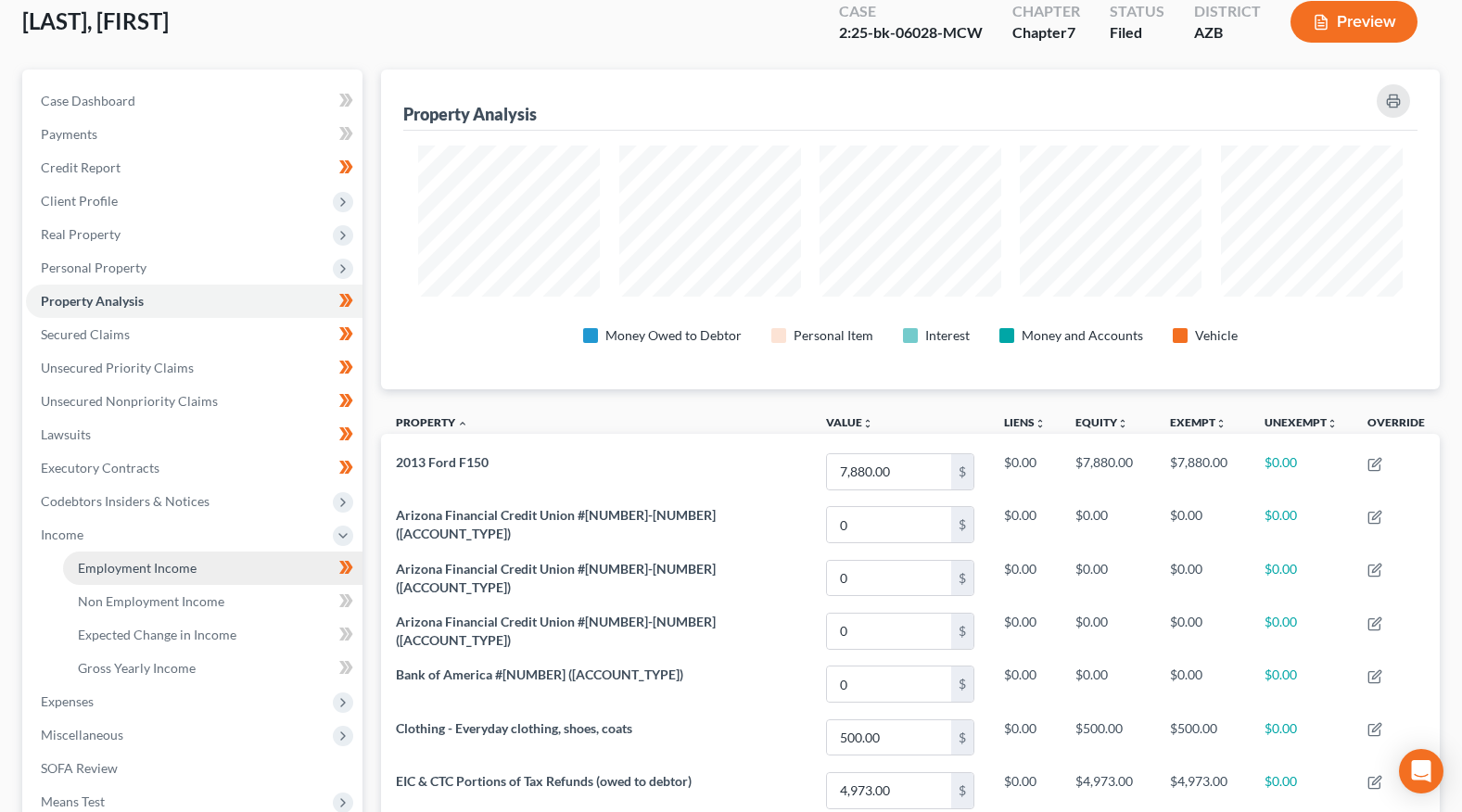 click on "Employment Income" at bounding box center [137, 567] 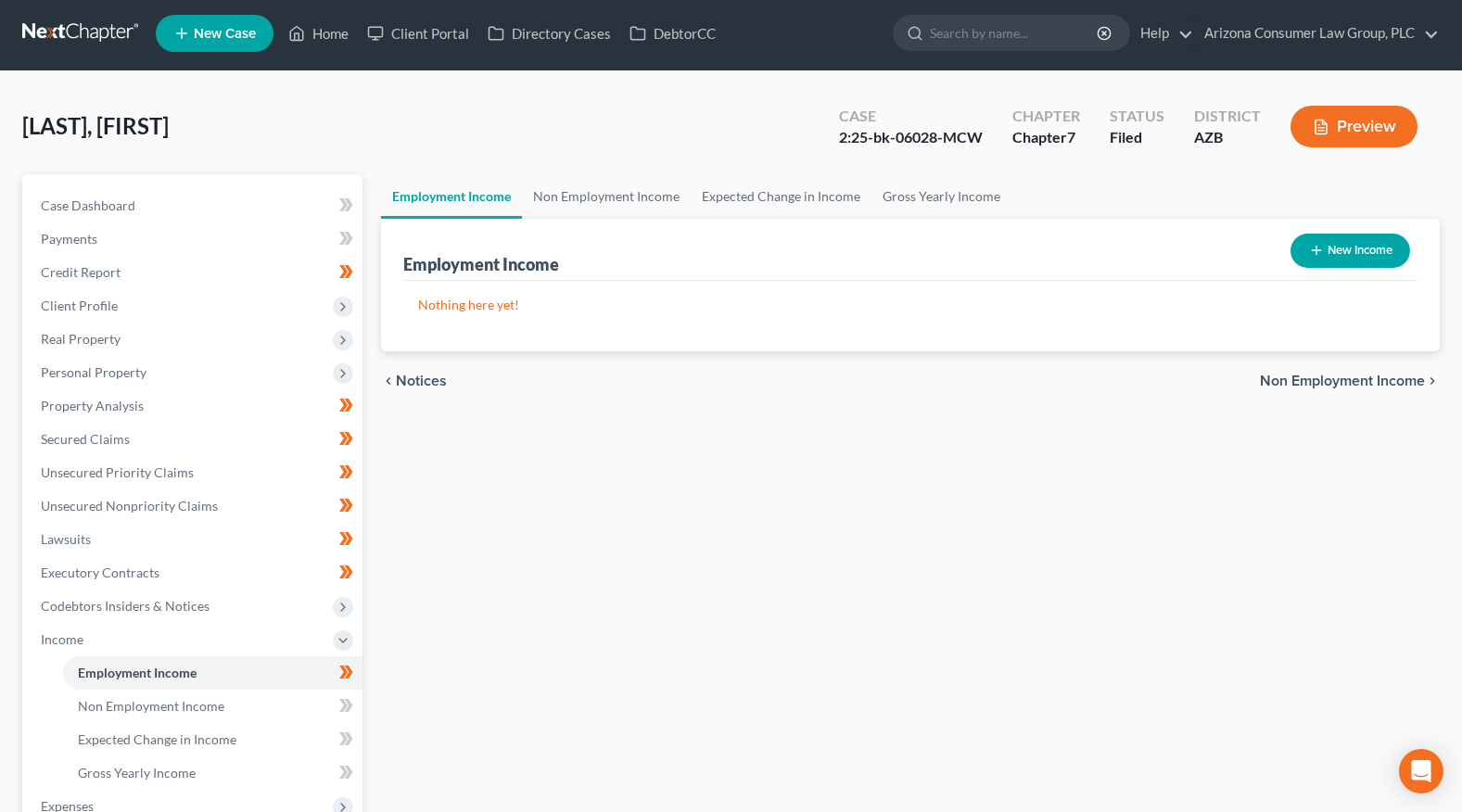 scroll, scrollTop: 0, scrollLeft: 0, axis: both 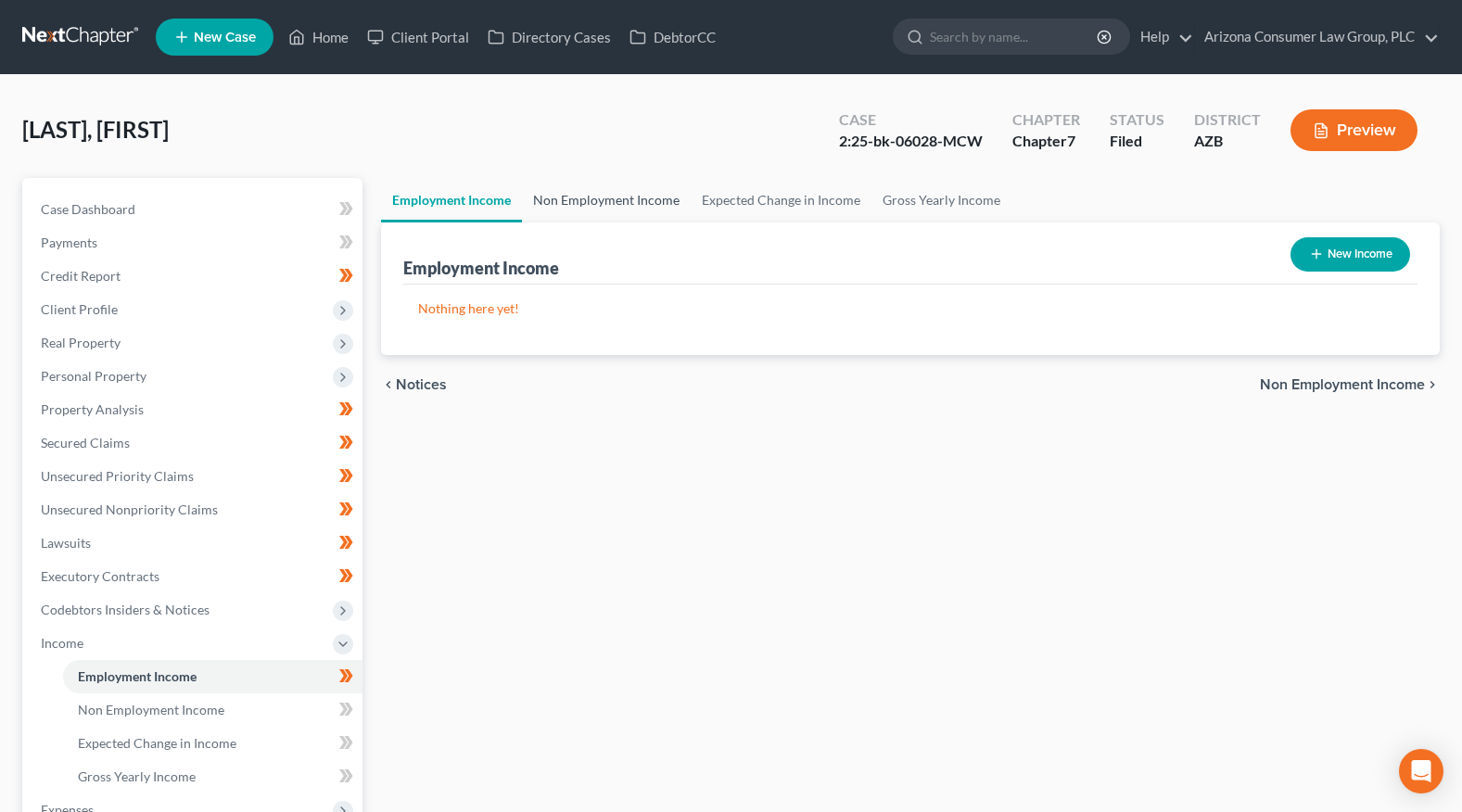 click on "Non Employment Income" at bounding box center (606, 200) 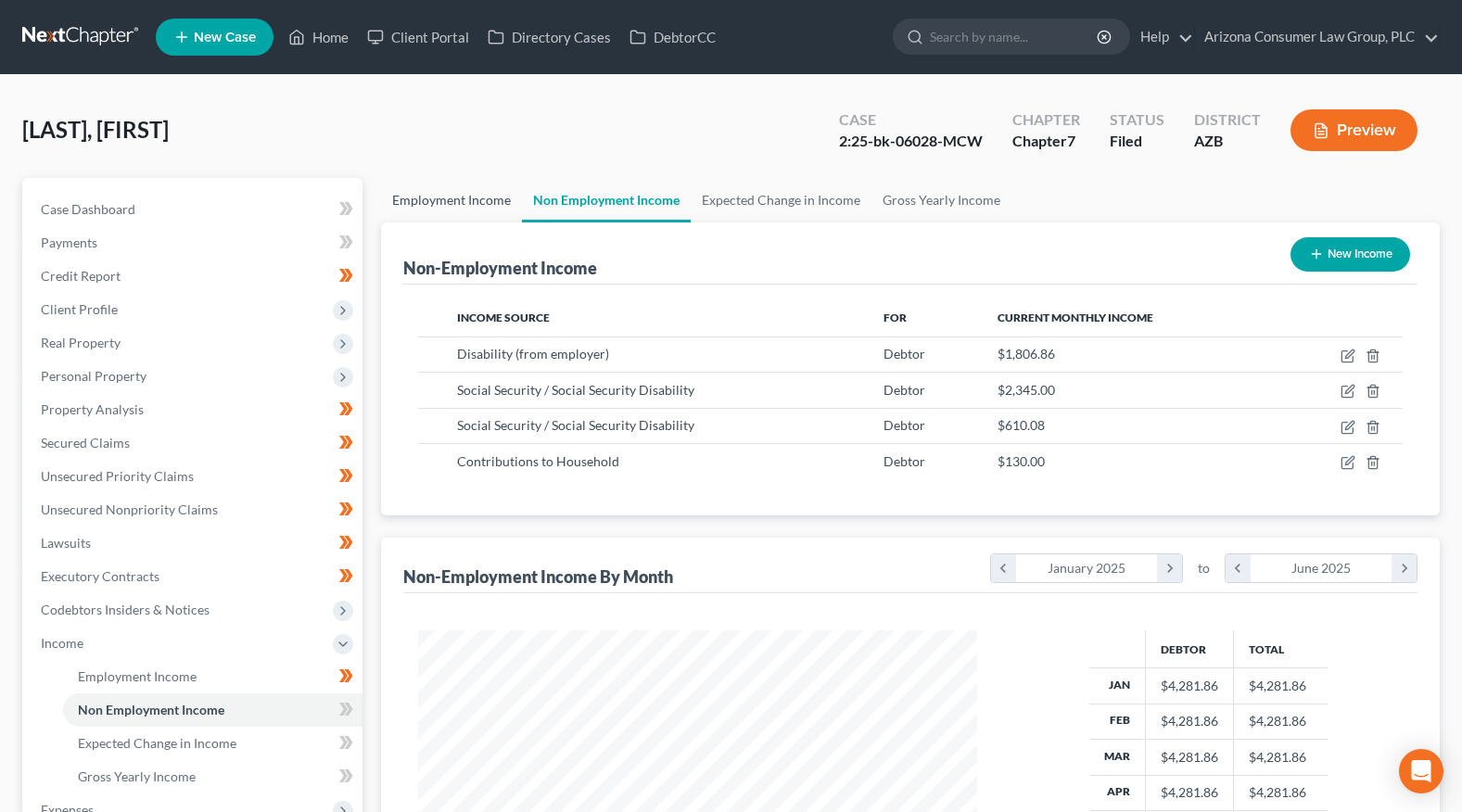 scroll, scrollTop: 926608, scrollLeft: 926481, axis: both 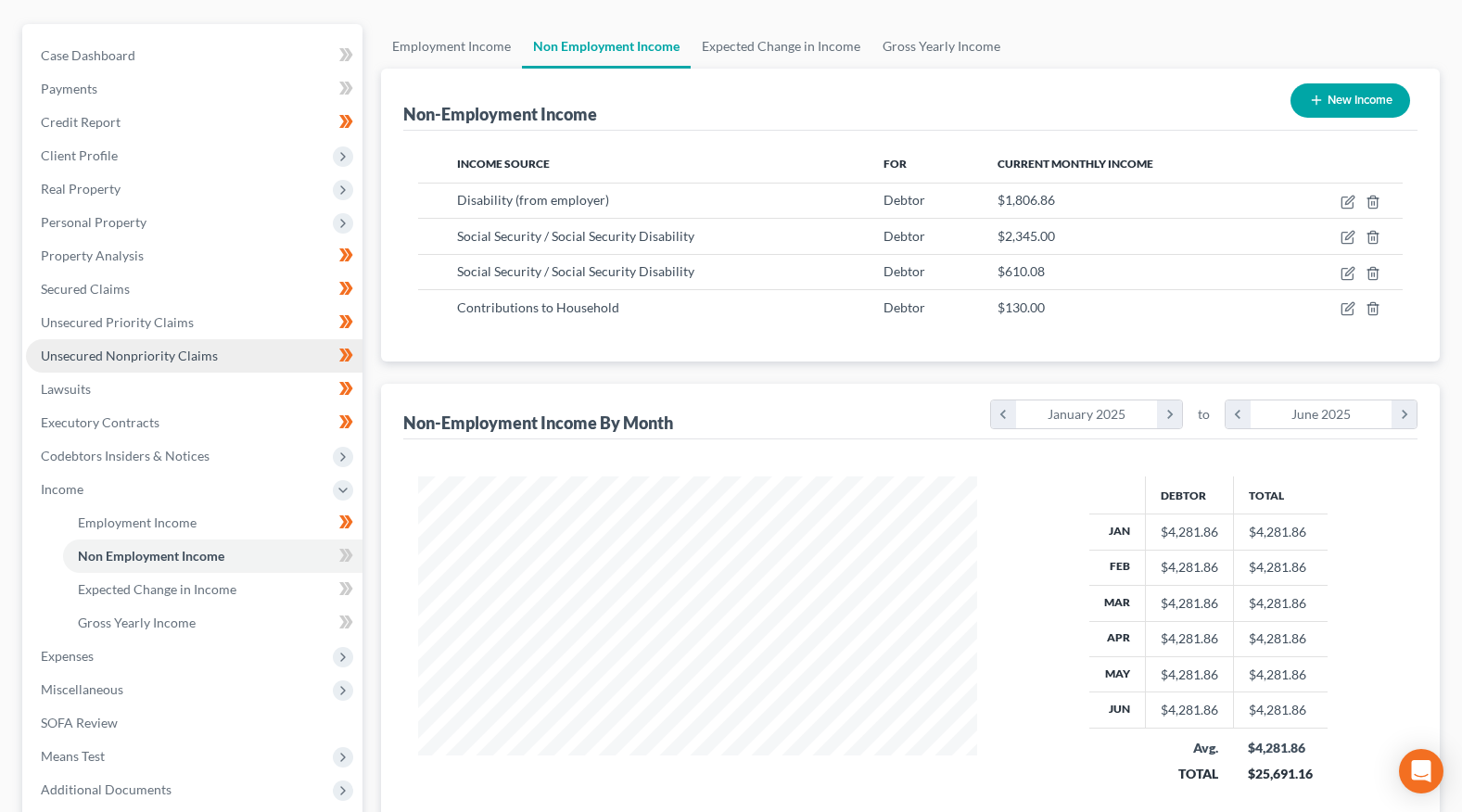 click on "Unsecured Nonpriority Claims" at bounding box center [129, 355] 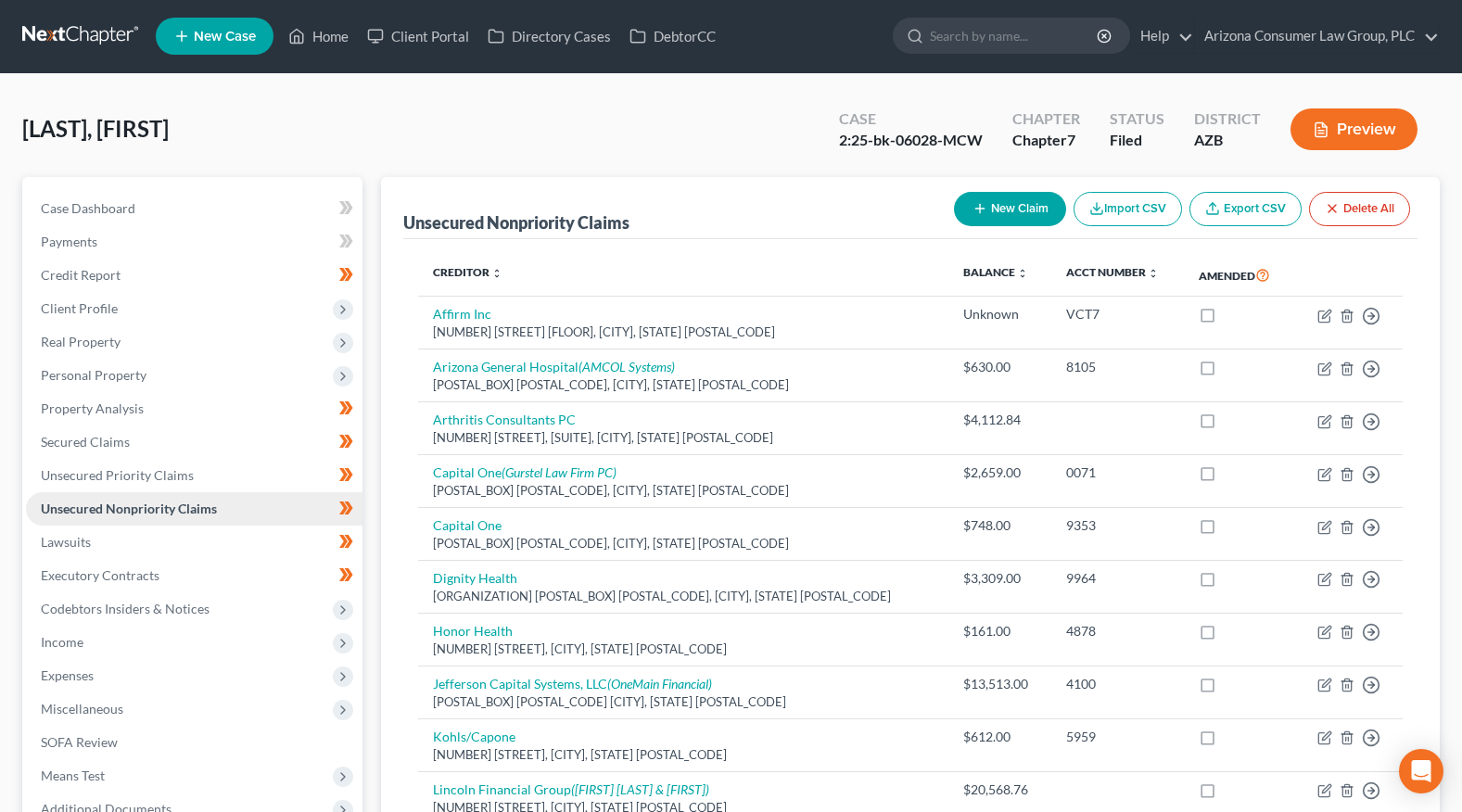 scroll, scrollTop: 0, scrollLeft: 0, axis: both 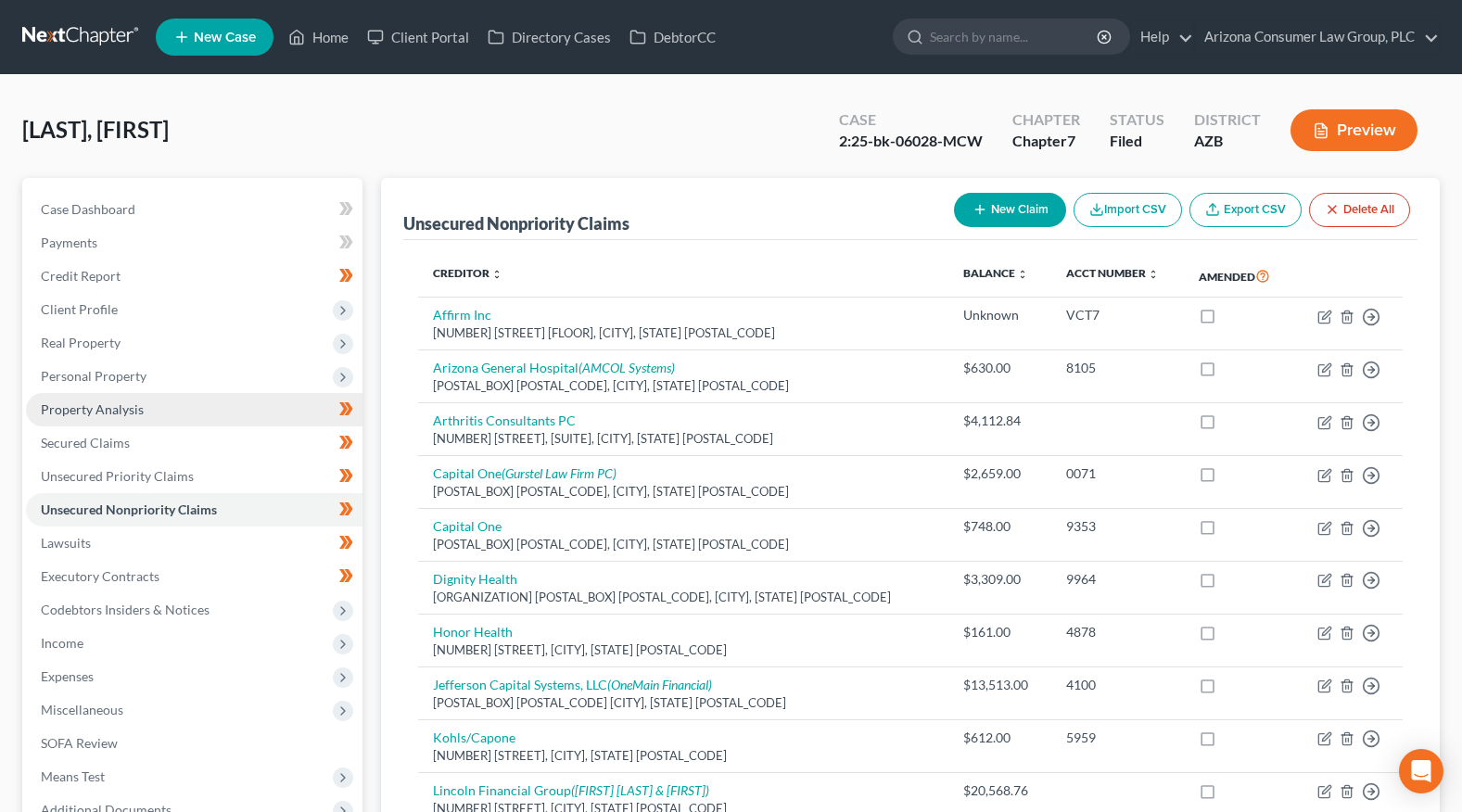 click on "Property Analysis" at bounding box center [194, 410] 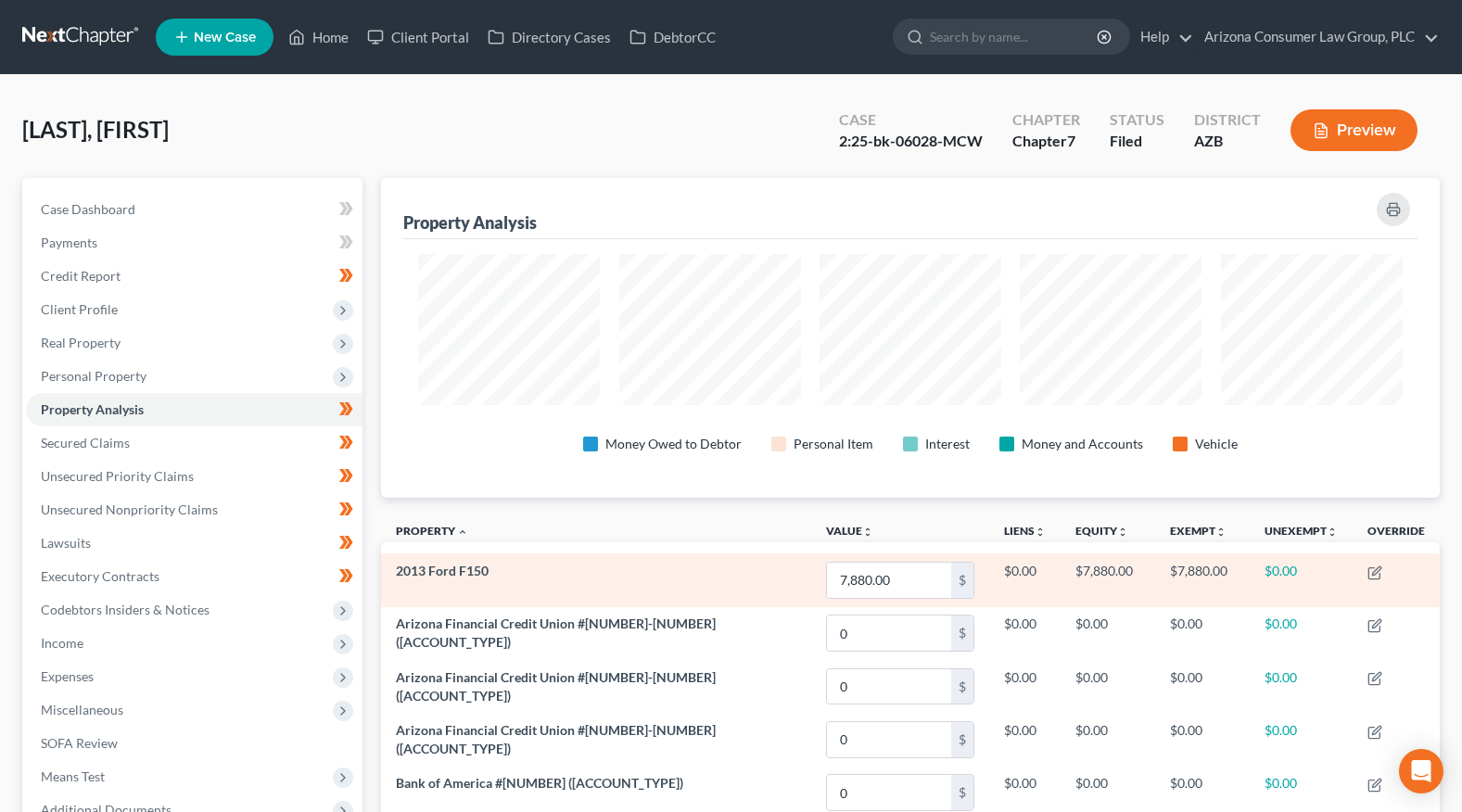 scroll, scrollTop: 926621, scrollLeft: 926018, axis: both 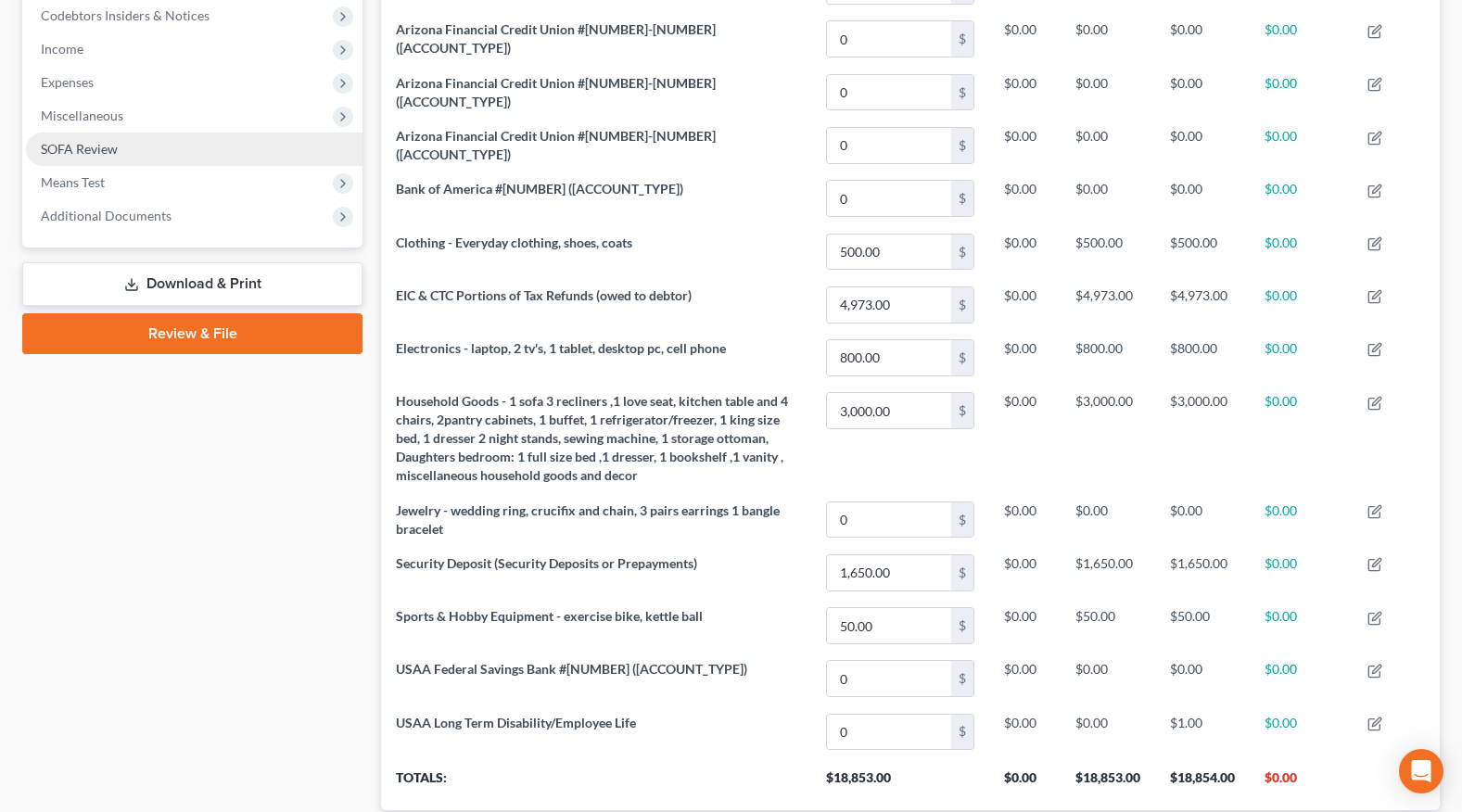 click on "SOFA Review" at bounding box center [194, 149] 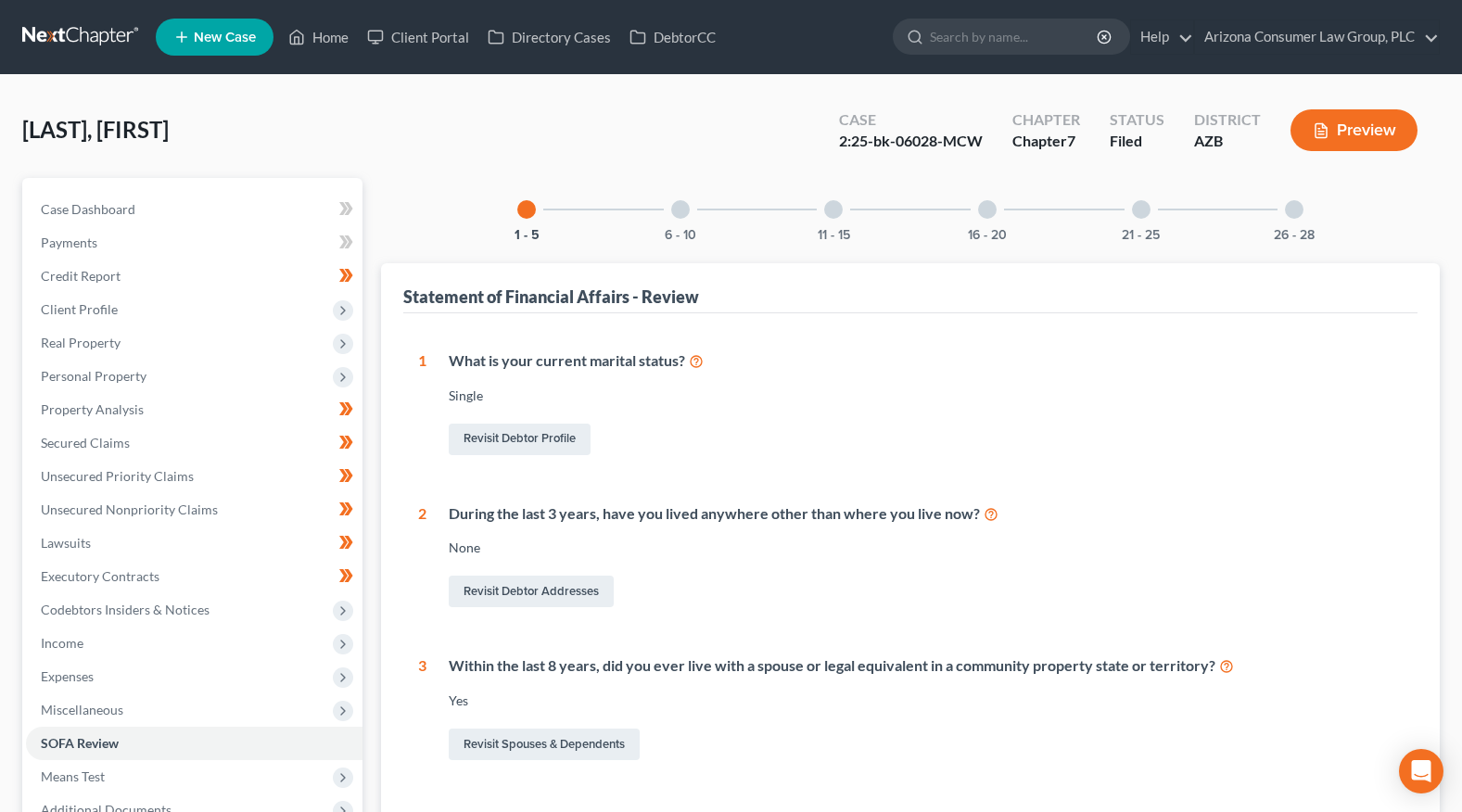 scroll, scrollTop: 0, scrollLeft: 0, axis: both 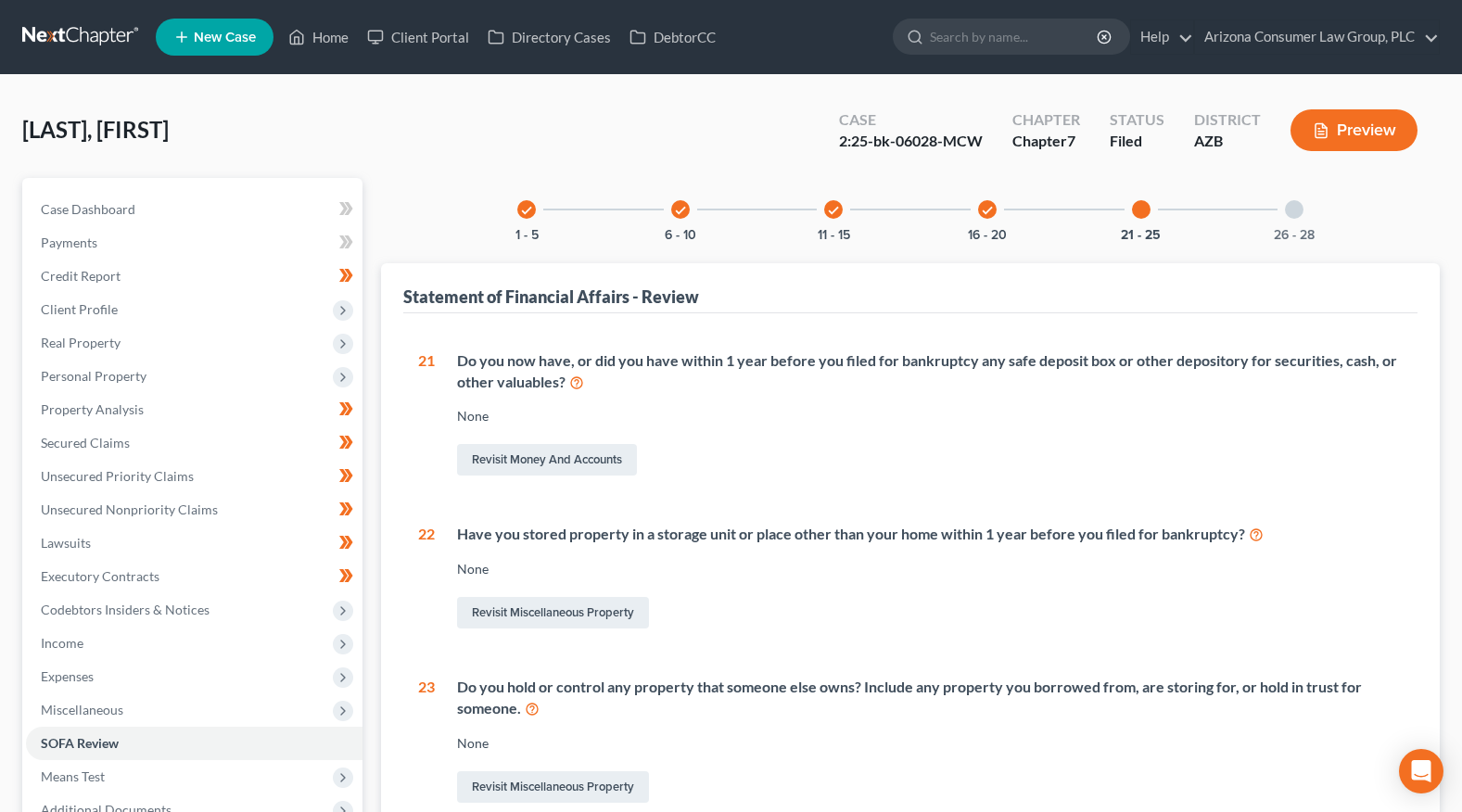 click at bounding box center (1294, 209) 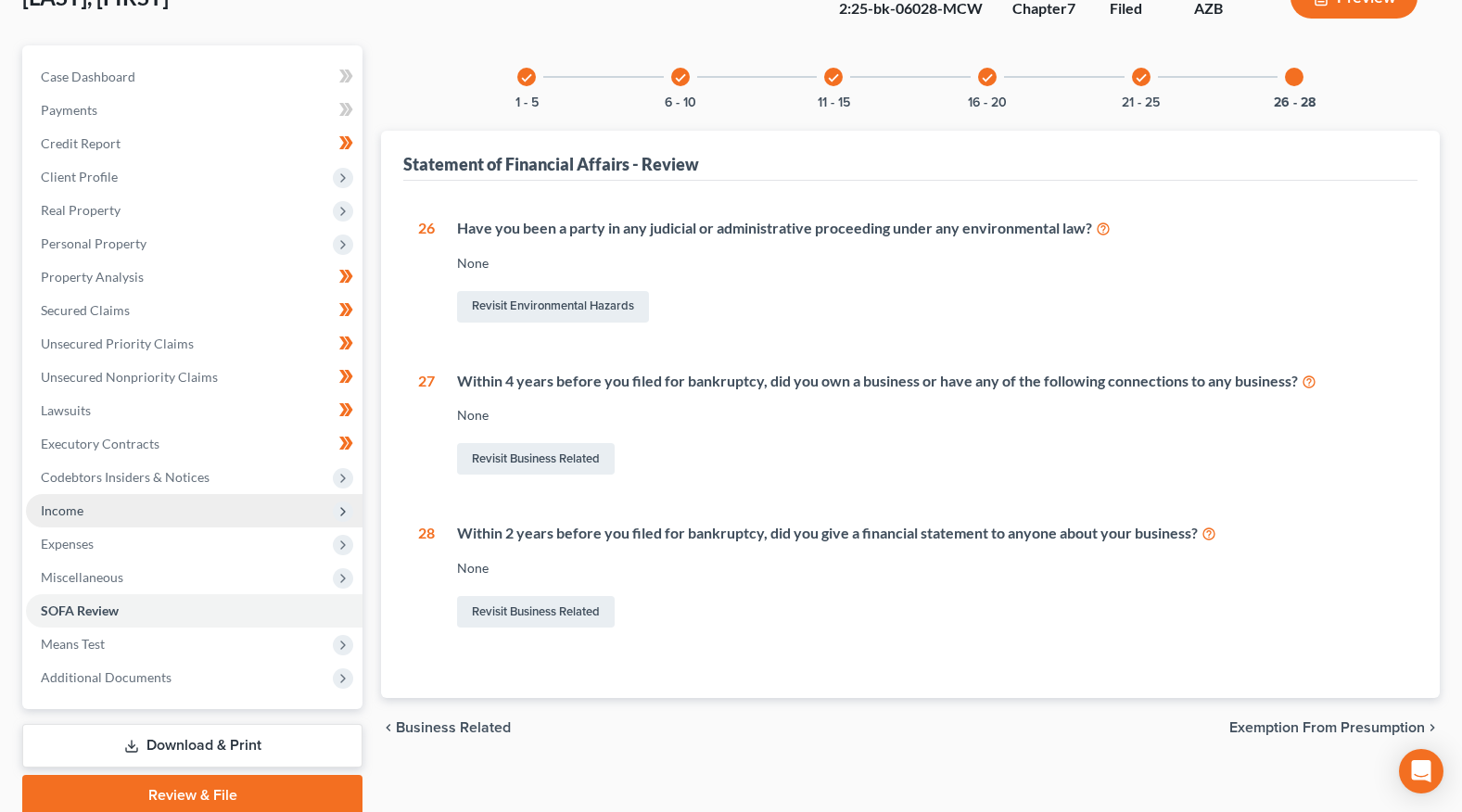 scroll, scrollTop: 205, scrollLeft: 0, axis: vertical 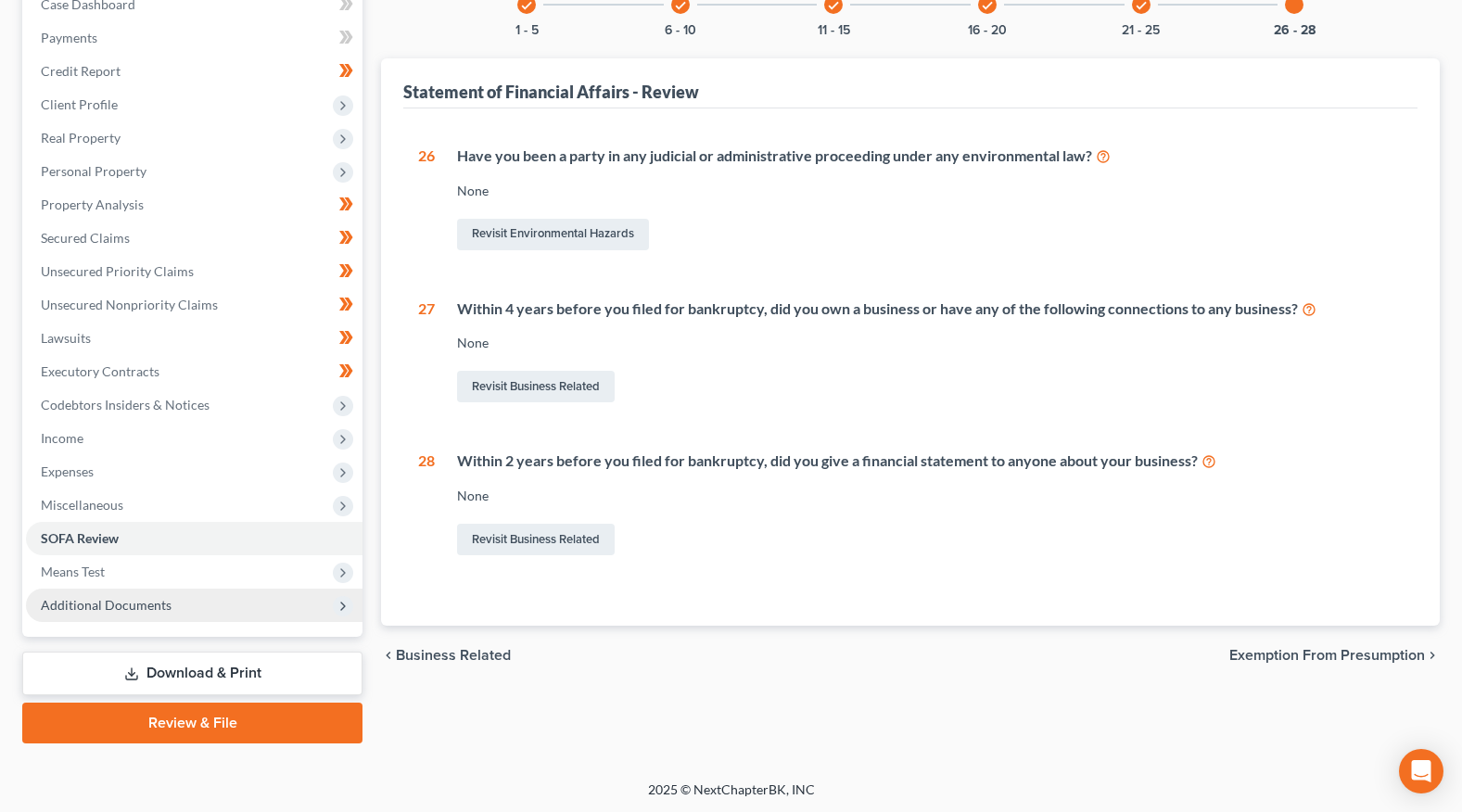 click on "Additional Documents" at bounding box center [106, 604] 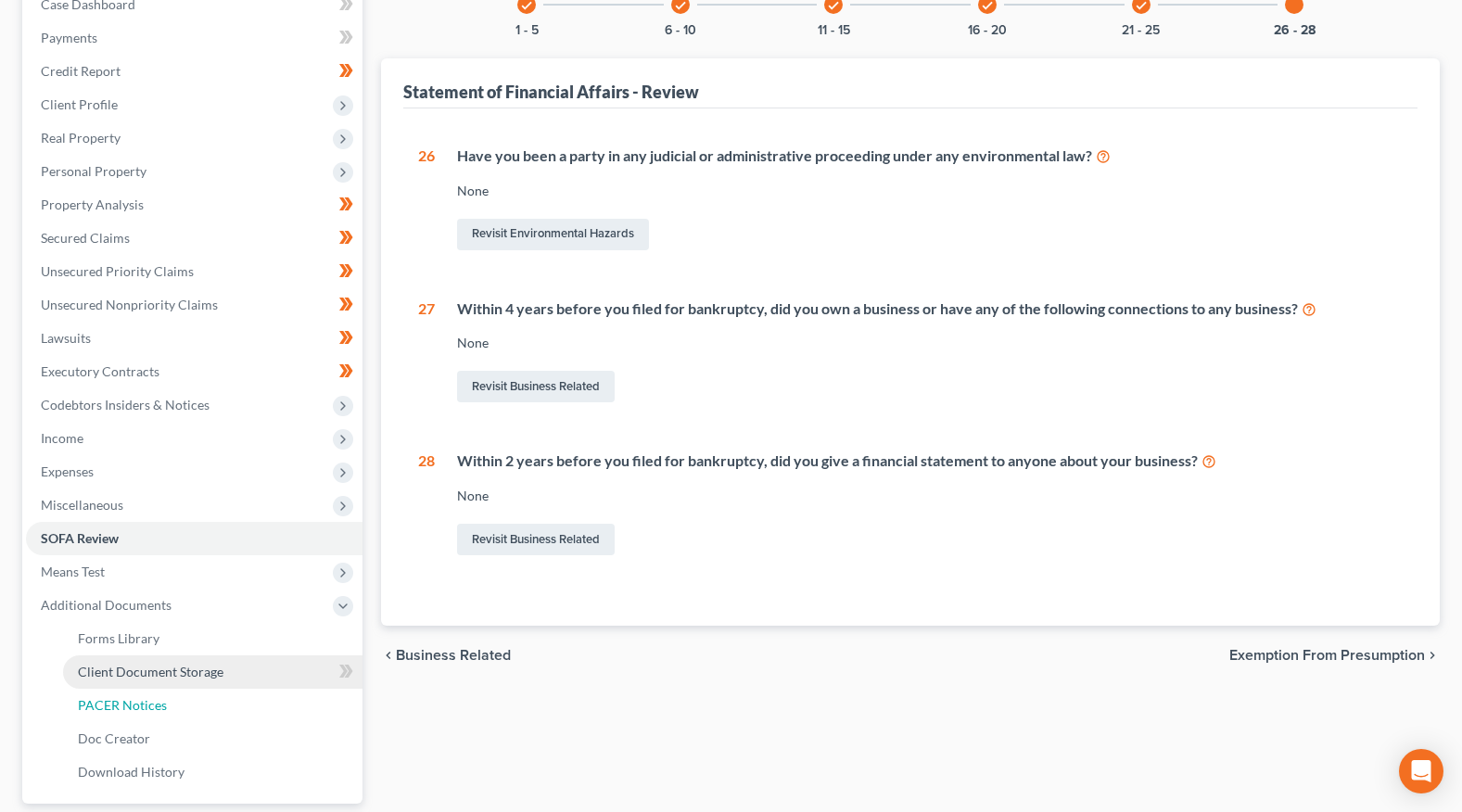 drag, startPoint x: 120, startPoint y: 697, endPoint x: 143, endPoint y: 676, distance: 31.144823 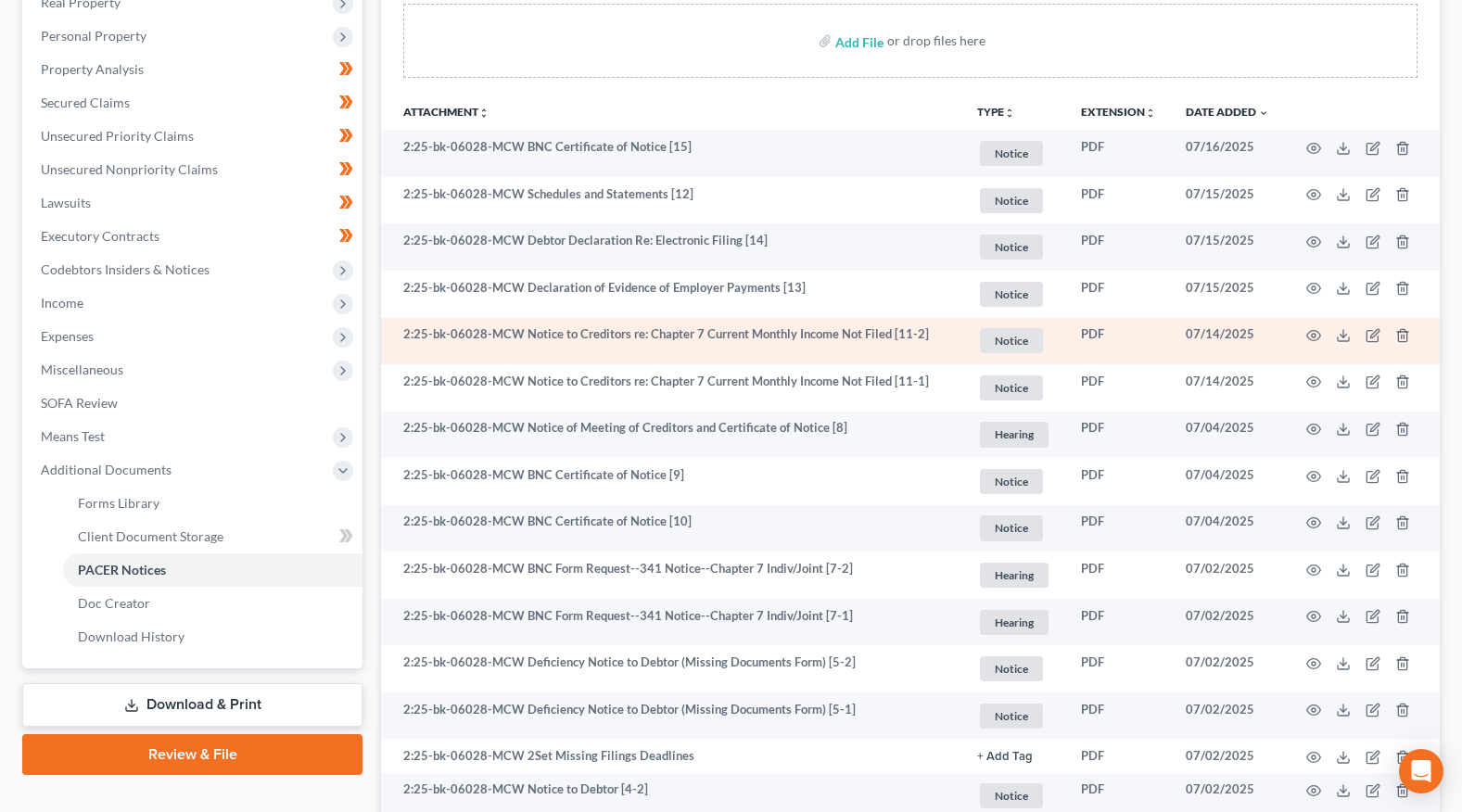 scroll, scrollTop: 341, scrollLeft: 0, axis: vertical 